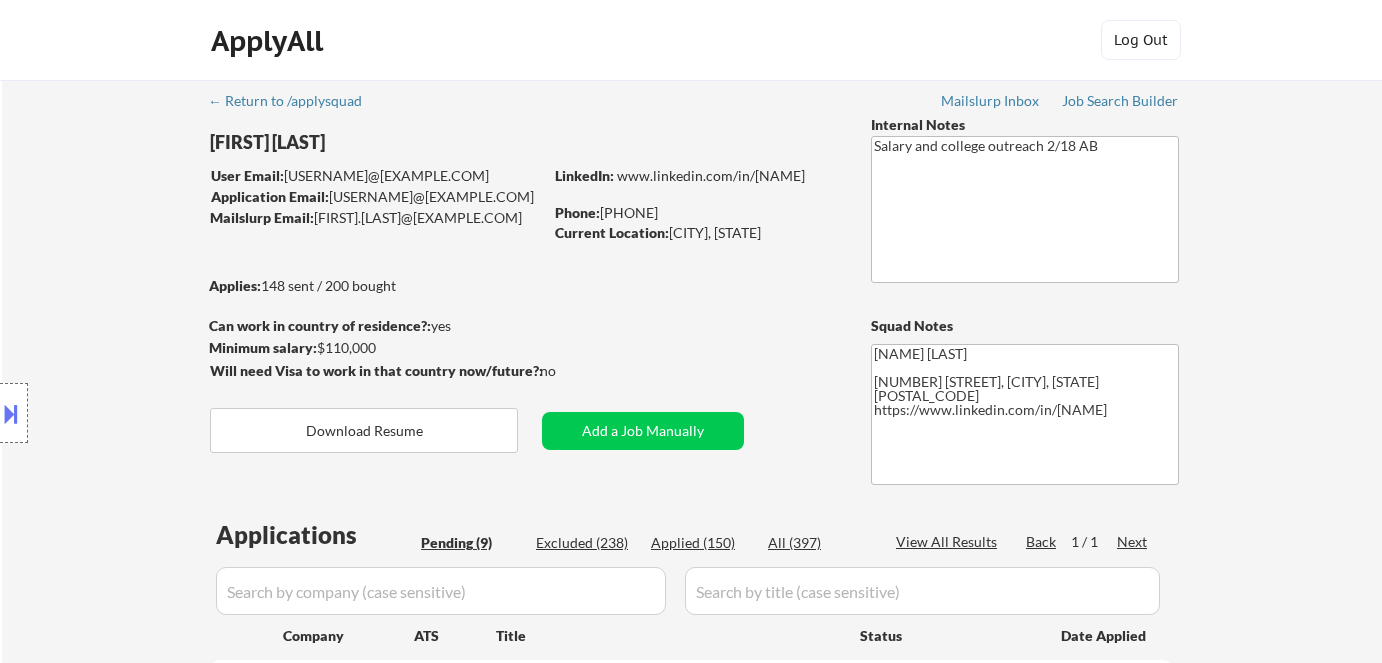 select on ""pending"" 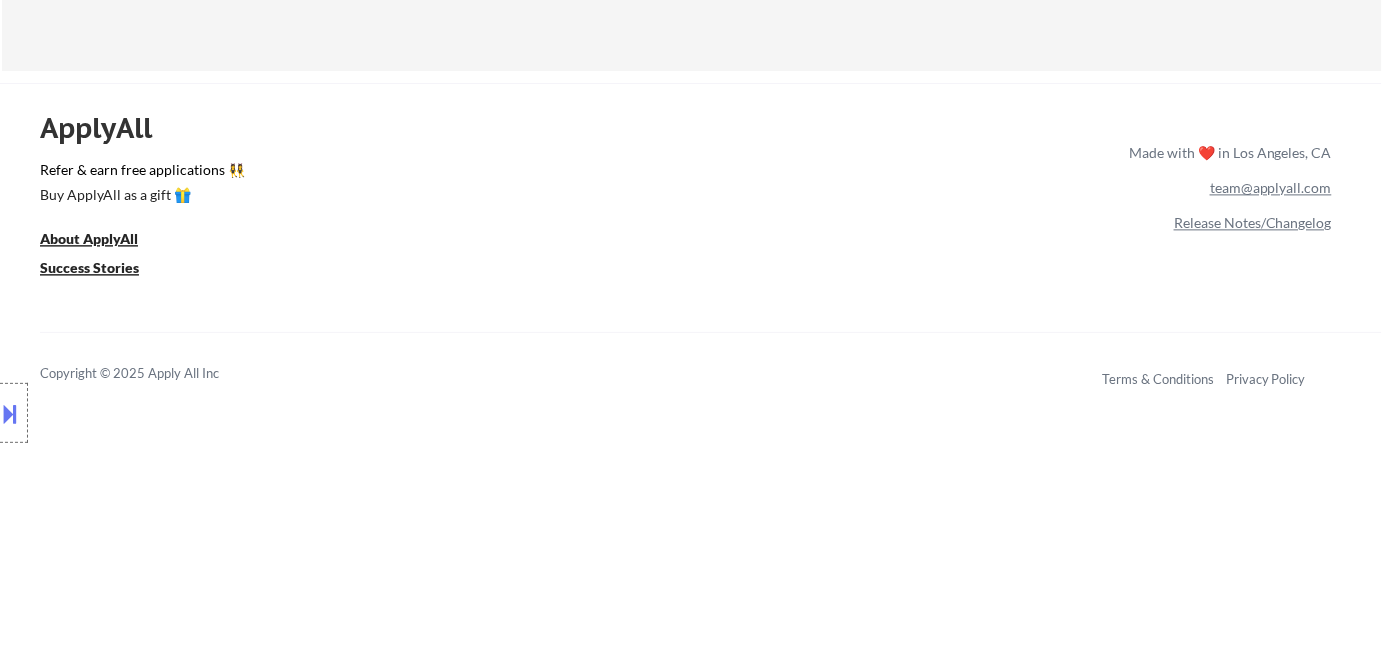 scroll, scrollTop: 909, scrollLeft: 0, axis: vertical 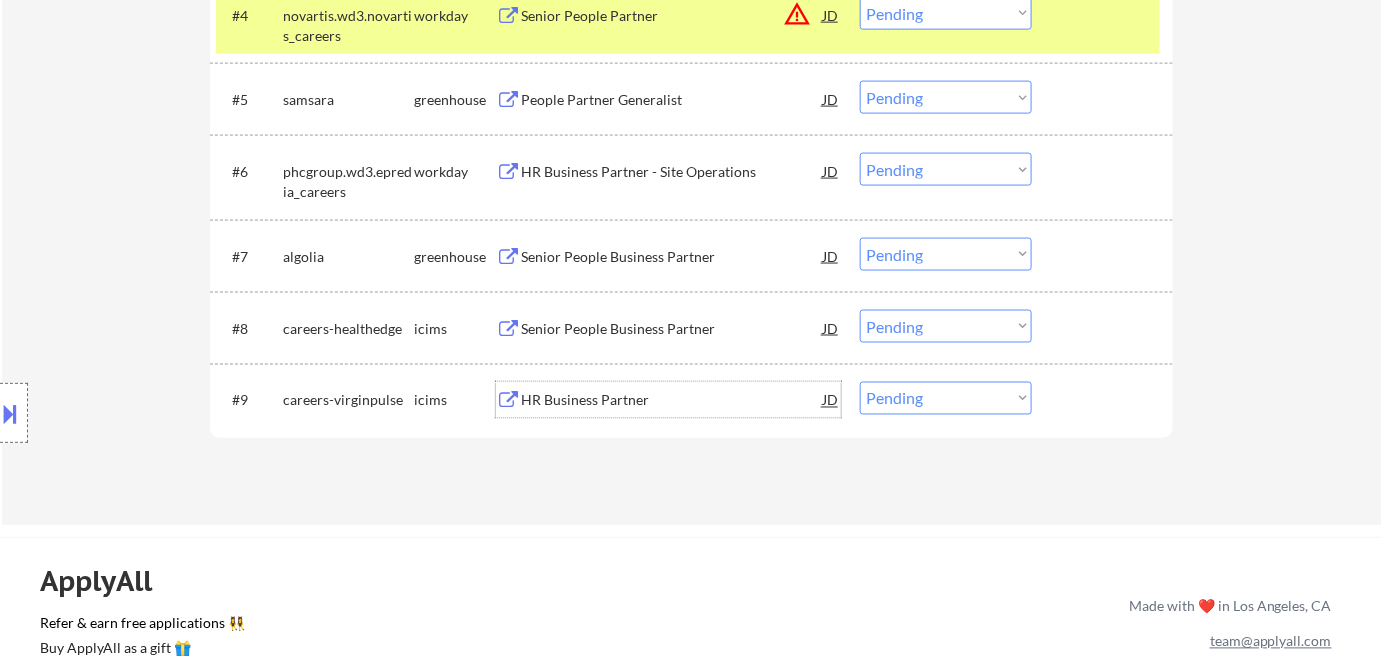 click on "HR Business Partner" at bounding box center [672, 401] 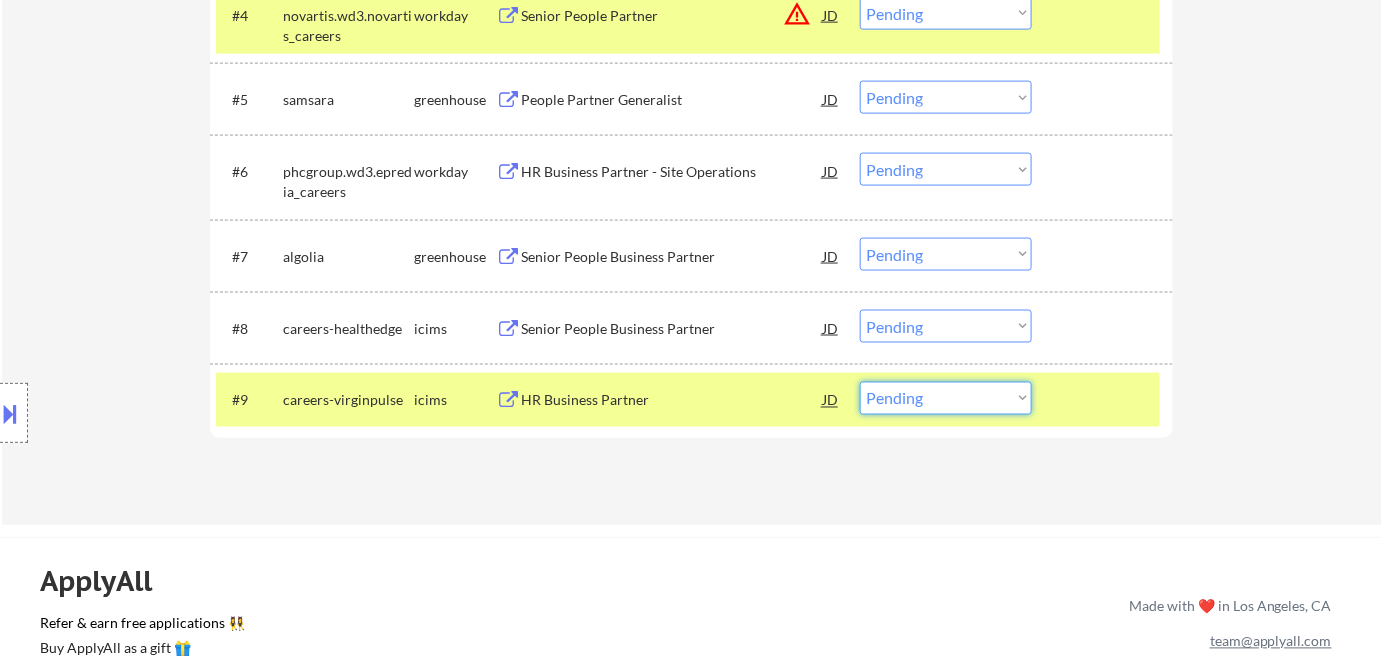 click on "Choose an option... Pending Applied Excluded (Questions) Excluded (Expired) Excluded (Location) Excluded (Bad Match) Excluded (Blocklist) Excluded (Salary) Excluded (Other)" at bounding box center (946, 398) 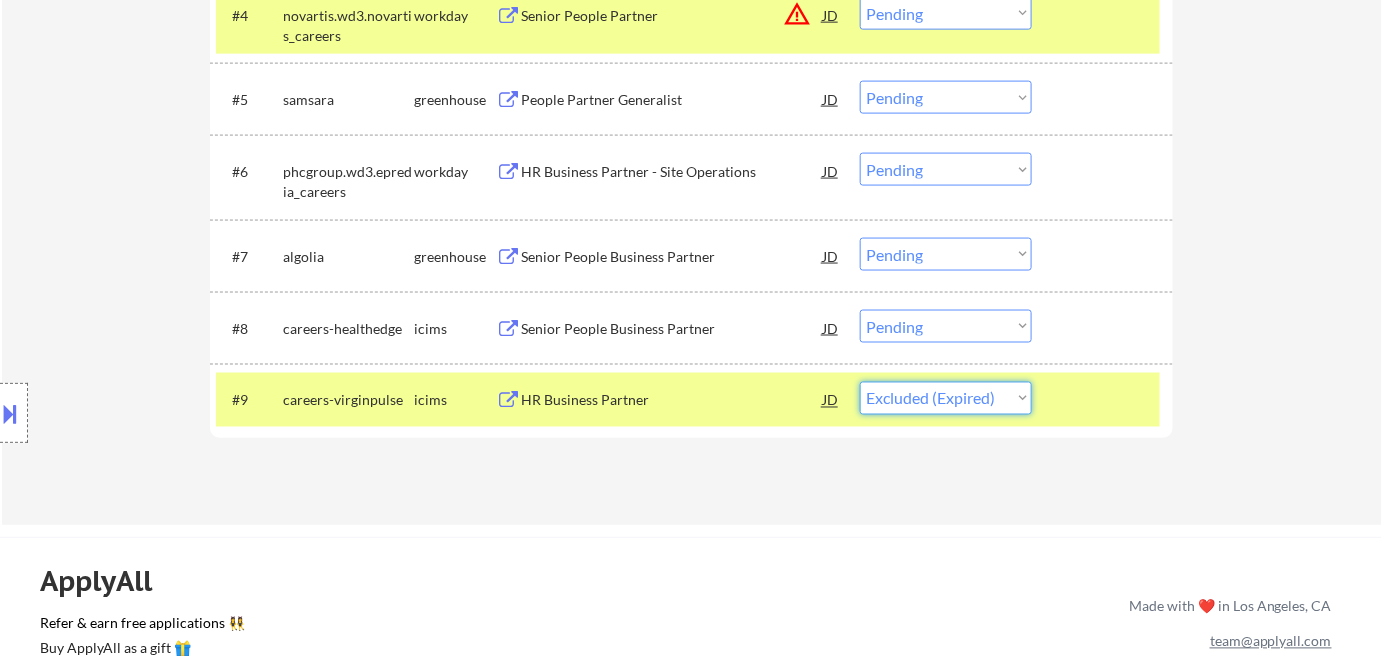 click on "Choose an option... Pending Applied Excluded (Questions) Excluded (Expired) Excluded (Location) Excluded (Bad Match) Excluded (Blocklist) Excluded (Salary) Excluded (Other)" at bounding box center [946, 398] 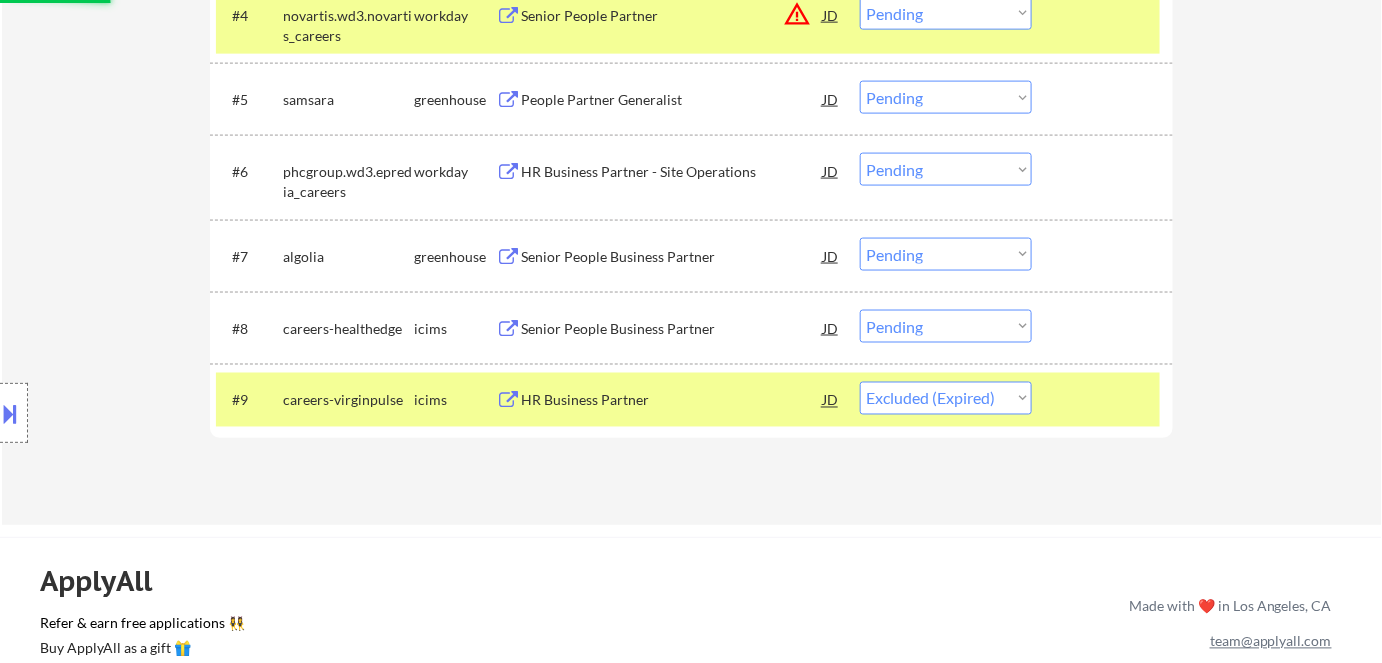 click on "Senior People Business Partner" at bounding box center [672, 329] 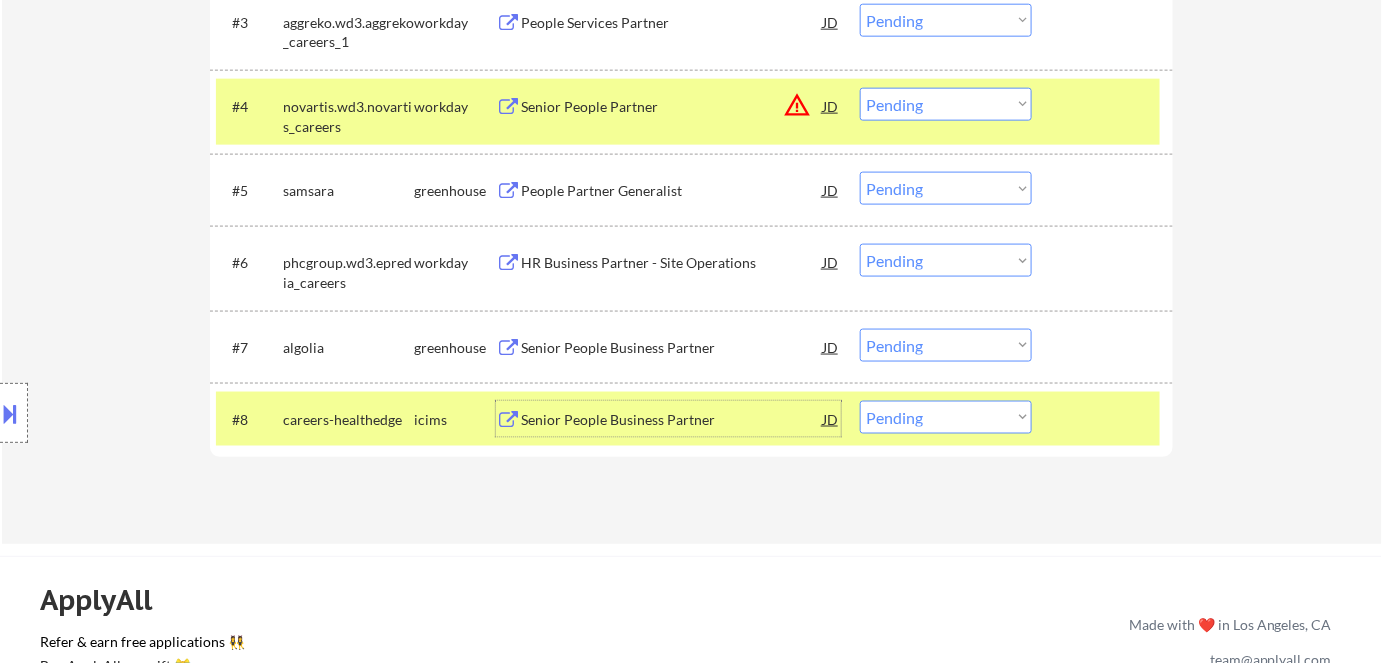 scroll, scrollTop: 727, scrollLeft: 0, axis: vertical 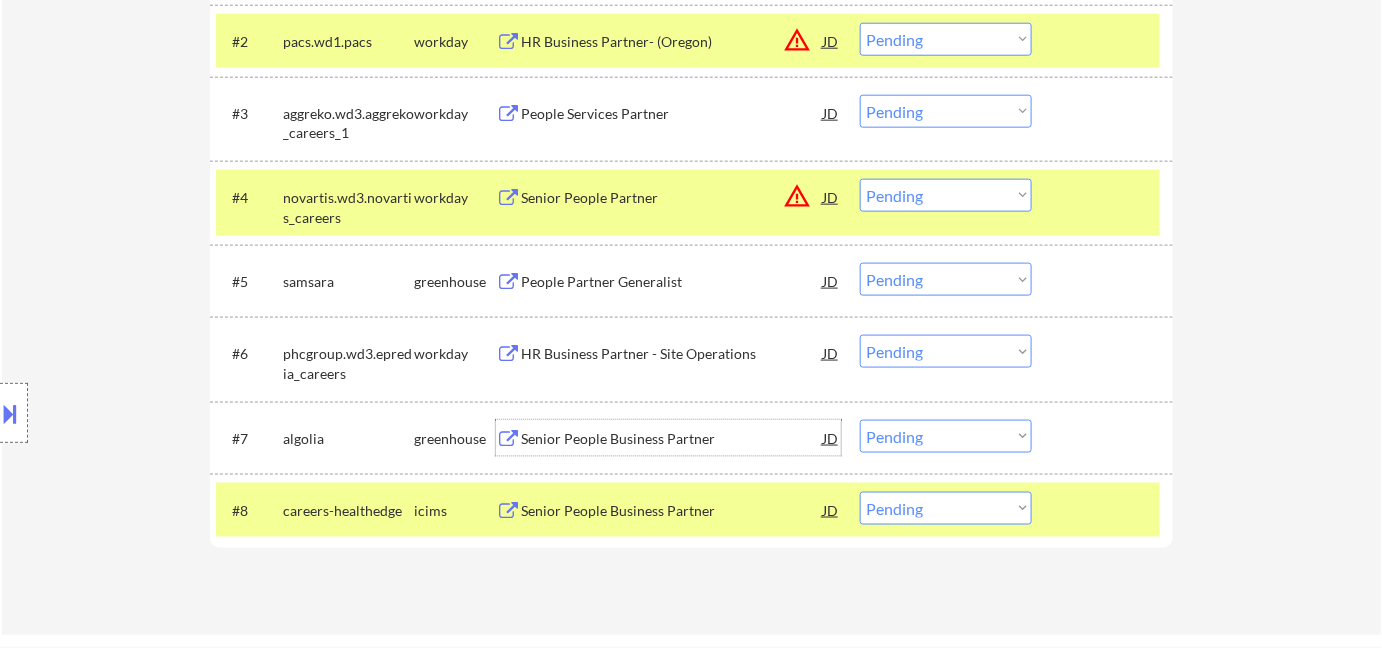 click on "Senior People Business Partner" at bounding box center (672, 439) 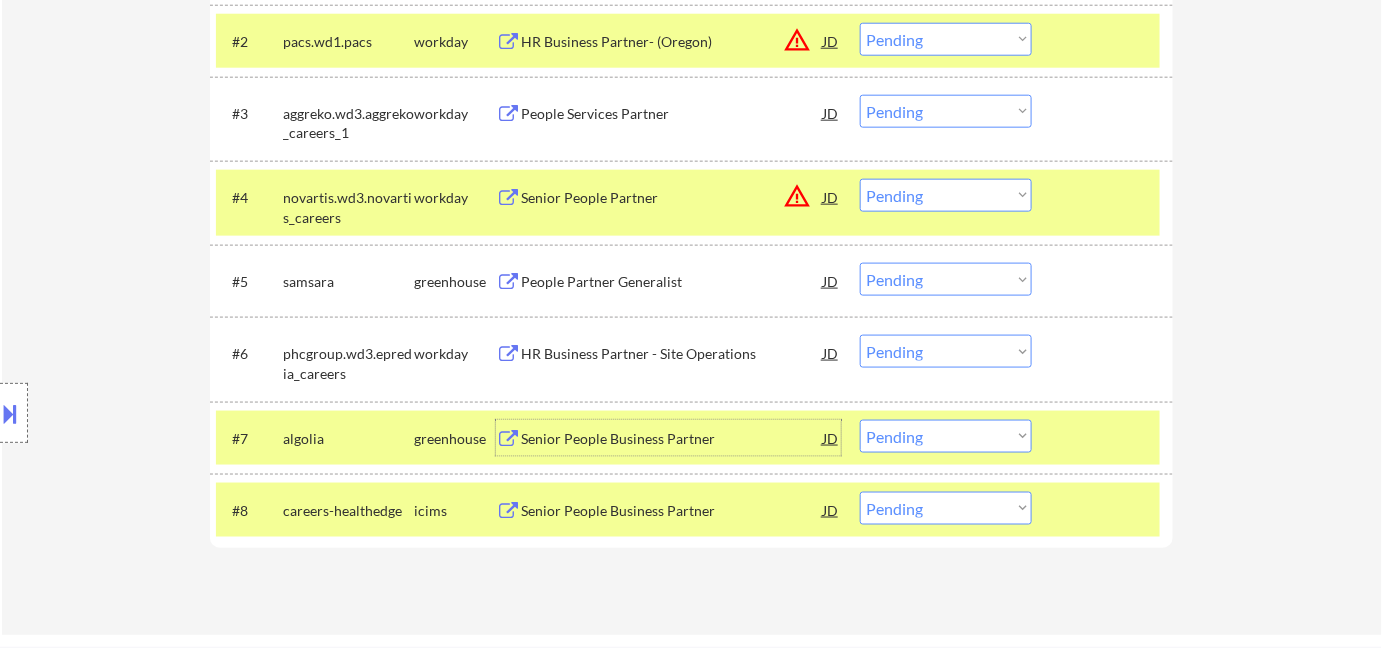 click on "Choose an option... Pending Applied Excluded (Questions) Excluded (Expired) Excluded (Location) Excluded (Bad Match) Excluded (Blocklist) Excluded (Salary) Excluded (Other)" at bounding box center [946, 436] 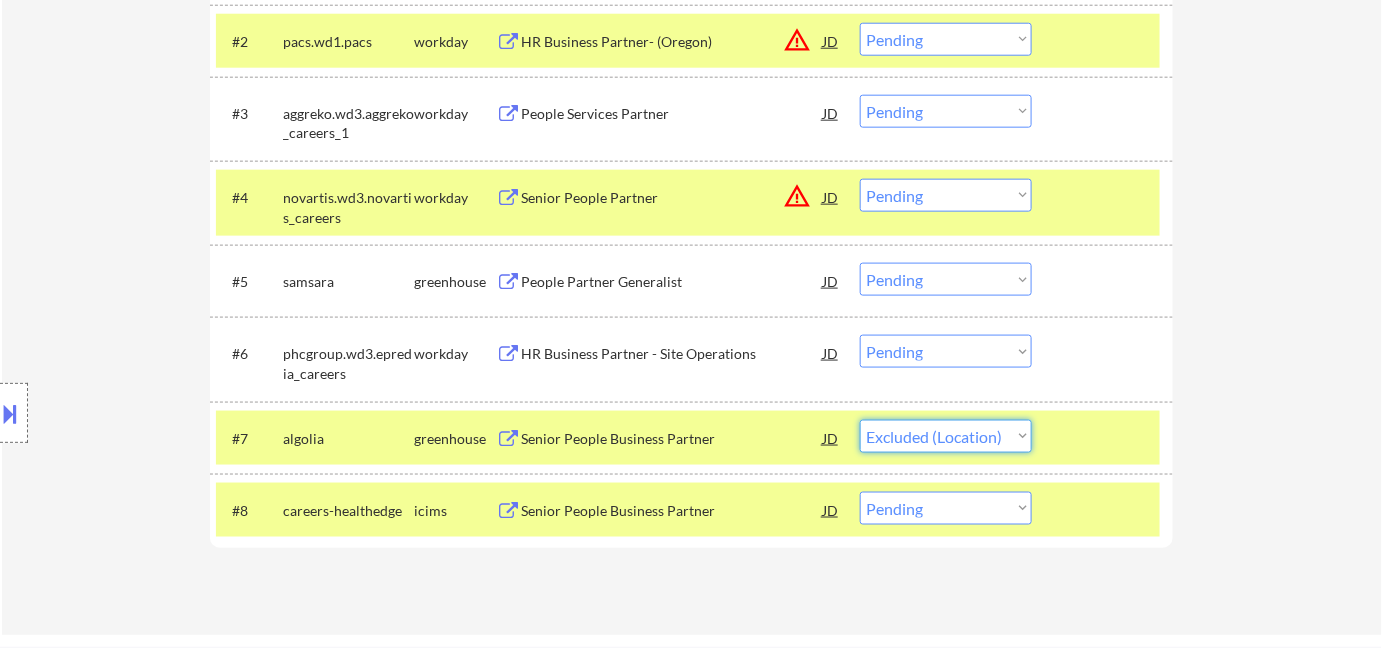 click on "Choose an option... Pending Applied Excluded (Questions) Excluded (Expired) Excluded (Location) Excluded (Bad Match) Excluded (Blocklist) Excluded (Salary) Excluded (Other)" at bounding box center (946, 436) 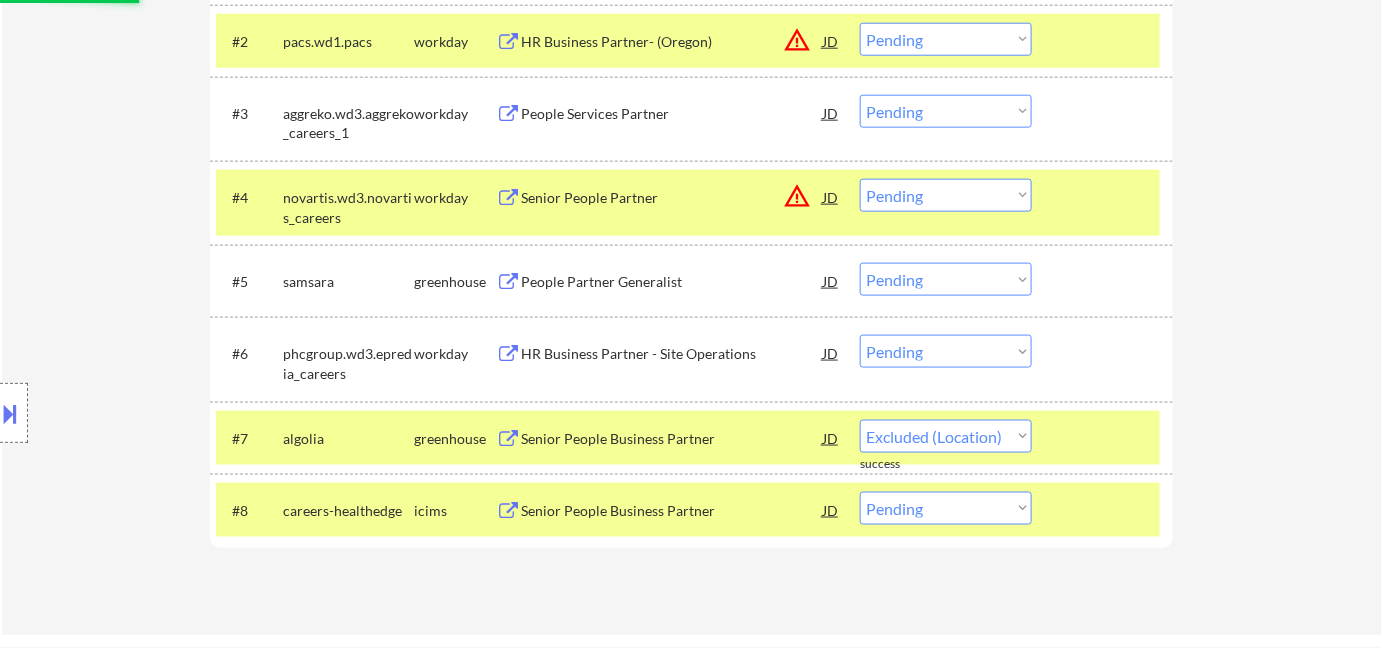 select on ""pending"" 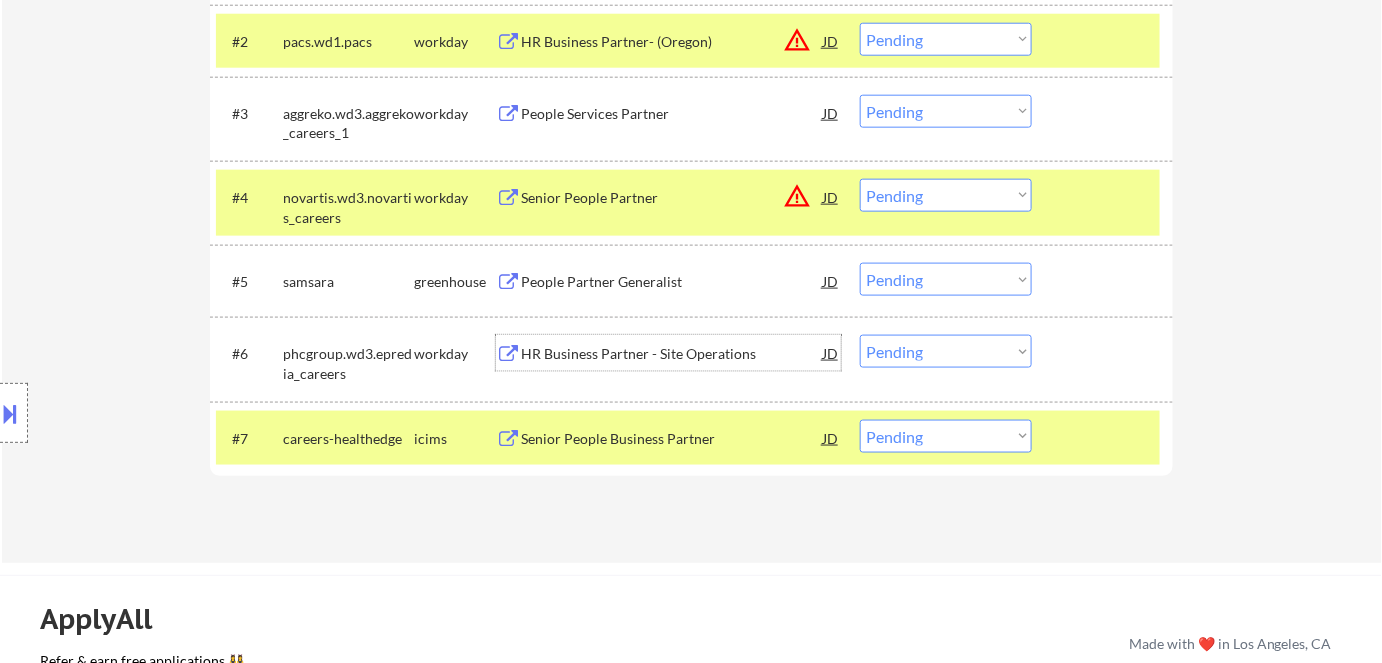 click on "HR Business Partner - Site Operations" at bounding box center [672, 354] 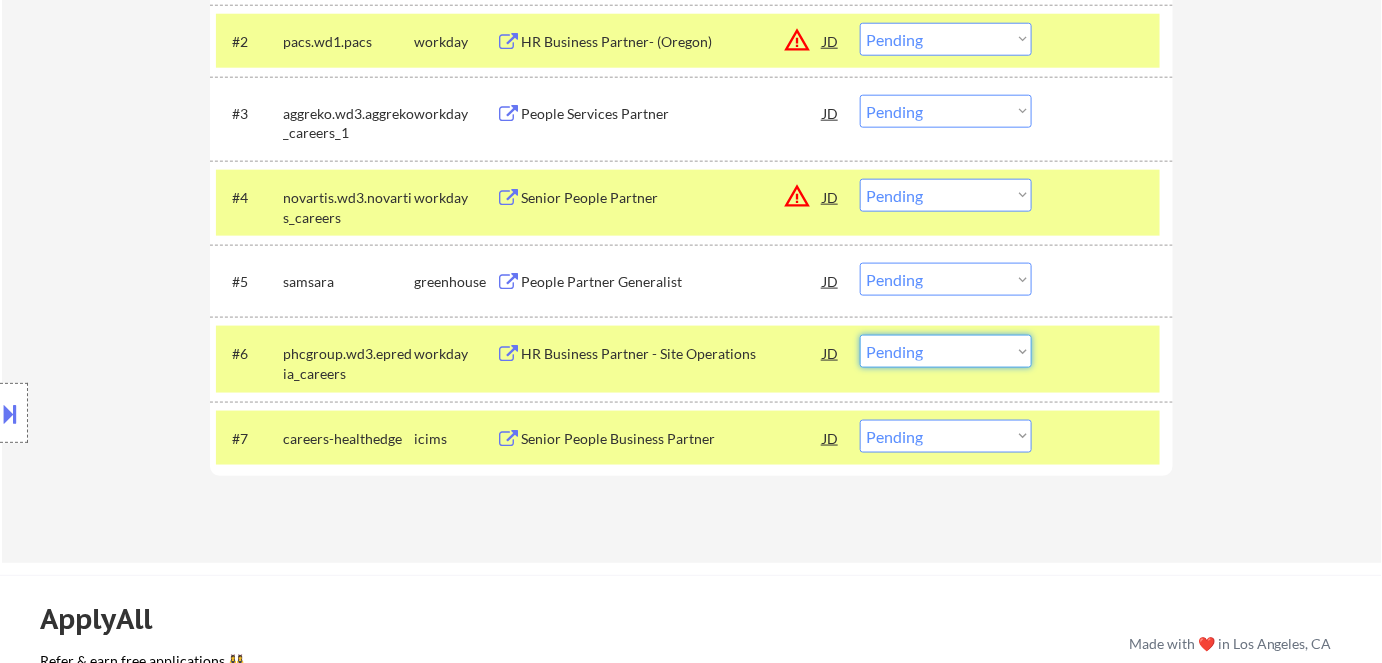 click on "Choose an option... Pending Applied Excluded (Questions) Excluded (Expired) Excluded (Location) Excluded (Bad Match) Excluded (Blocklist) Excluded (Salary) Excluded (Other)" at bounding box center [946, 351] 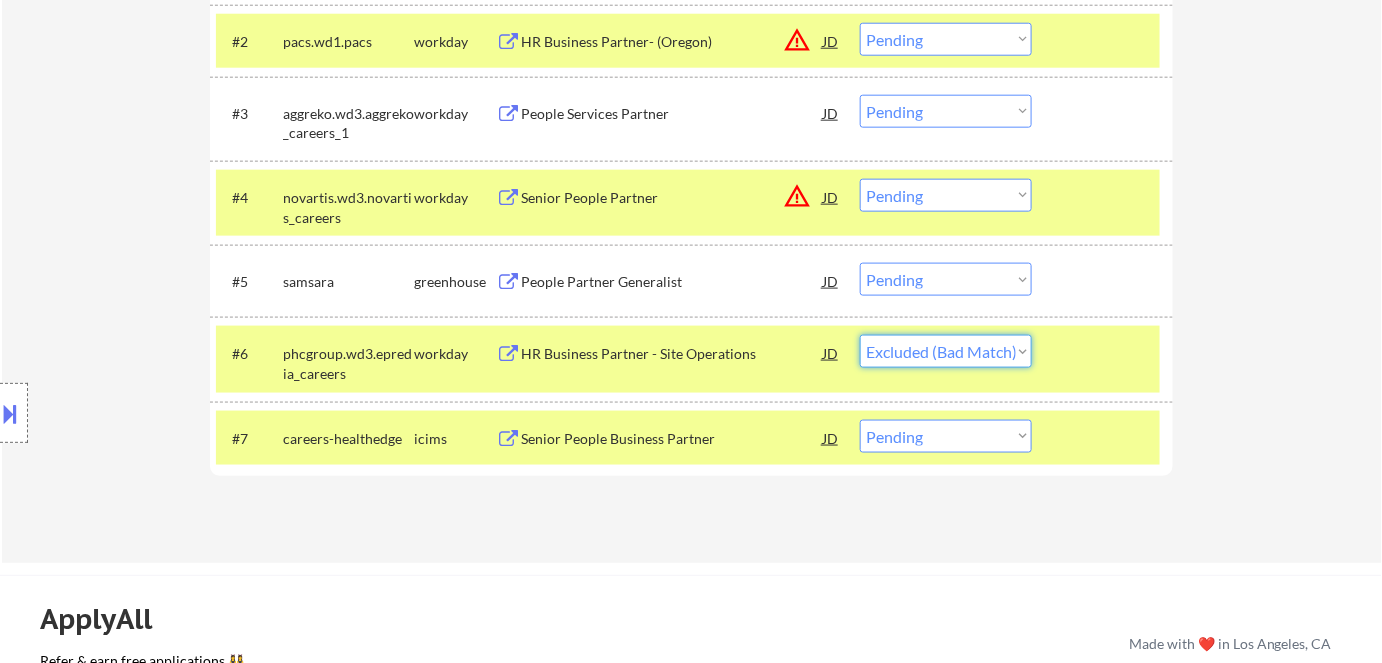 click on "Choose an option... Pending Applied Excluded (Questions) Excluded (Expired) Excluded (Location) Excluded (Bad Match) Excluded (Blocklist) Excluded (Salary) Excluded (Other)" at bounding box center (946, 351) 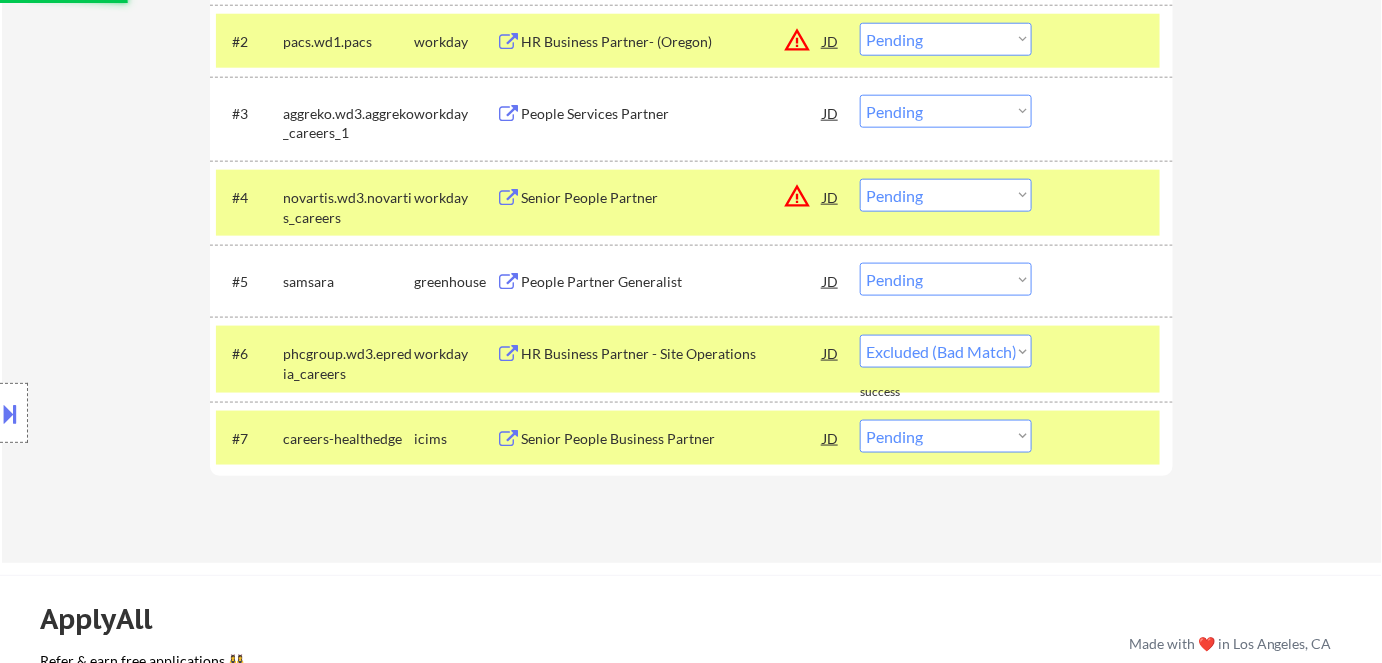 select on ""pending"" 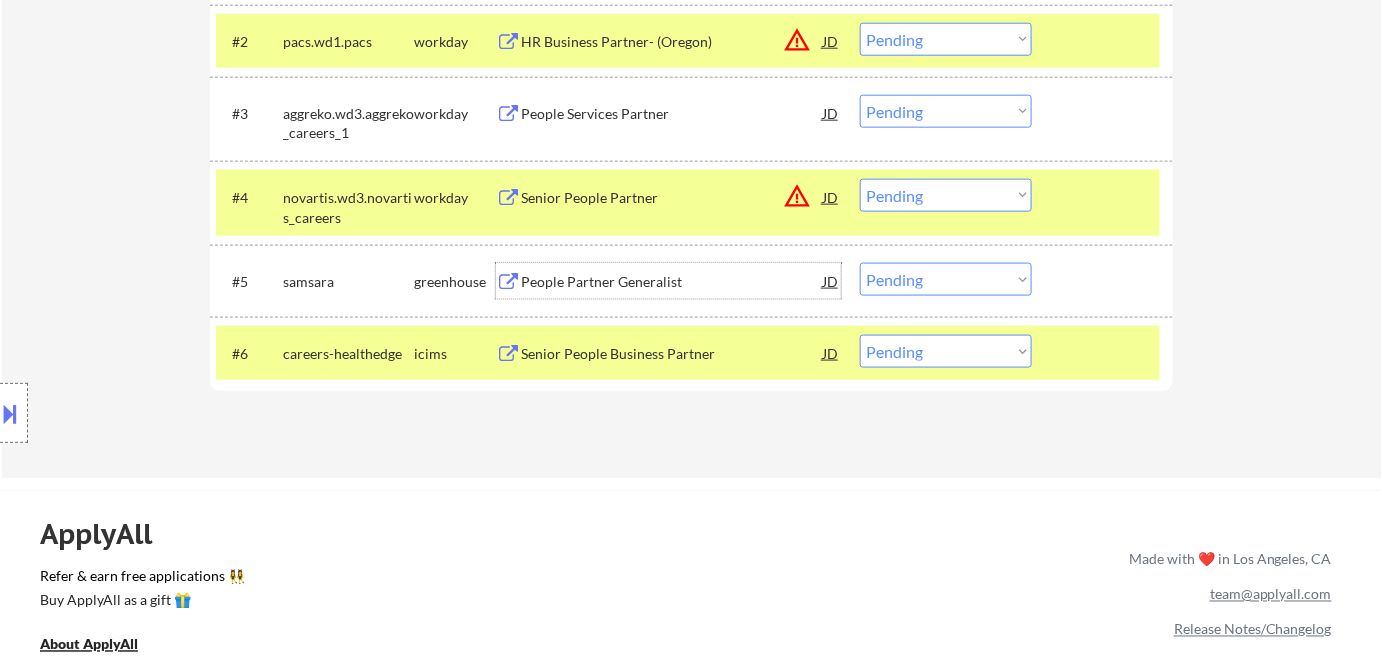 click on "People Partner Generalist" at bounding box center [672, 282] 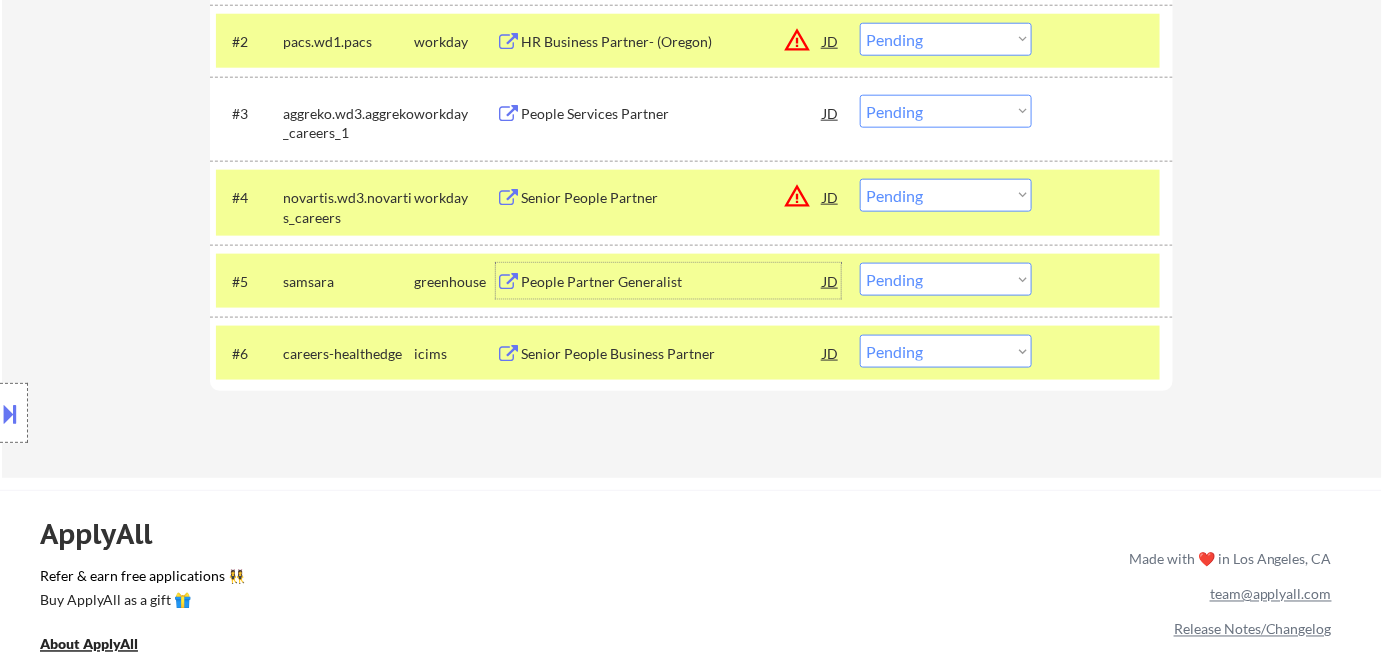click on "Choose an option... Pending Applied Excluded (Questions) Excluded (Expired) Excluded (Location) Excluded (Bad Match) Excluded (Blocklist) Excluded (Salary) Excluded (Other)" at bounding box center (946, 279) 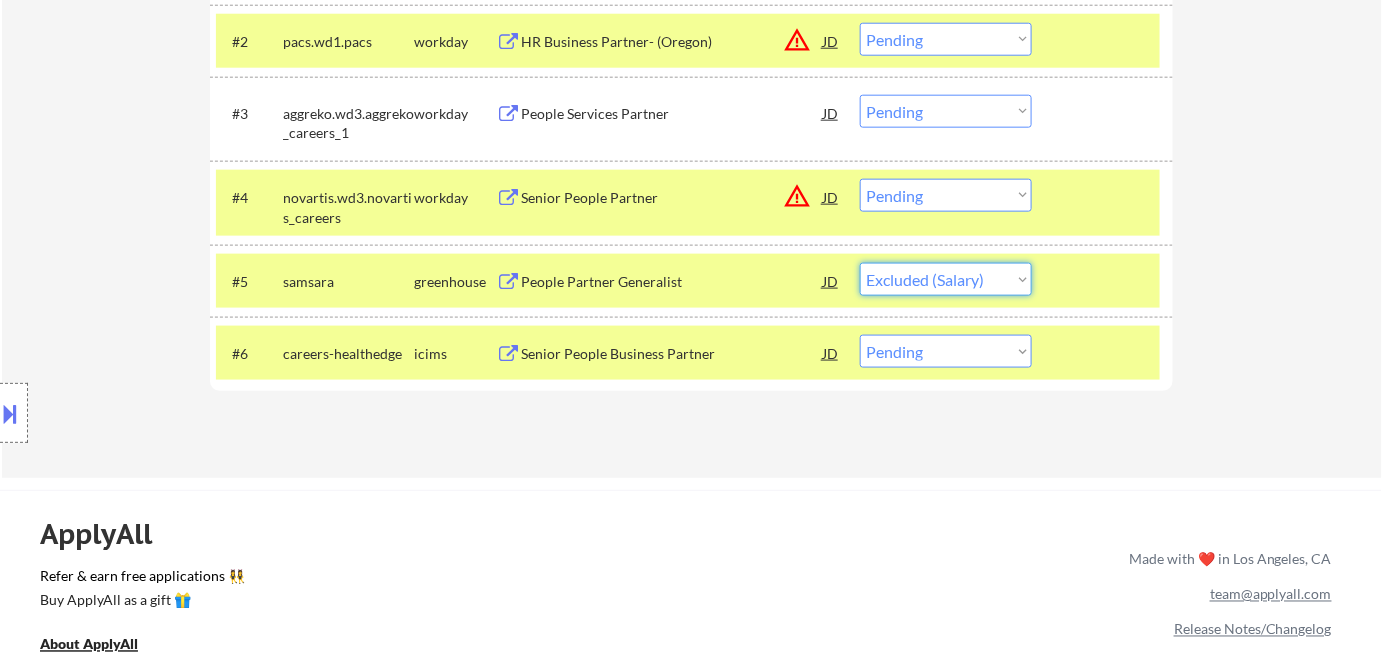 click on "Choose an option... Pending Applied Excluded (Questions) Excluded (Expired) Excluded (Location) Excluded (Bad Match) Excluded (Blocklist) Excluded (Salary) Excluded (Other)" at bounding box center (946, 279) 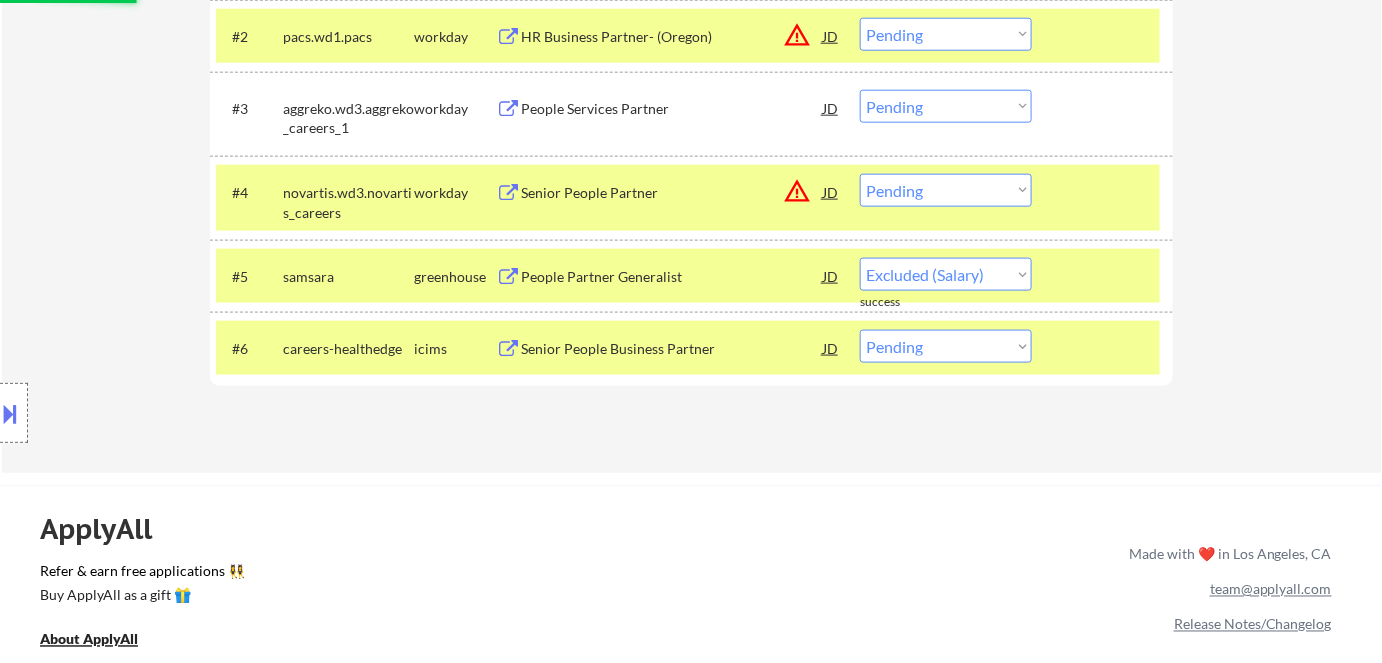 scroll, scrollTop: 727, scrollLeft: 0, axis: vertical 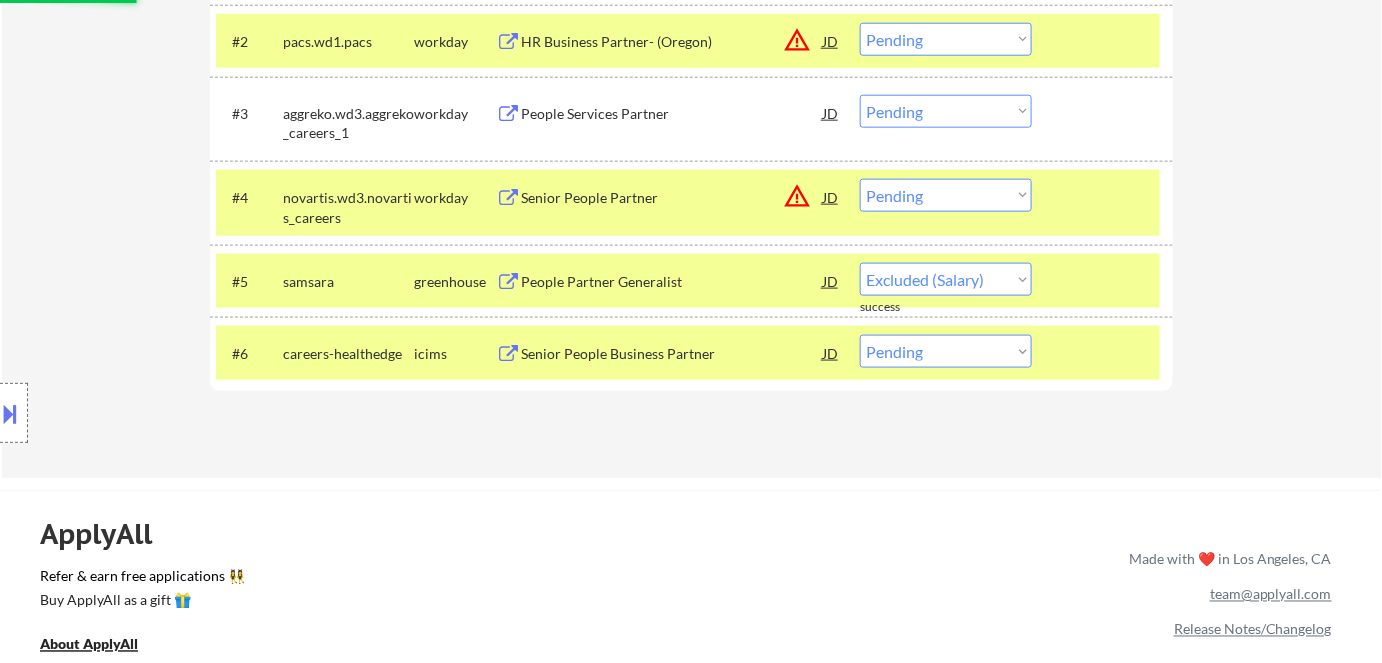 select on ""pending"" 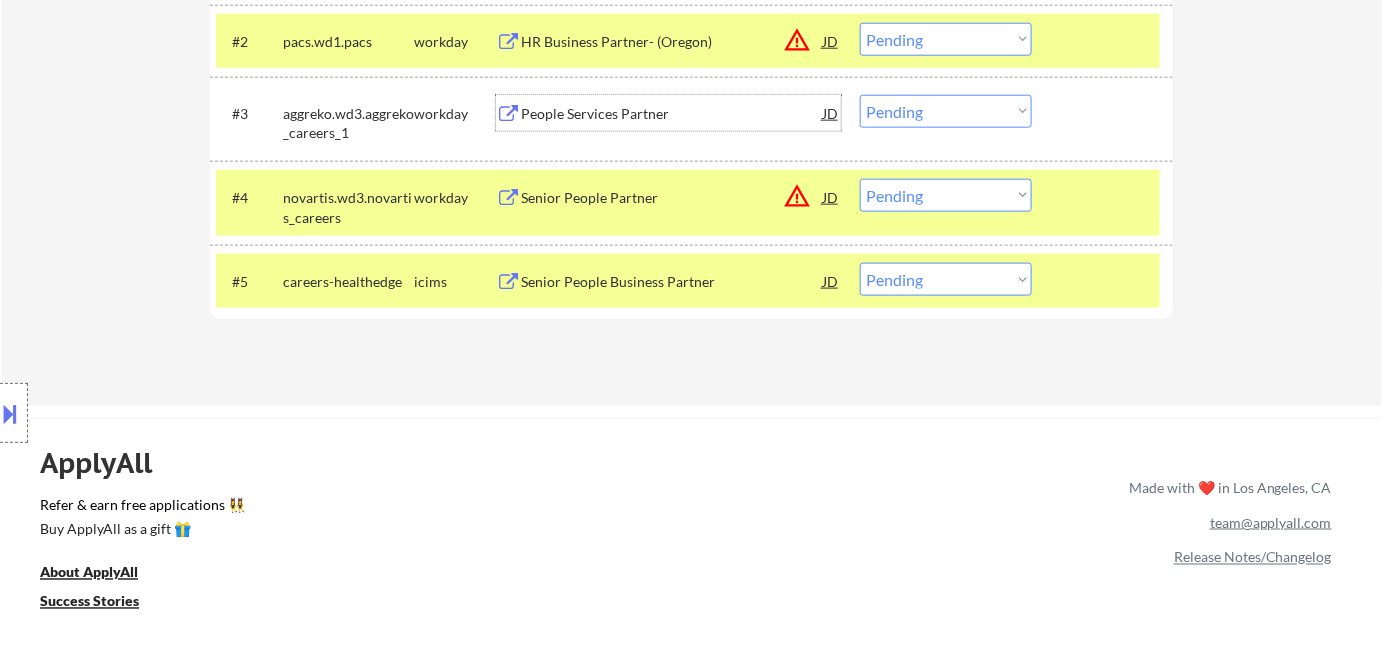 click on "People Services Partner" at bounding box center (672, 114) 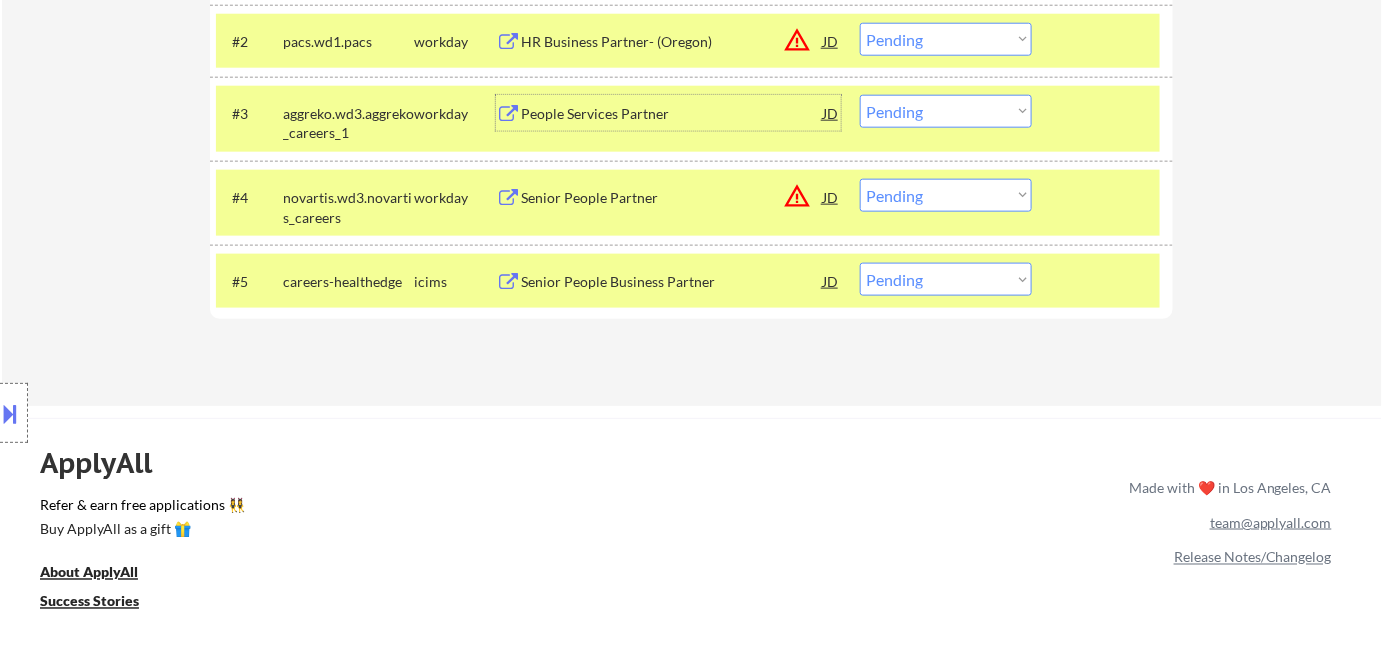 click on "Choose an option... Pending Applied Excluded (Questions) Excluded (Expired) Excluded (Location) Excluded (Bad Match) Excluded (Blocklist) Excluded (Salary) Excluded (Other)" at bounding box center [946, 111] 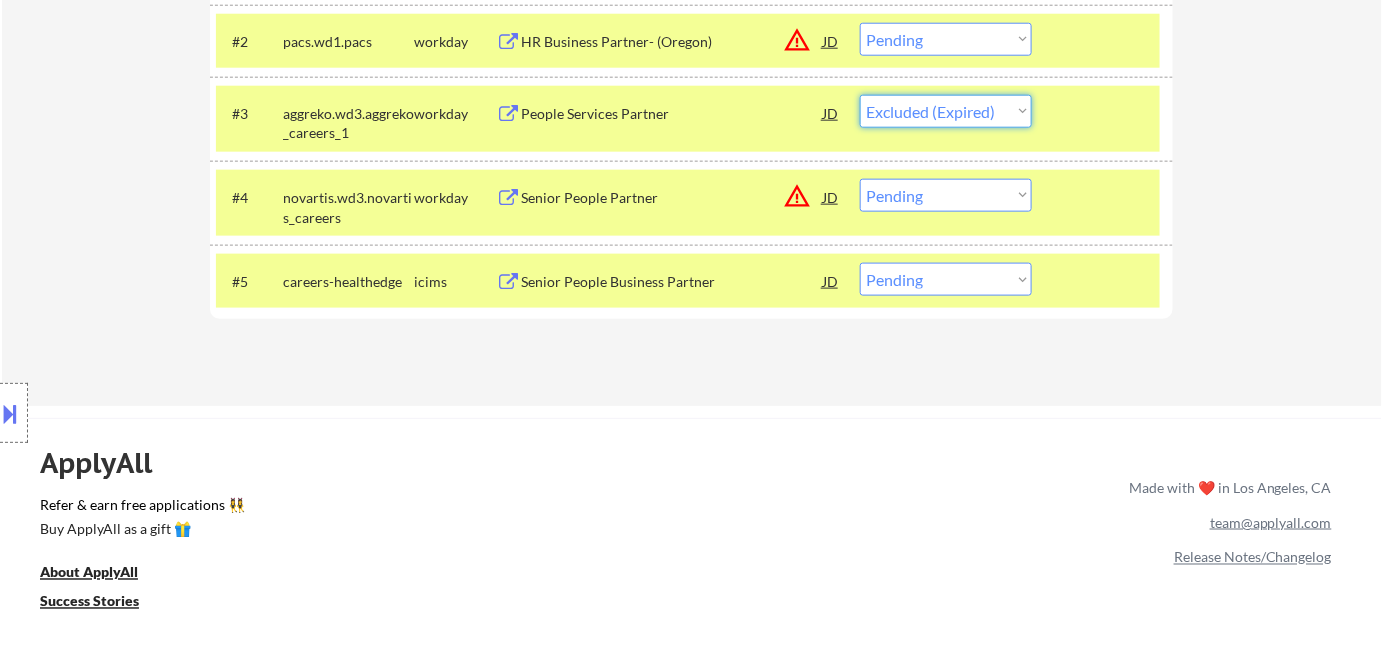 click on "Choose an option... Pending Applied Excluded (Questions) Excluded (Expired) Excluded (Location) Excluded (Bad Match) Excluded (Blocklist) Excluded (Salary) Excluded (Other)" at bounding box center (946, 111) 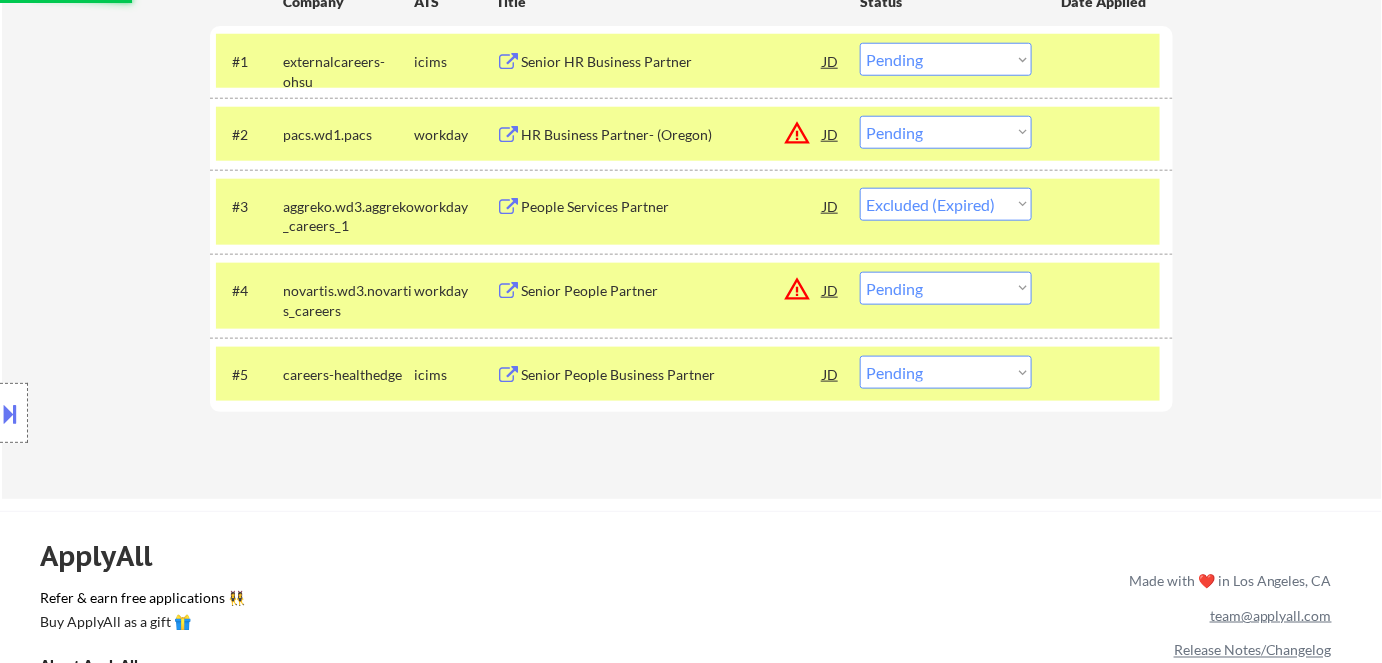 scroll, scrollTop: 272, scrollLeft: 0, axis: vertical 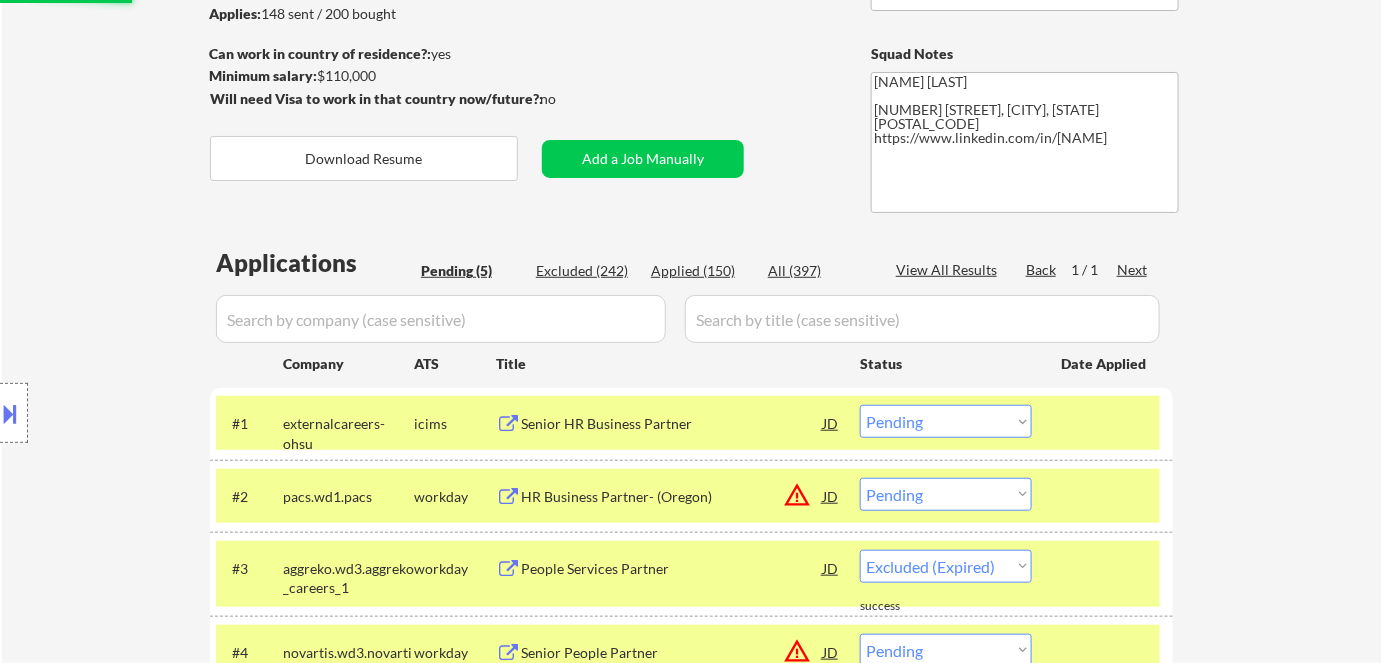 select on ""pending"" 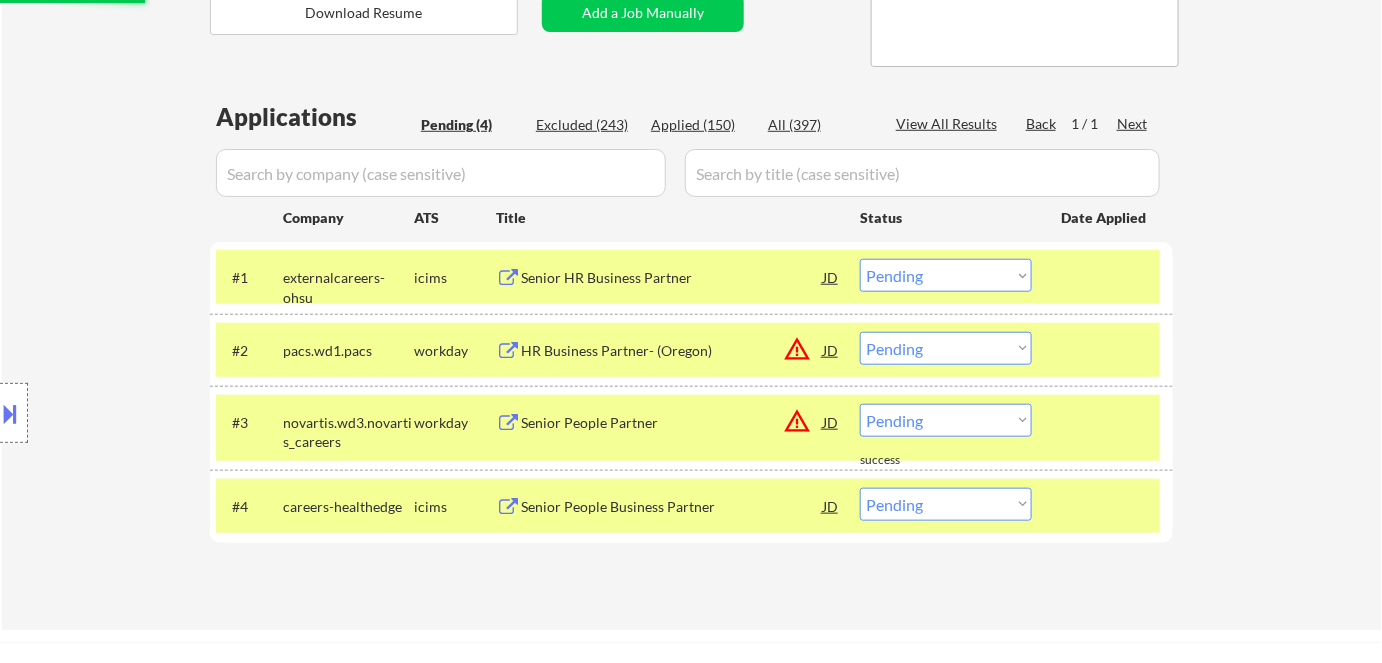 scroll, scrollTop: 454, scrollLeft: 0, axis: vertical 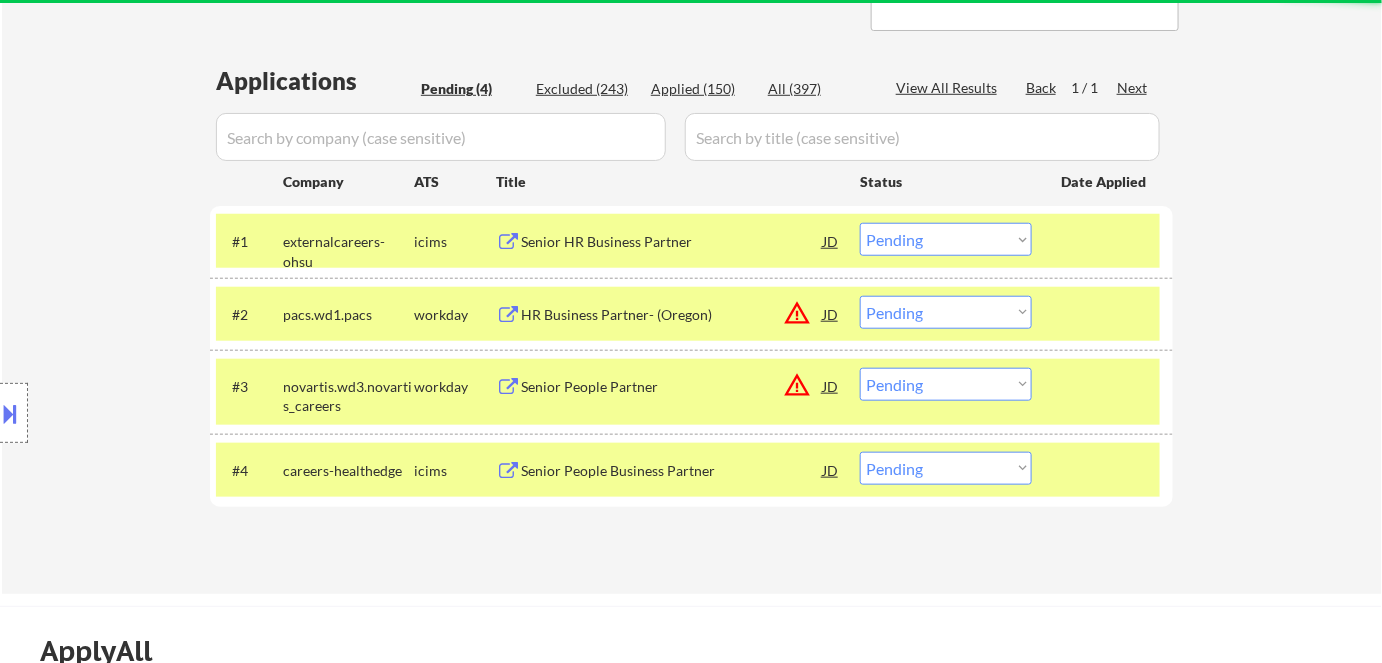 click on "HR Business Partner- (Oregon)" at bounding box center [672, 314] 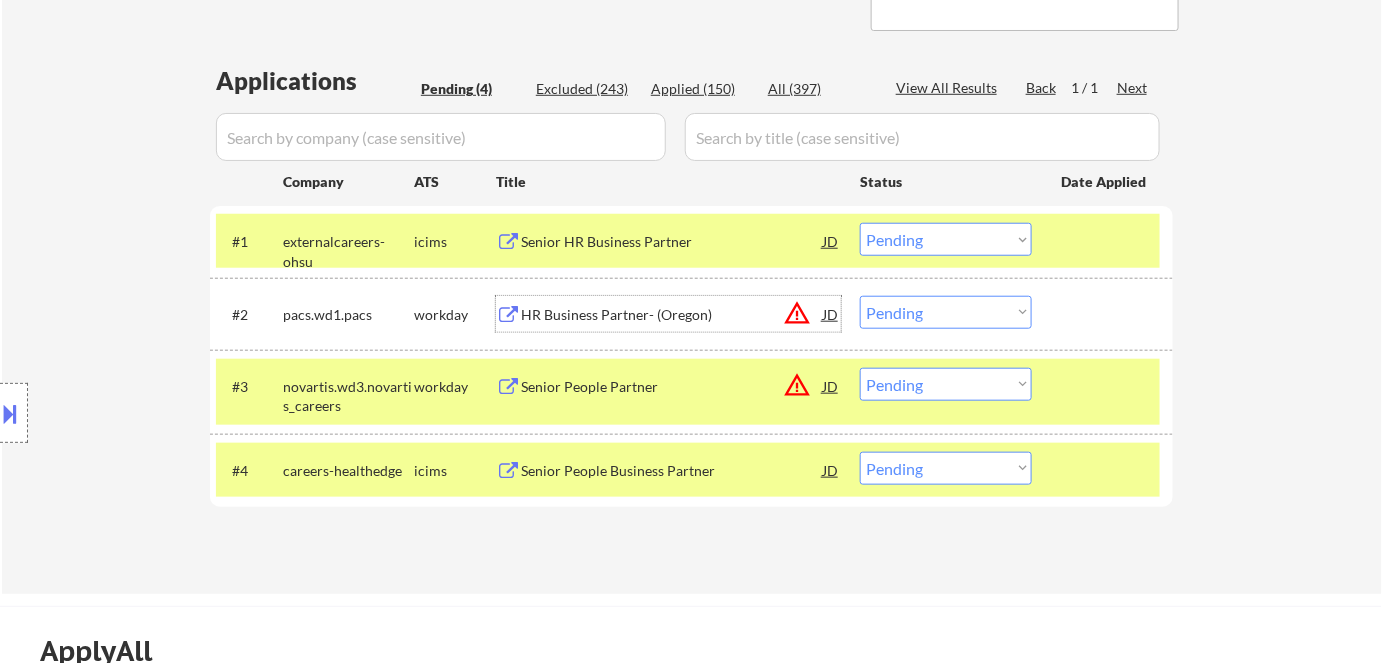click on "Choose an option... Pending Applied Excluded (Questions) Excluded (Expired) Excluded (Location) Excluded (Bad Match) Excluded (Blocklist) Excluded (Salary) Excluded (Other)" at bounding box center [946, 312] 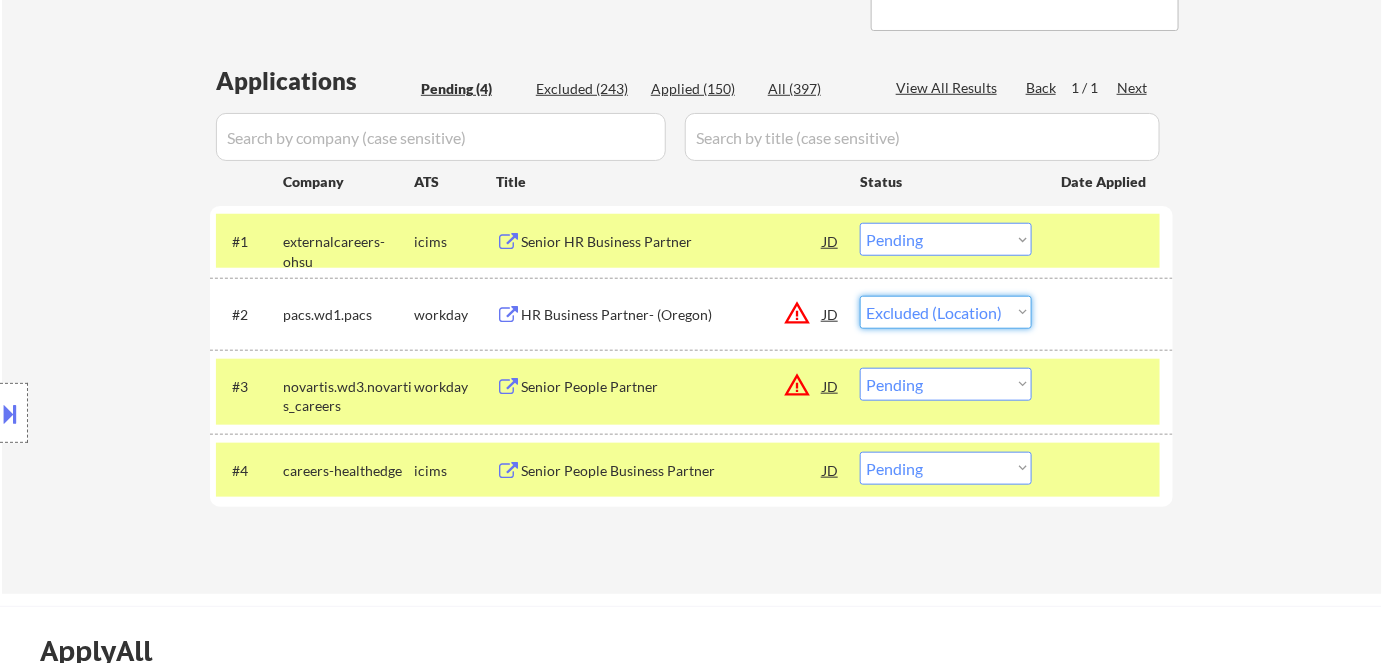 click on "Choose an option... Pending Applied Excluded (Questions) Excluded (Expired) Excluded (Location) Excluded (Bad Match) Excluded (Blocklist) Excluded (Salary) Excluded (Other)" at bounding box center [946, 312] 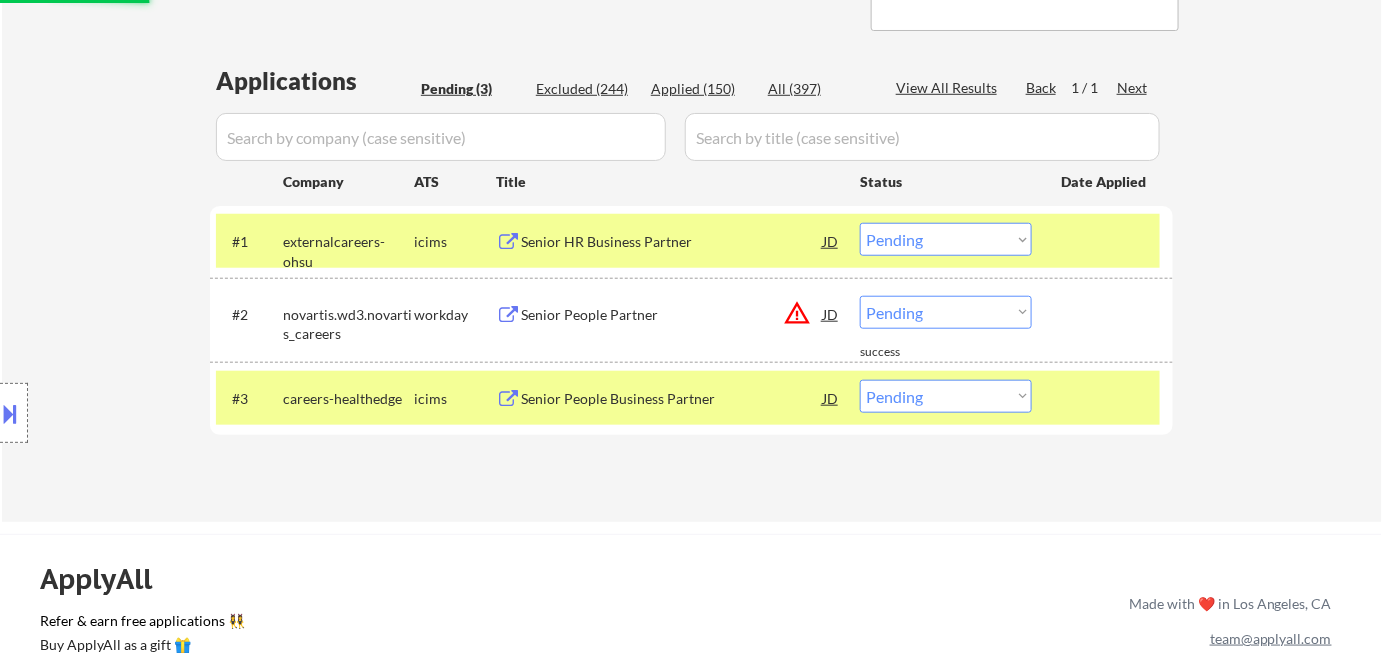 click on "Choose an option... Pending Applied Excluded (Questions) Excluded (Expired) Excluded (Location) Excluded (Bad Match) Excluded (Blocklist) Excluded (Salary) Excluded (Other)" at bounding box center [946, 312] 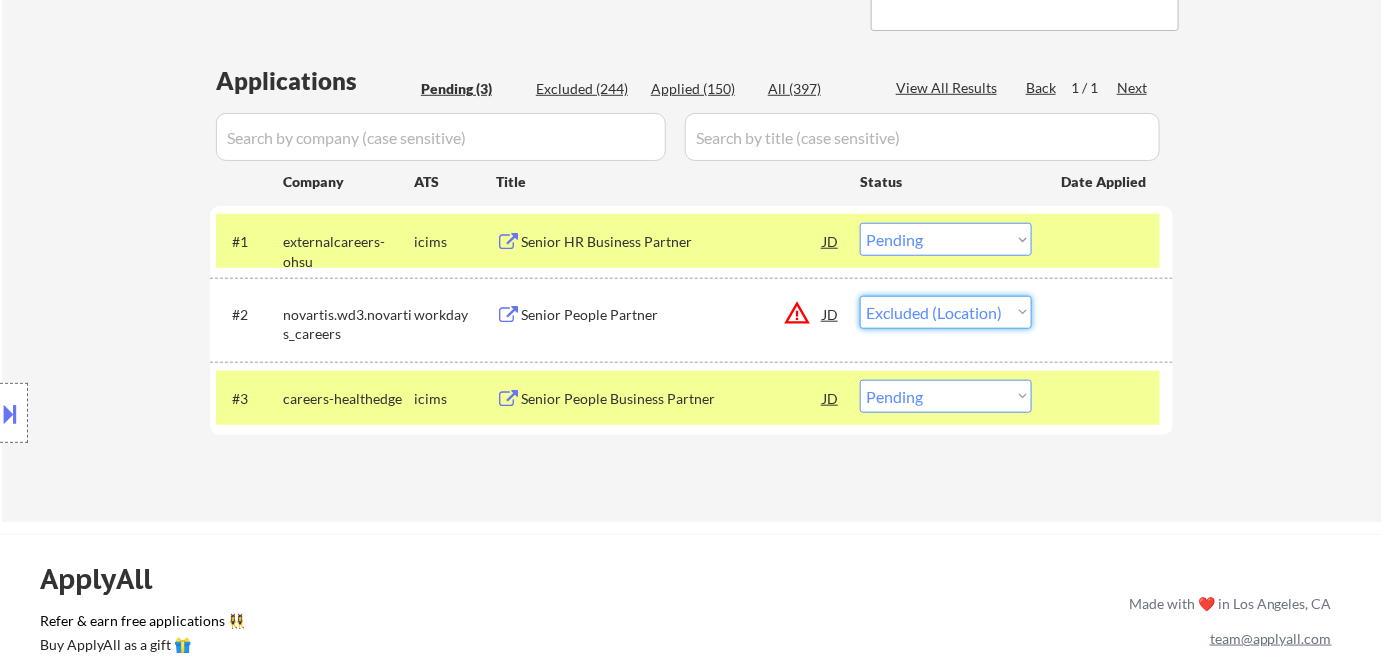 click on "Choose an option... Pending Applied Excluded (Questions) Excluded (Expired) Excluded (Location) Excluded (Bad Match) Excluded (Blocklist) Excluded (Salary) Excluded (Other)" at bounding box center (946, 312) 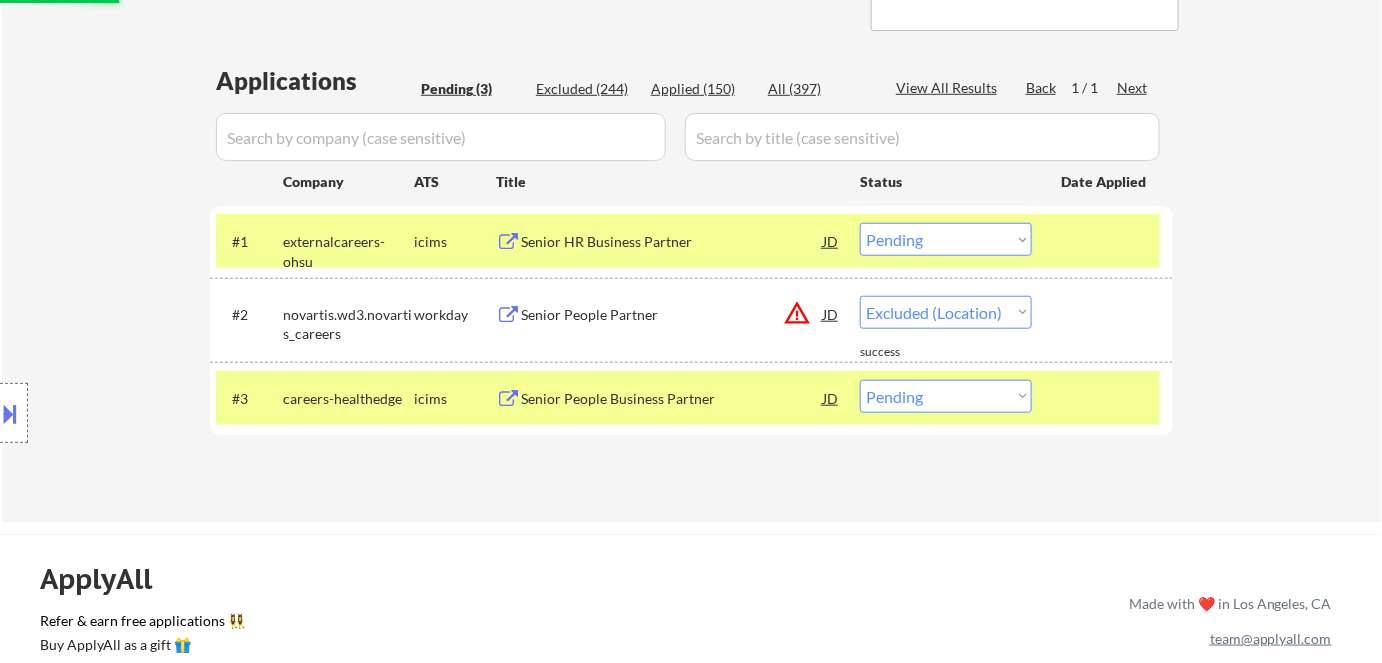 select on ""pending"" 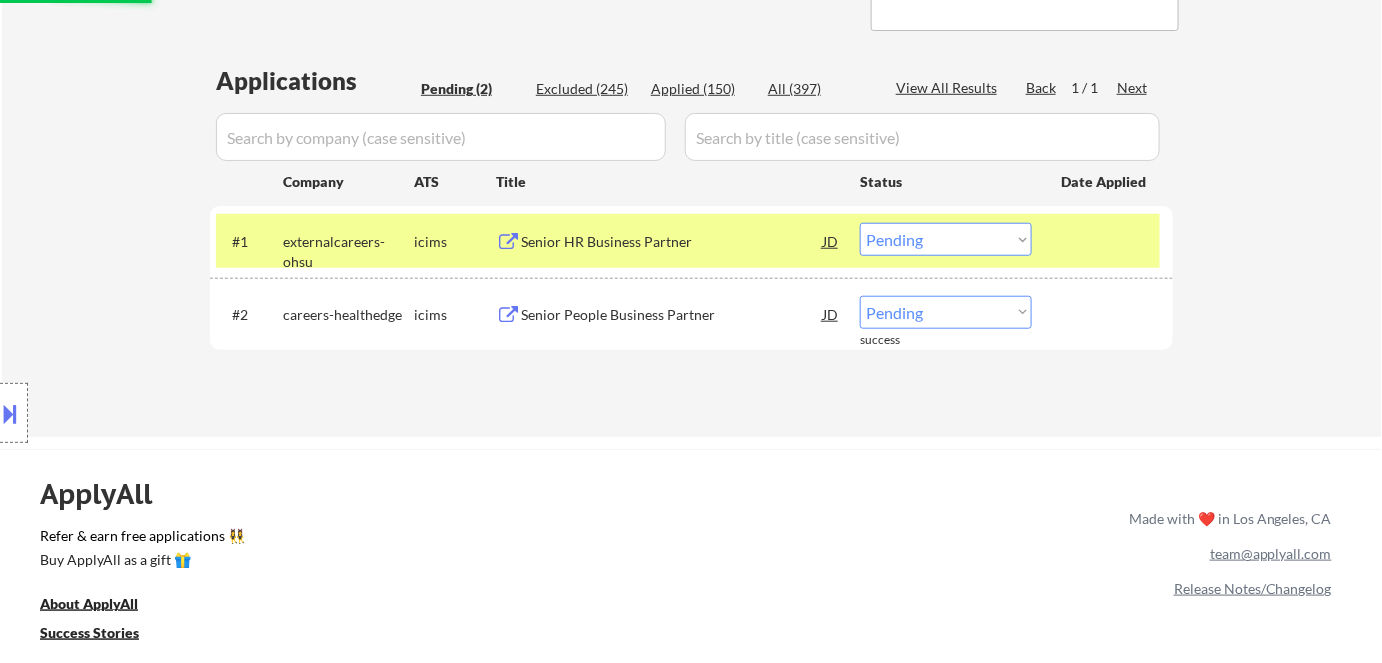 click on "Senior HR Business Partner" at bounding box center [672, 242] 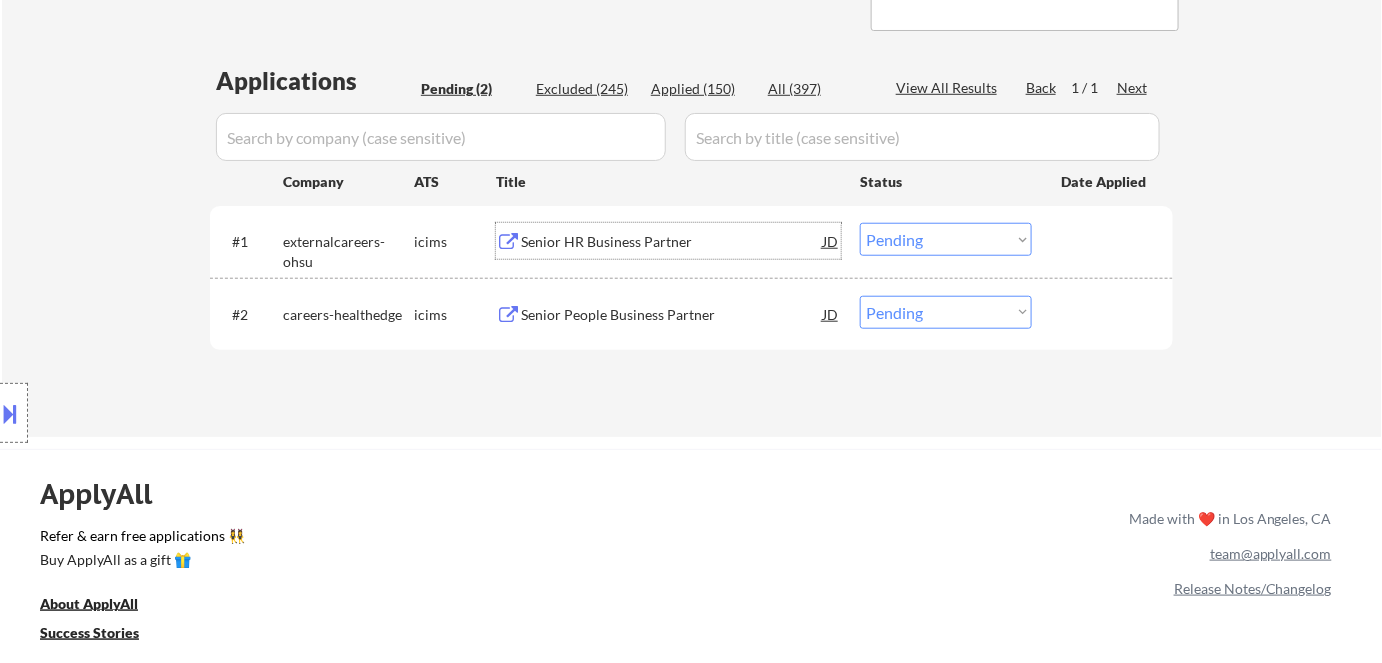 drag, startPoint x: 936, startPoint y: 229, endPoint x: 942, endPoint y: 253, distance: 24.738634 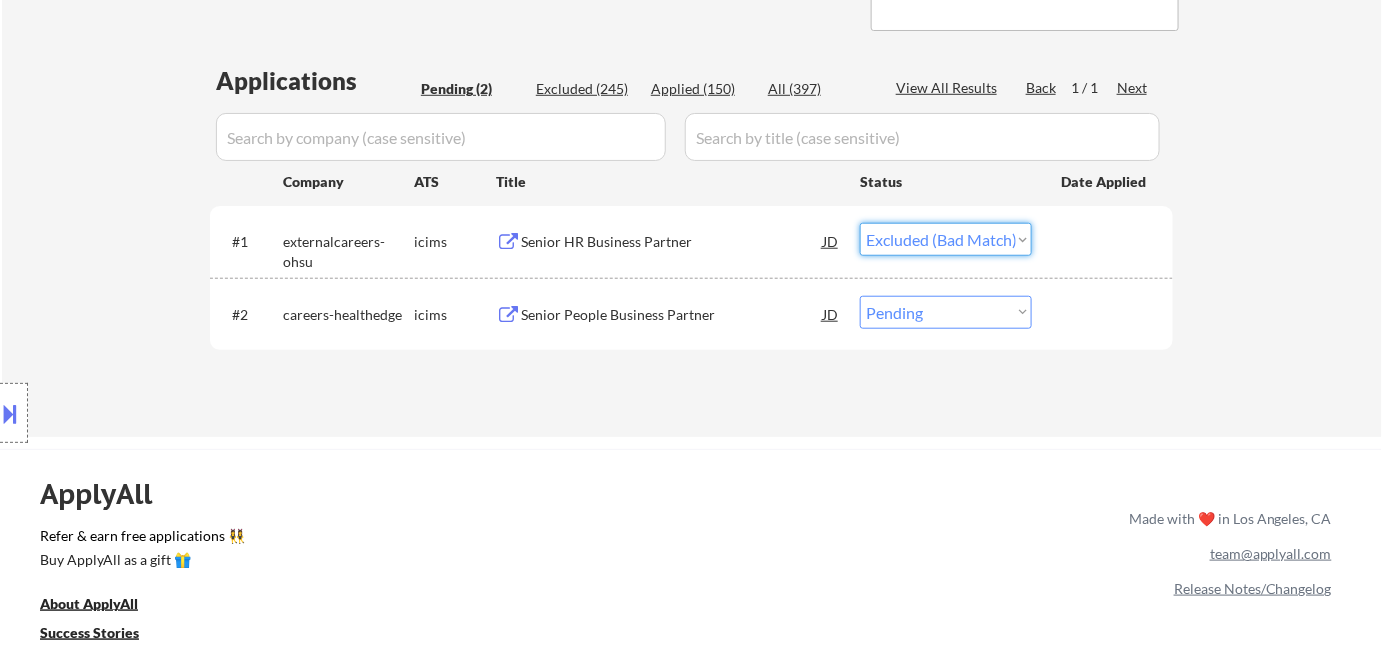 click on "Choose an option... Pending Applied Excluded (Questions) Excluded (Expired) Excluded (Location) Excluded (Bad Match) Excluded (Blocklist) Excluded (Salary) Excluded (Other)" at bounding box center [946, 239] 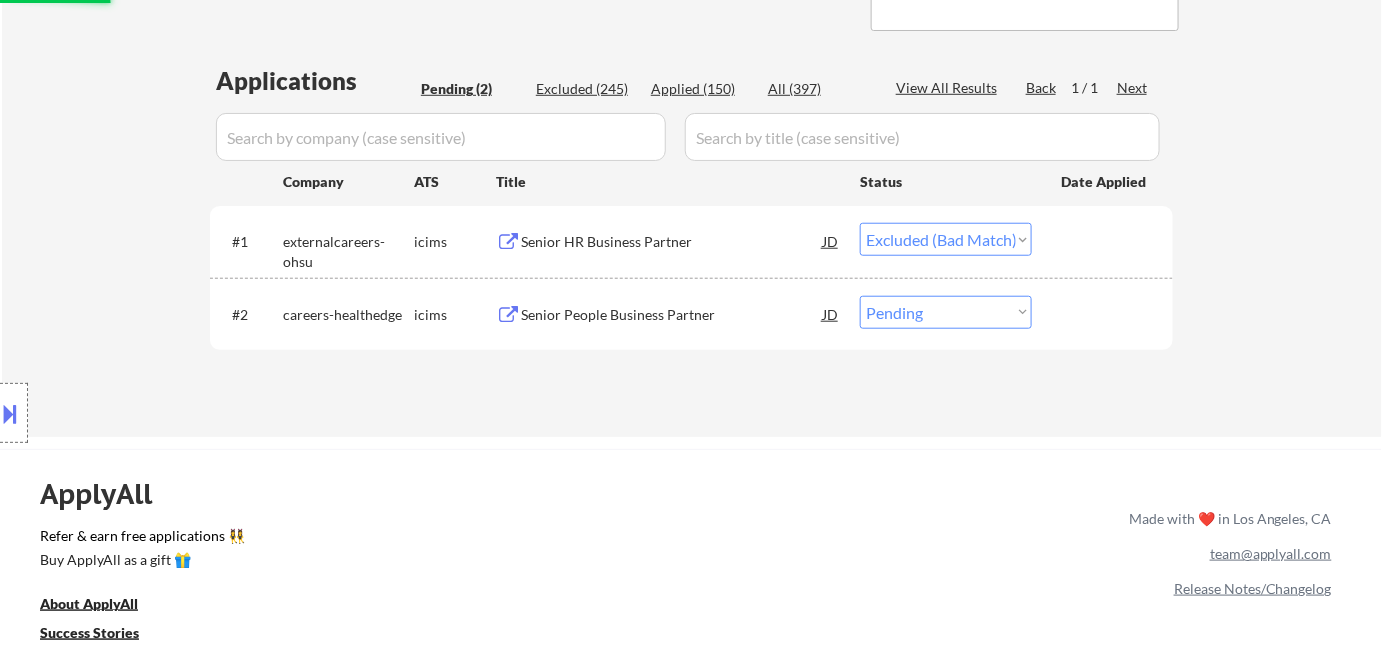 click on "Senior People Business Partner" at bounding box center (672, 315) 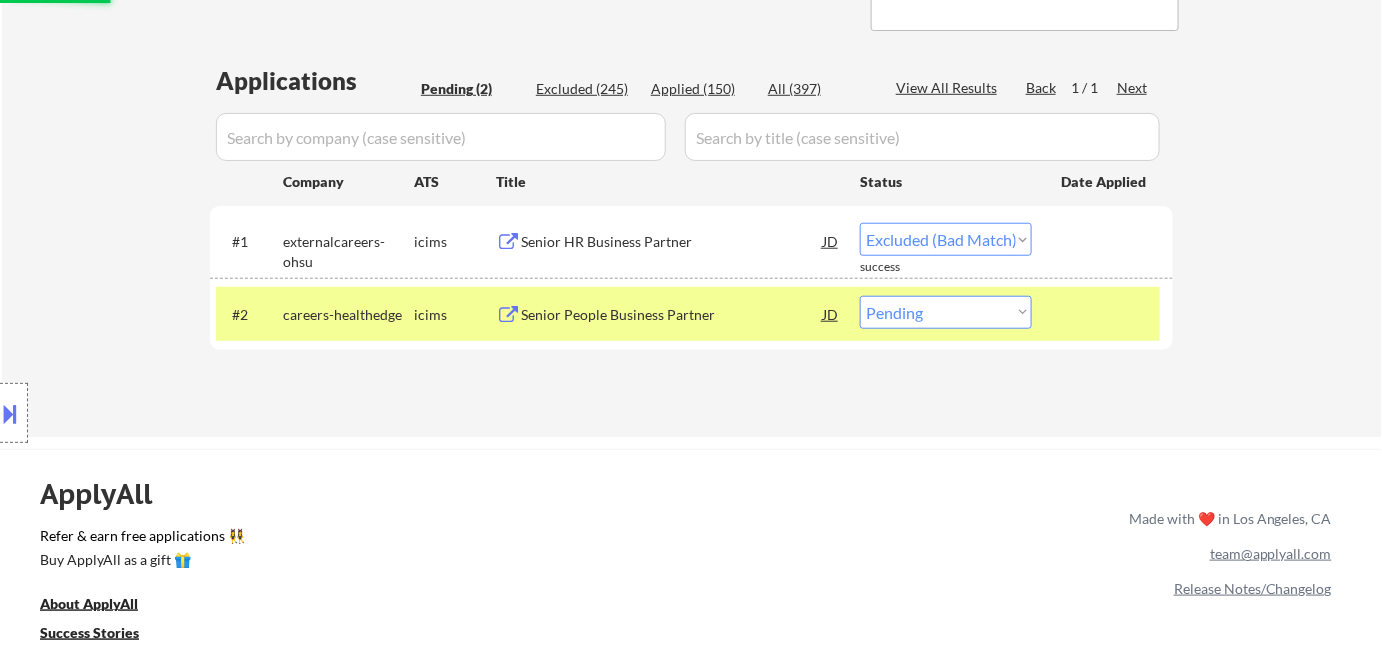 select on ""pending"" 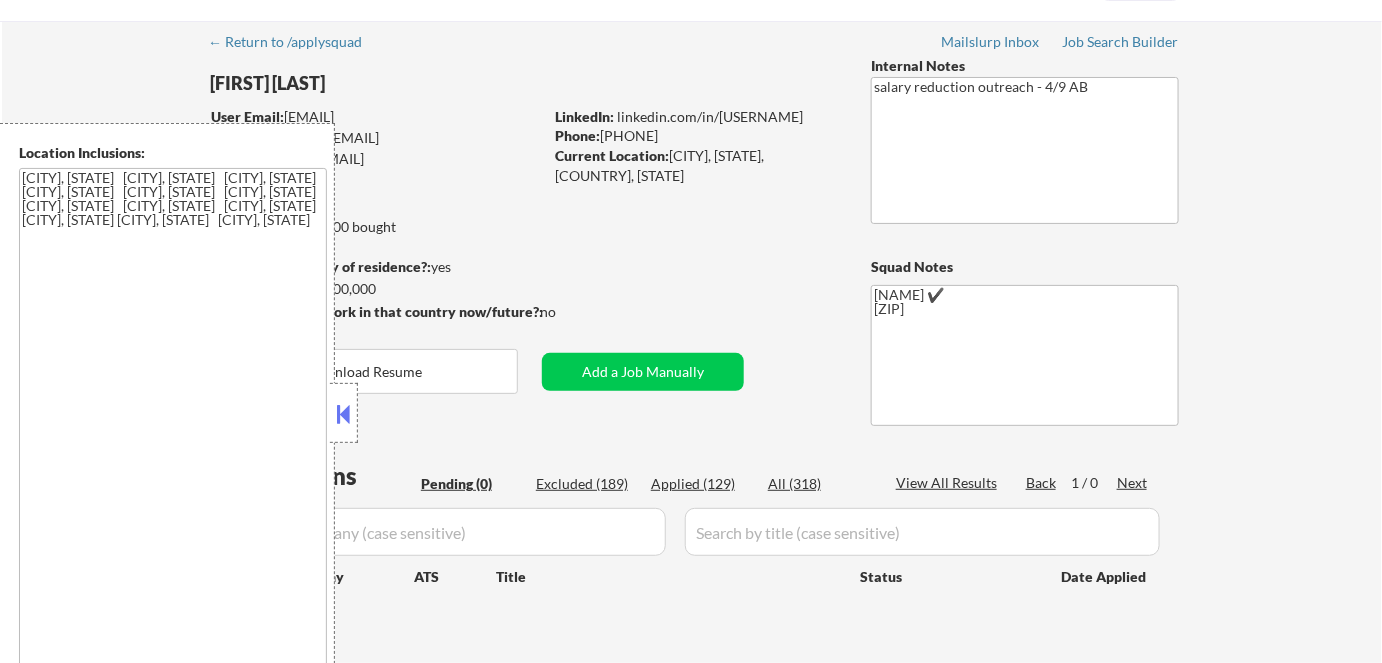 scroll, scrollTop: 90, scrollLeft: 0, axis: vertical 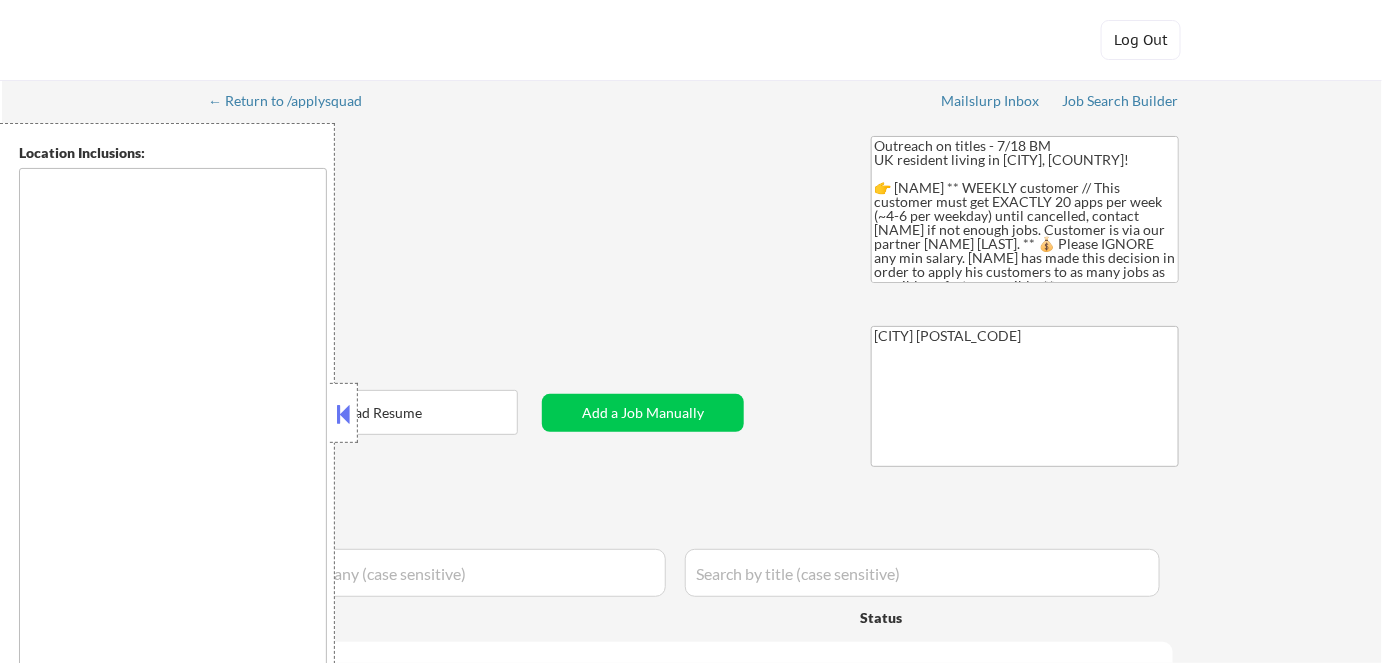 type on "remote" 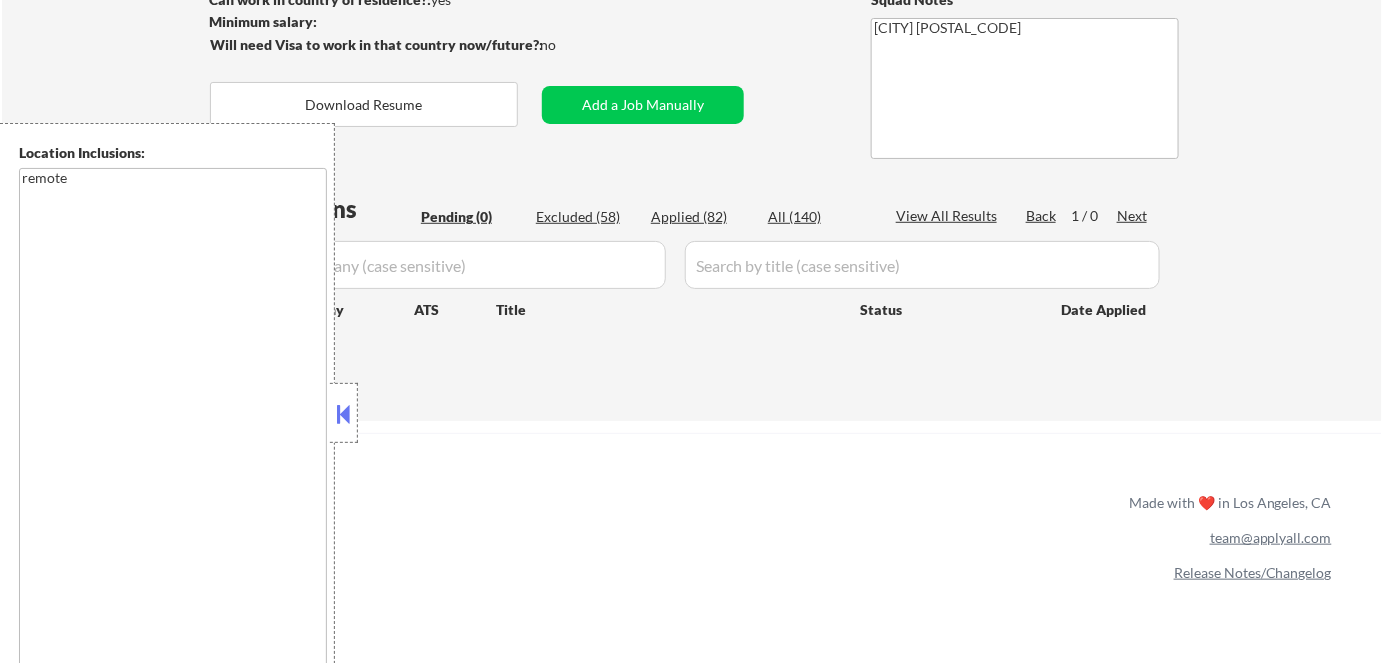 scroll, scrollTop: 363, scrollLeft: 0, axis: vertical 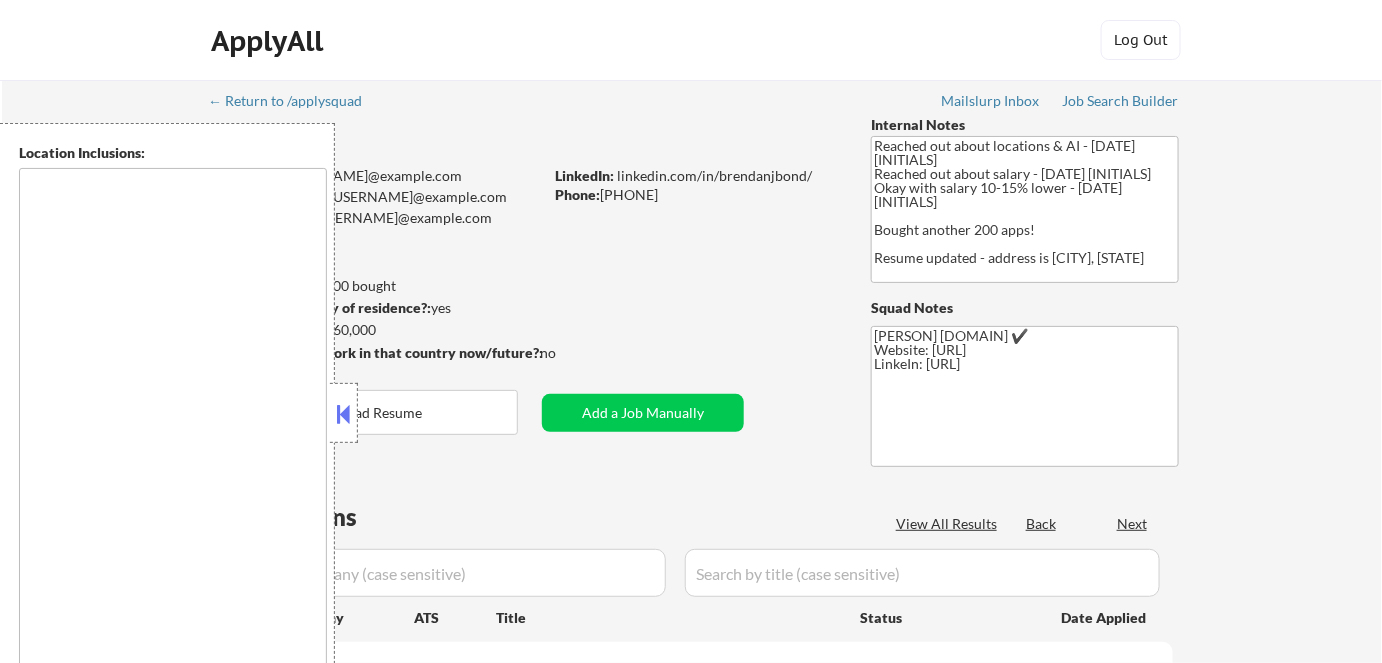 type on "Remote, US [CITY], [STATE] [CITY], [STATE] [CITY], [STATE] [CITY], [STATE] [CITY], [STATE] [CITY], [STATE] [CITY], [STATE] [CITY], [STATE] [CITY], [STATE] [CITY], [STATE] [CITY], [STATE] [CITY], [STATE] [CITY], [STATE] [CITY], [STATE] [CITY], [STATE] [CITY], [STATE] [CITY], [STATE] [CITY], [STATE]" 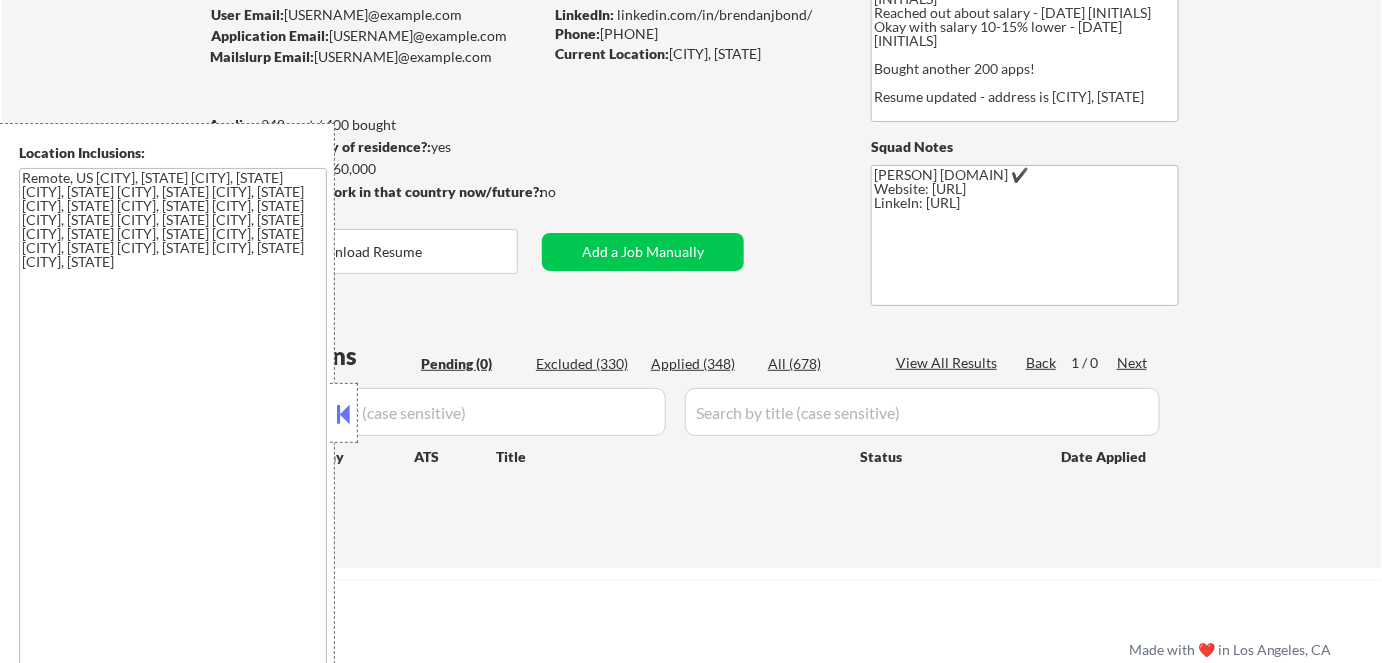 scroll, scrollTop: 181, scrollLeft: 0, axis: vertical 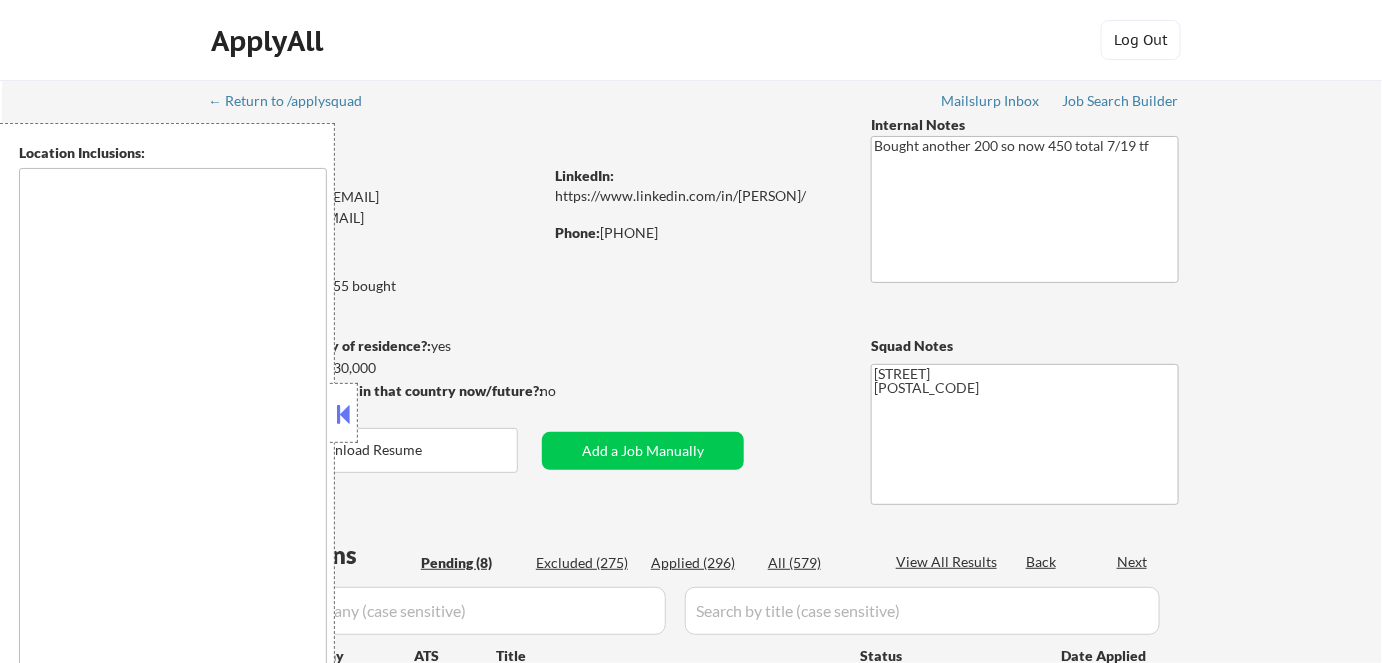 select on ""pending"" 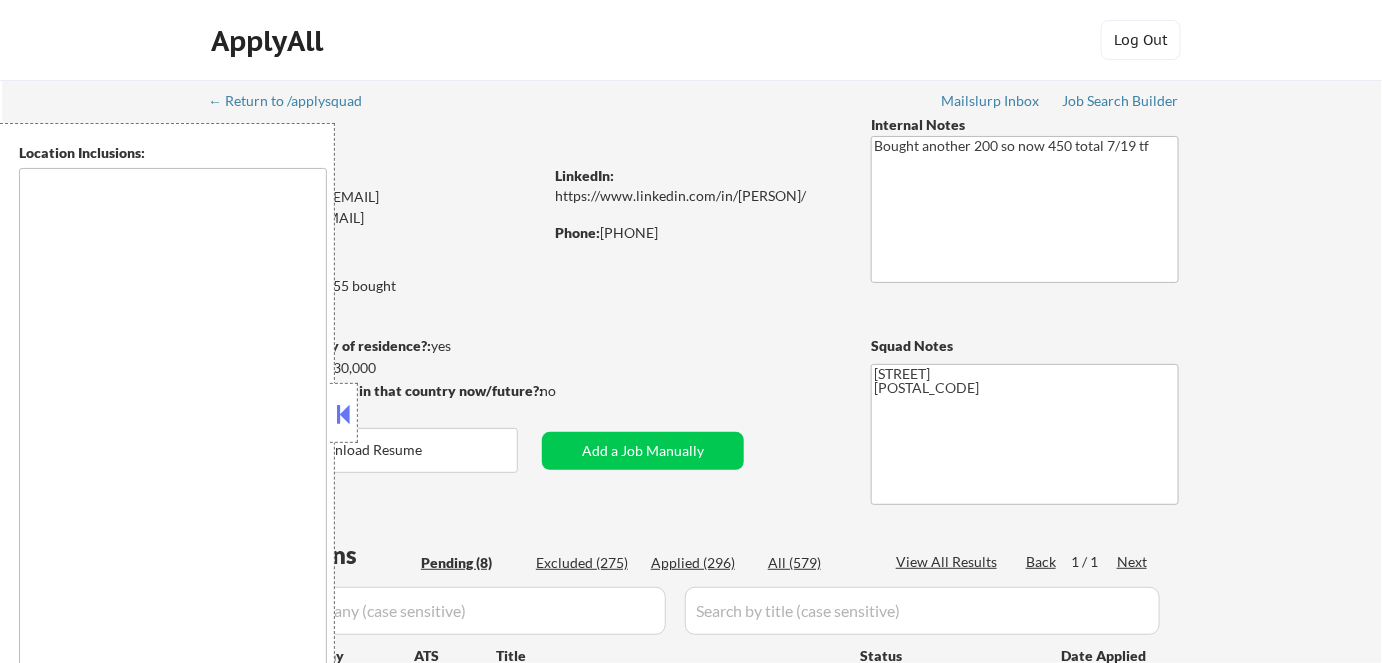 type on "remote" 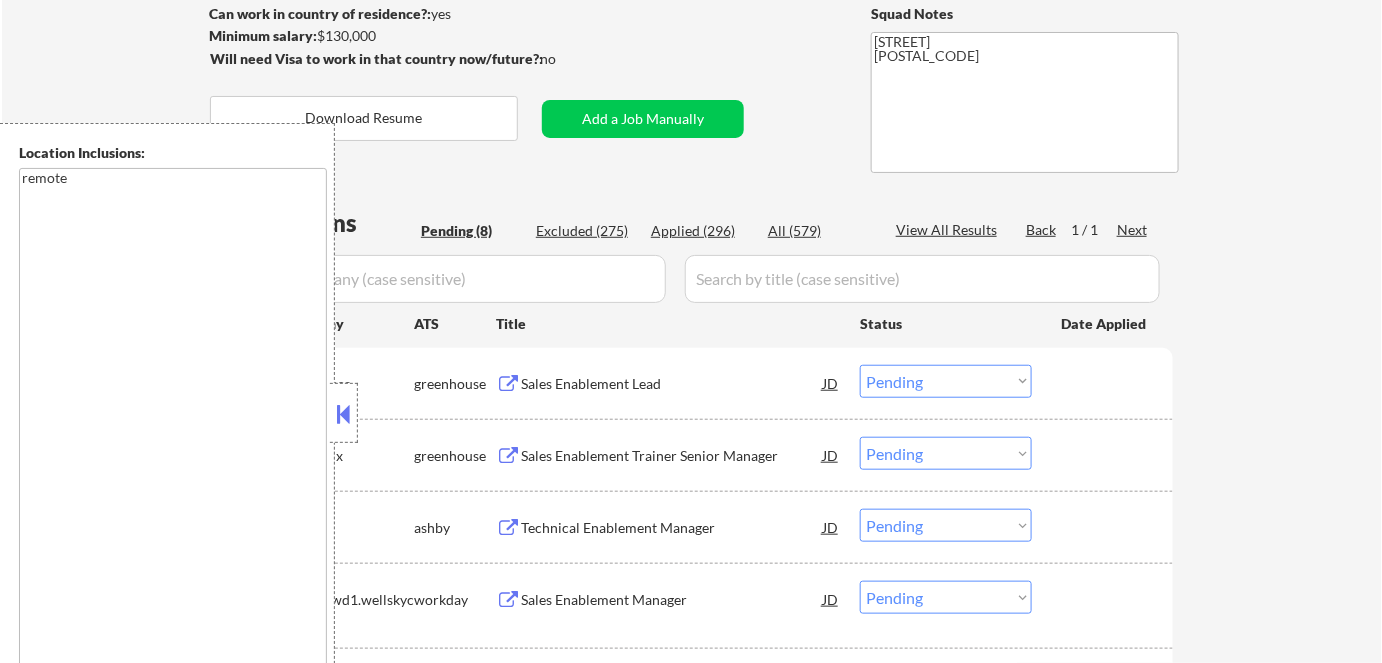 scroll, scrollTop: 363, scrollLeft: 0, axis: vertical 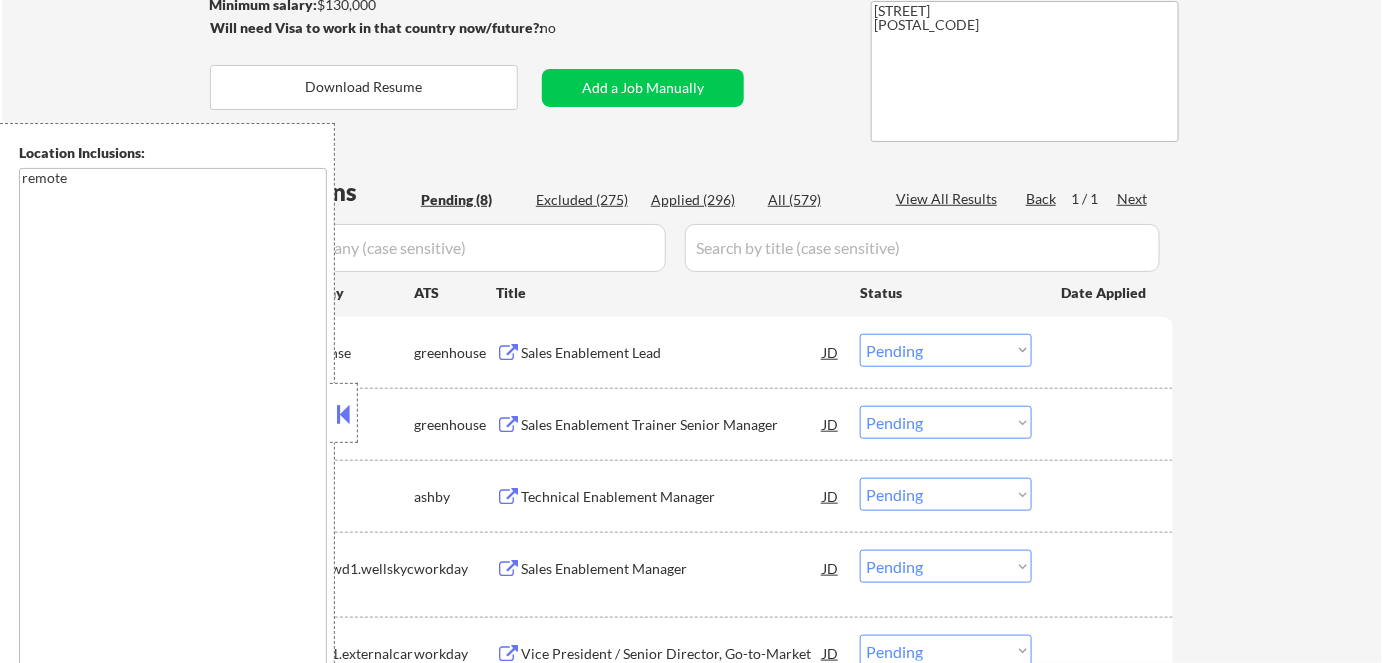 click at bounding box center [344, 414] 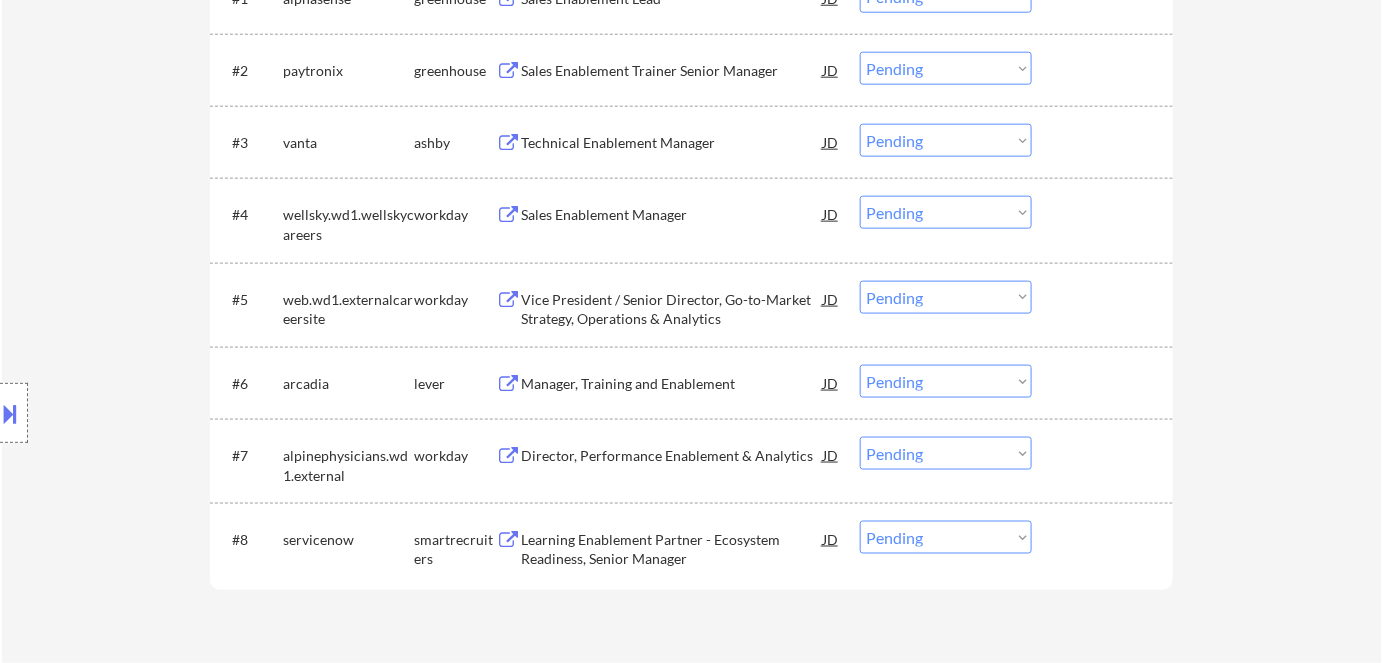 scroll, scrollTop: 727, scrollLeft: 0, axis: vertical 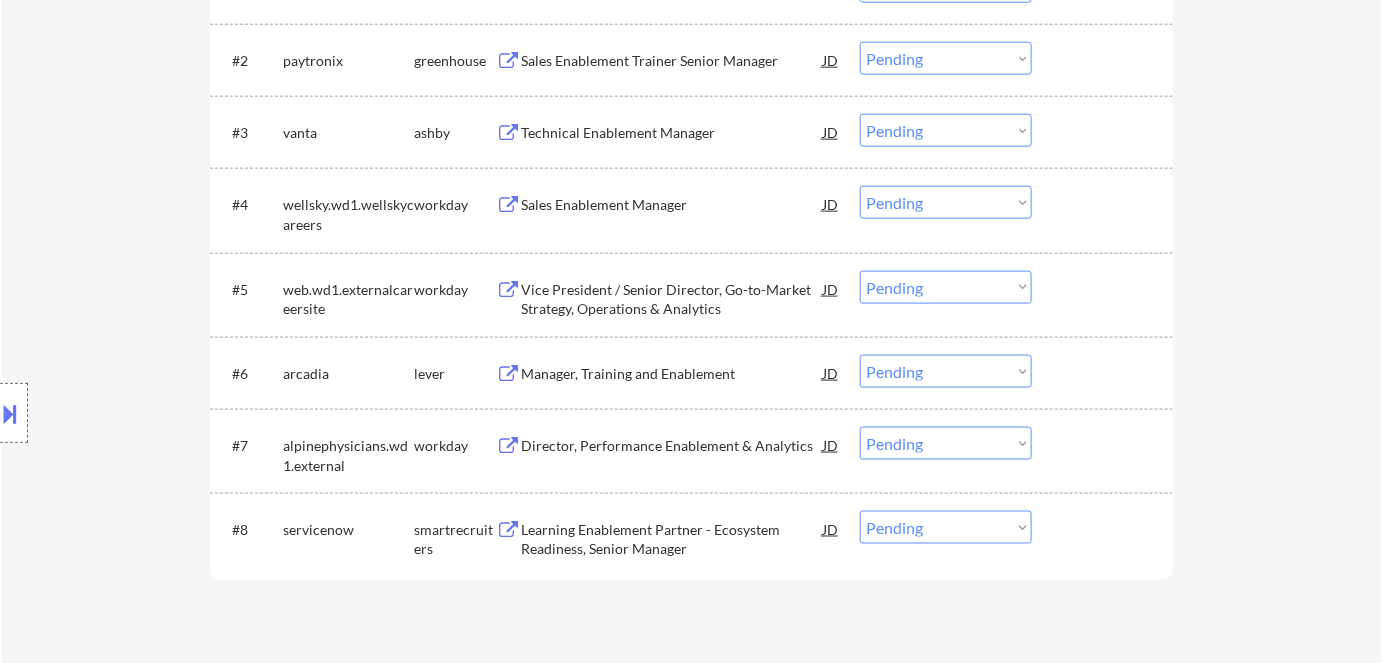 click on "Manager, Training and Enablement" at bounding box center [672, 374] 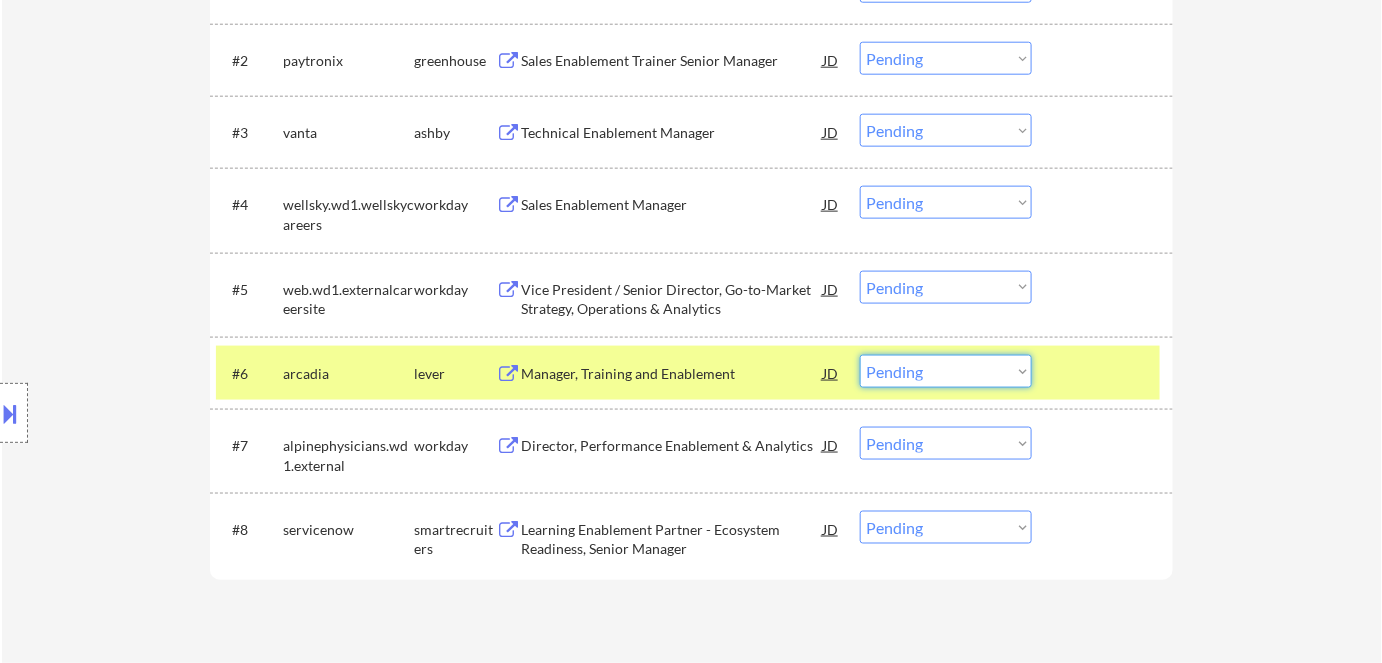 click on "Choose an option... Pending Applied Excluded (Questions) Excluded (Expired) Excluded (Location) Excluded (Bad Match) Excluded (Blocklist) Excluded (Salary) Excluded (Other)" at bounding box center (946, 371) 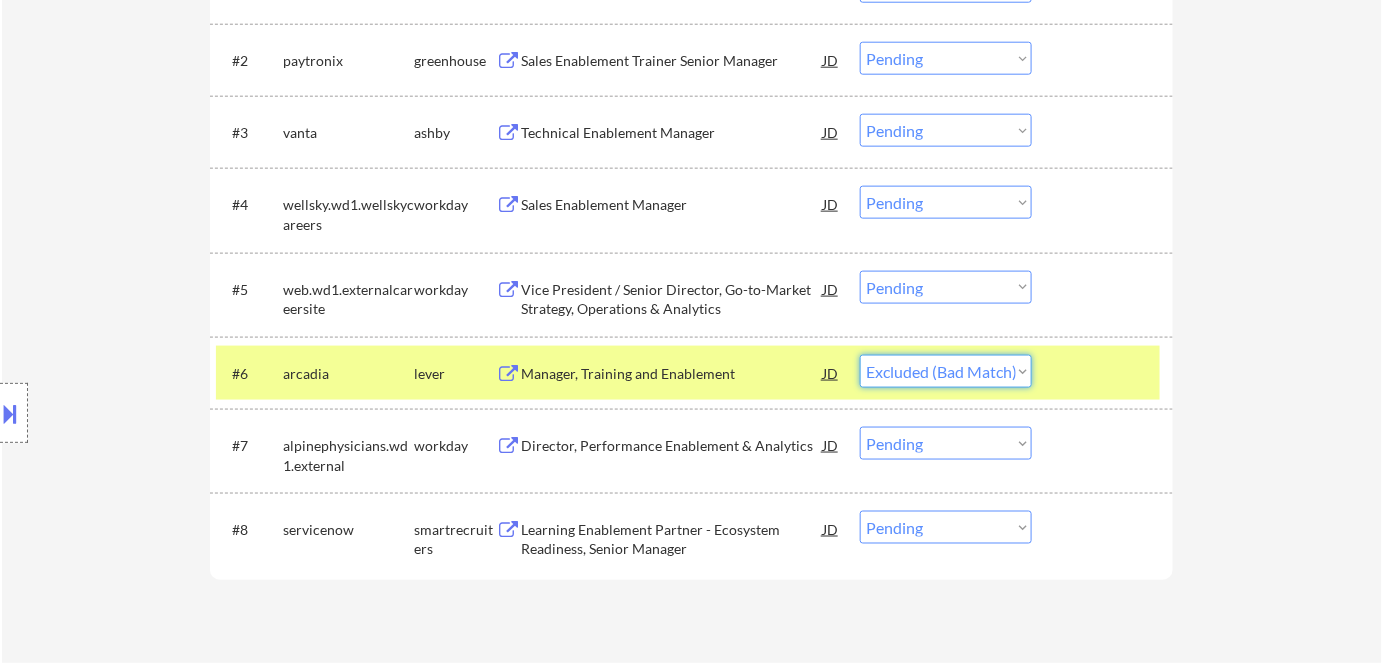 click on "Choose an option... Pending Applied Excluded (Questions) Excluded (Expired) Excluded (Location) Excluded (Bad Match) Excluded (Blocklist) Excluded (Salary) Excluded (Other)" at bounding box center [946, 371] 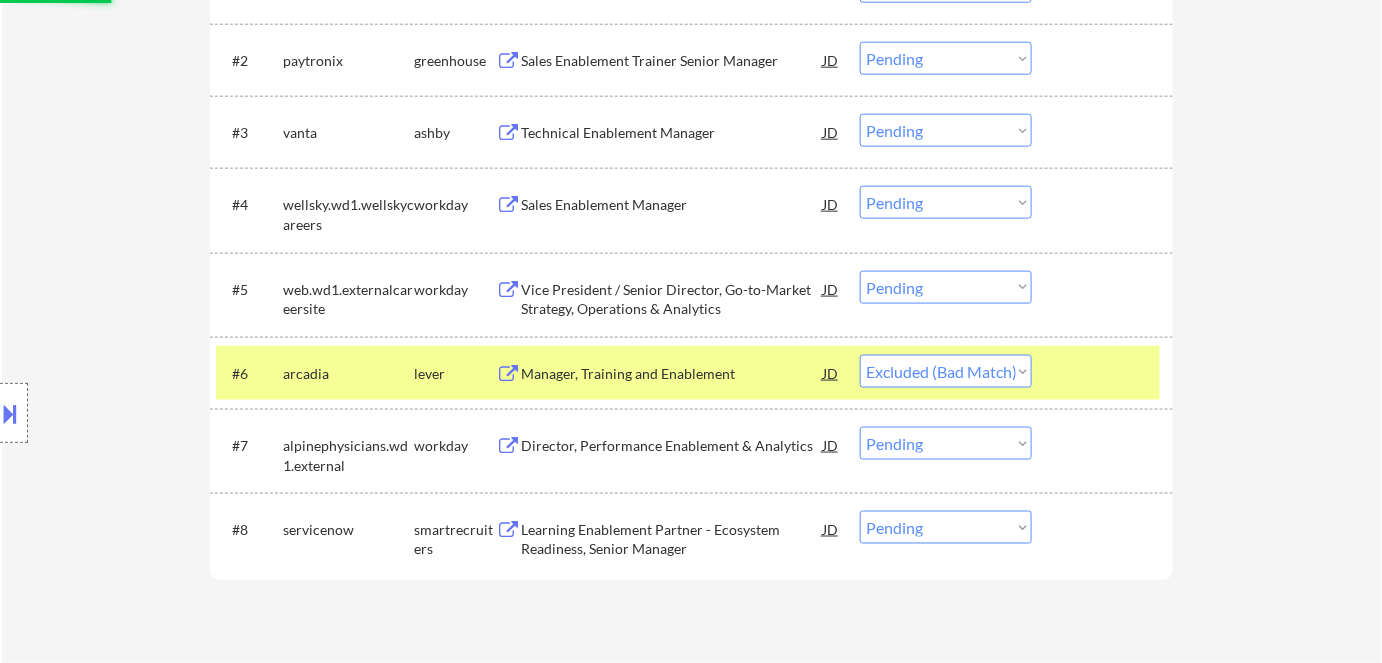 click on "Director, Performance Enablement & Analytics" at bounding box center [672, 446] 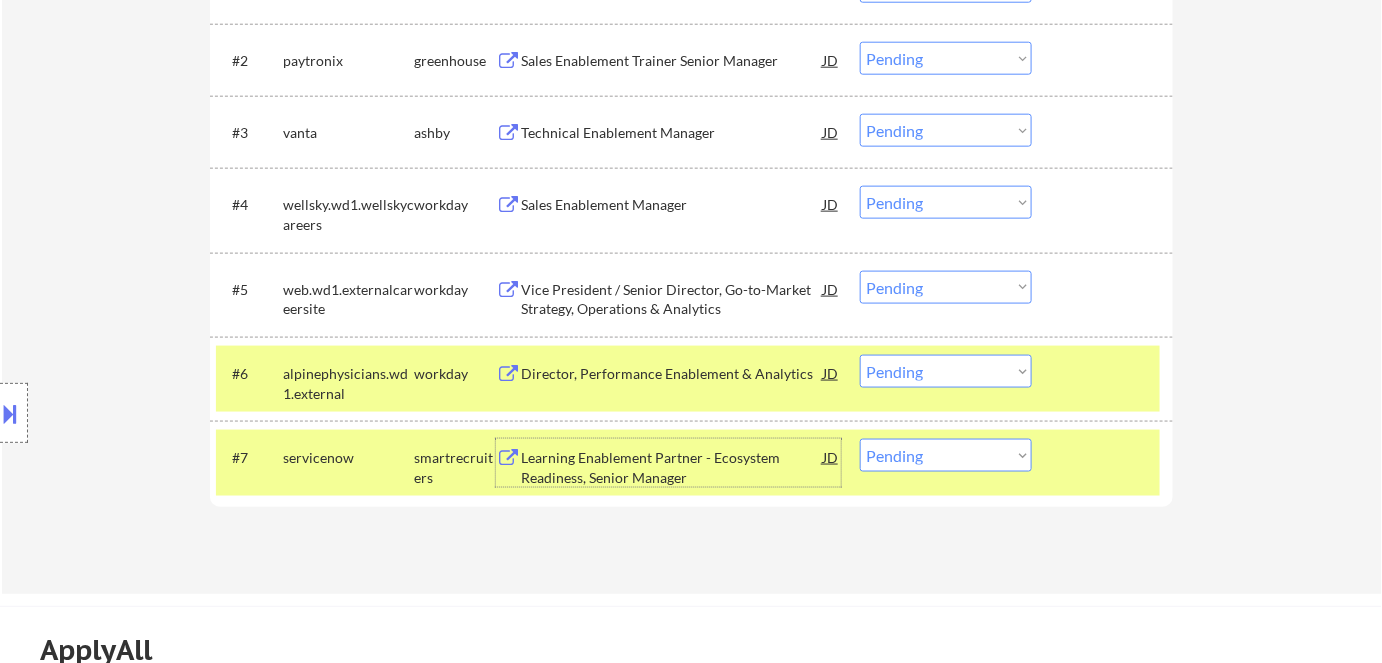 click on "Choose an option... Pending Applied Excluded (Questions) Excluded (Expired) Excluded (Location) Excluded (Bad Match) Excluded (Blocklist) Excluded (Salary) Excluded (Other)" at bounding box center (946, 371) 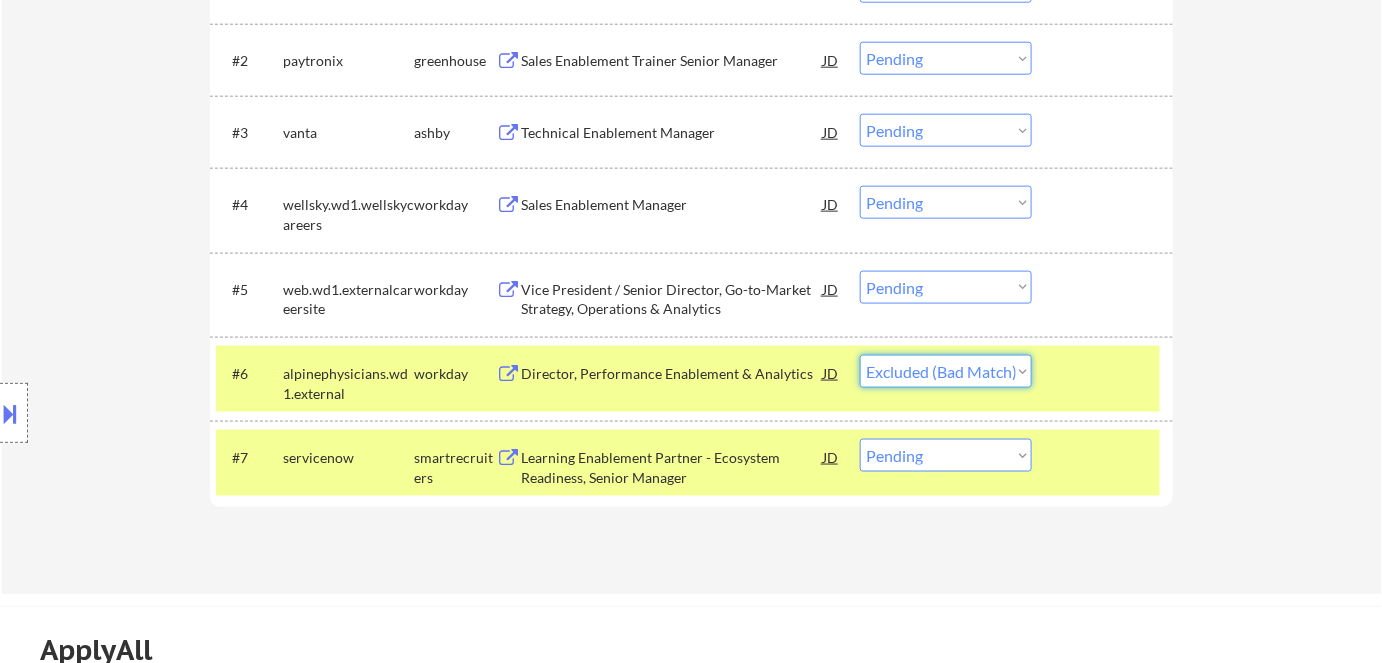 click on "Choose an option... Pending Applied Excluded (Questions) Excluded (Expired) Excluded (Location) Excluded (Bad Match) Excluded (Blocklist) Excluded (Salary) Excluded (Other)" at bounding box center (946, 371) 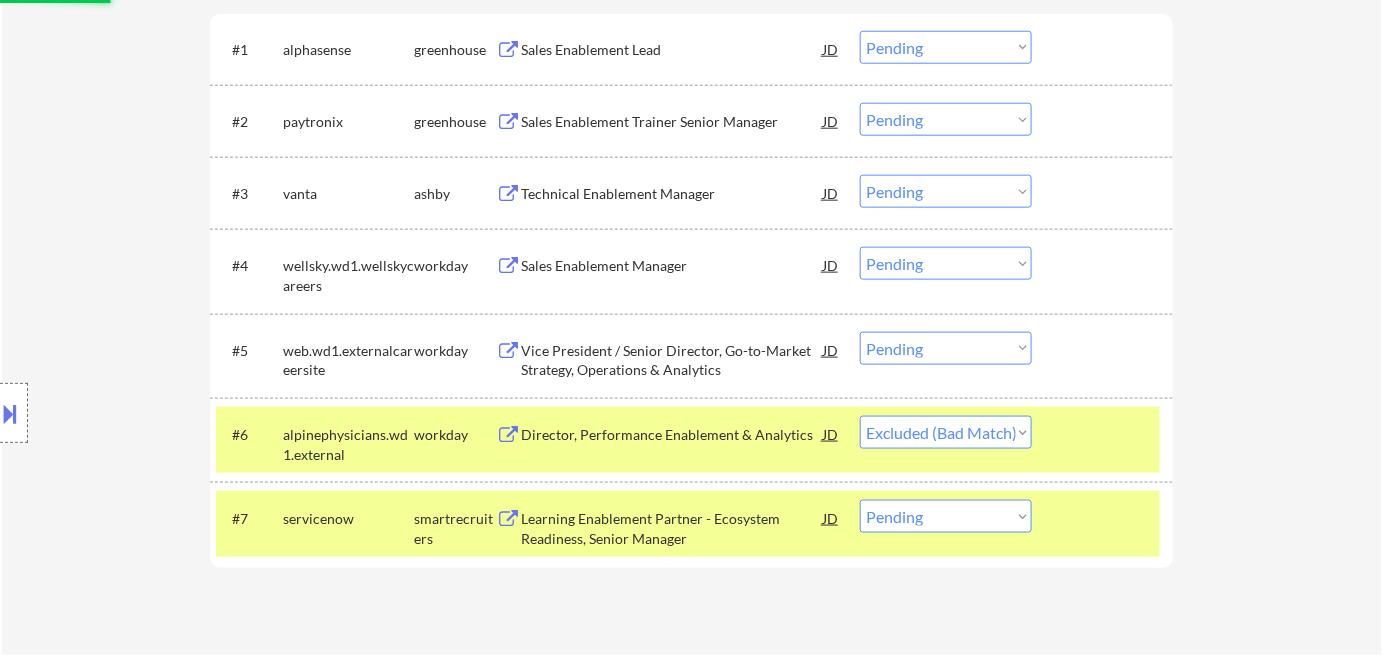 scroll, scrollTop: 636, scrollLeft: 0, axis: vertical 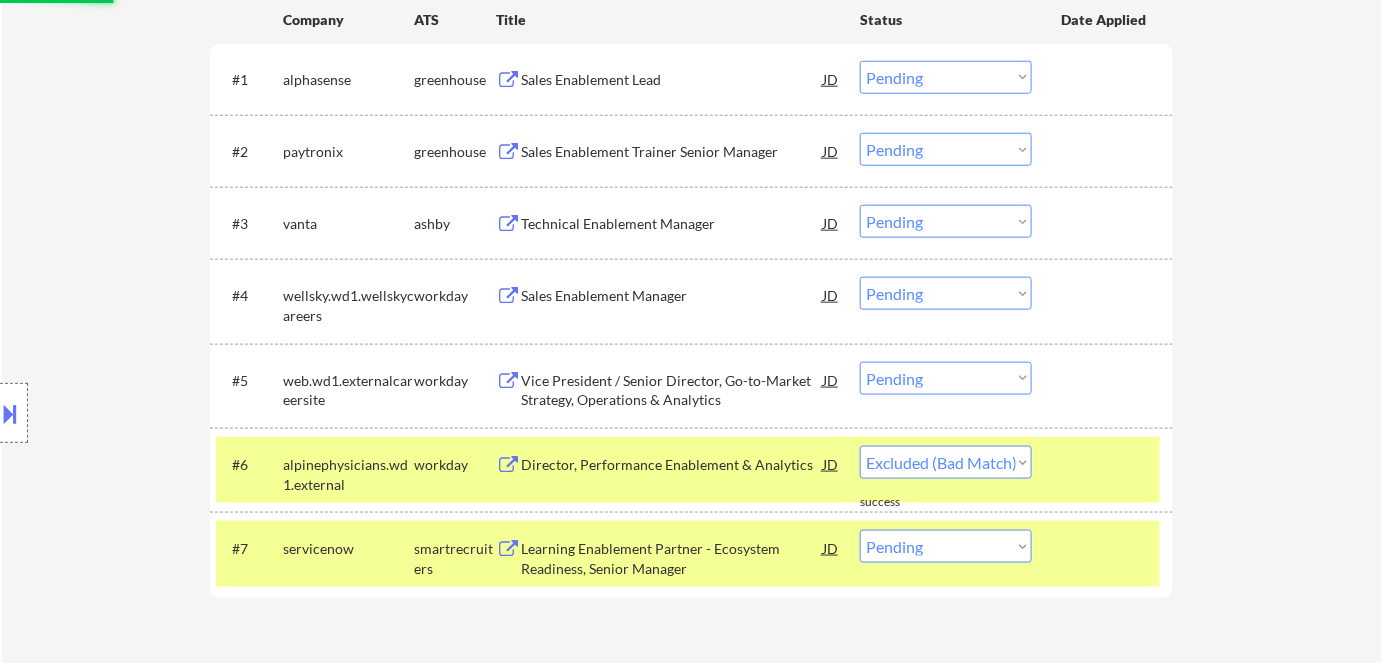 click on "Vice President / Senior Director, Go-to-Market Strategy, Operations & Analytics" at bounding box center [672, 390] 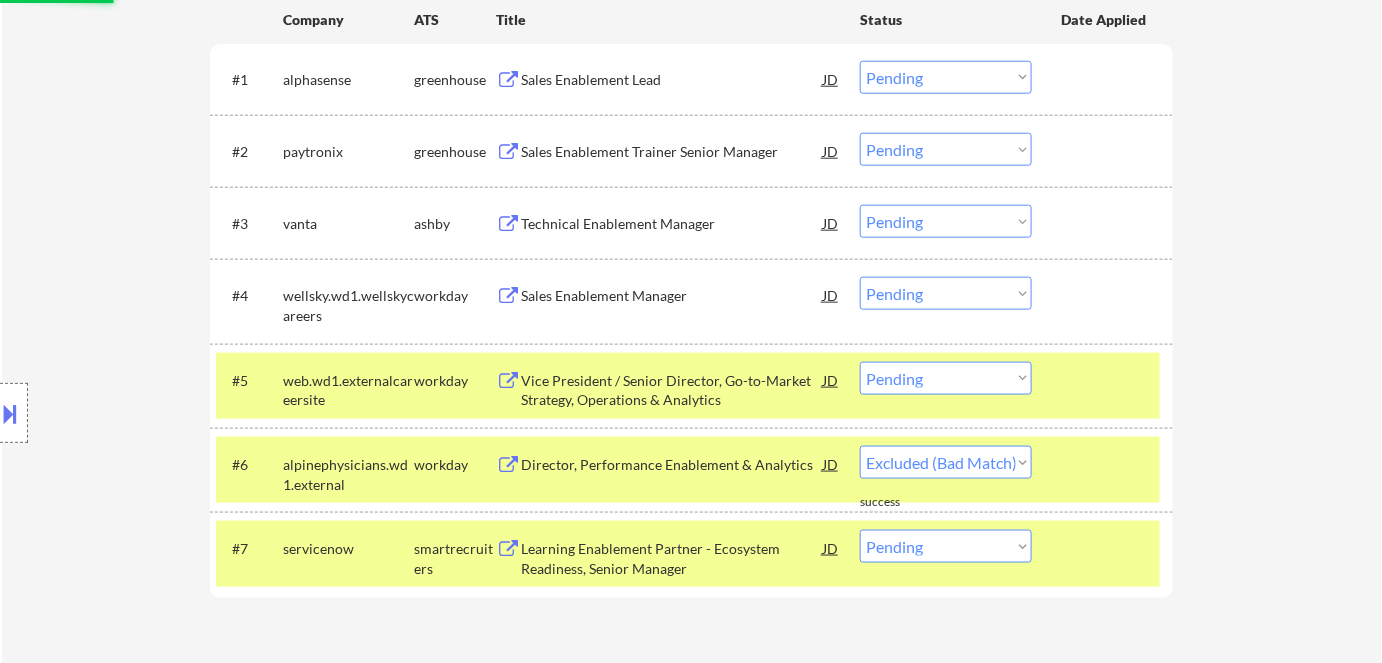 select on ""pending"" 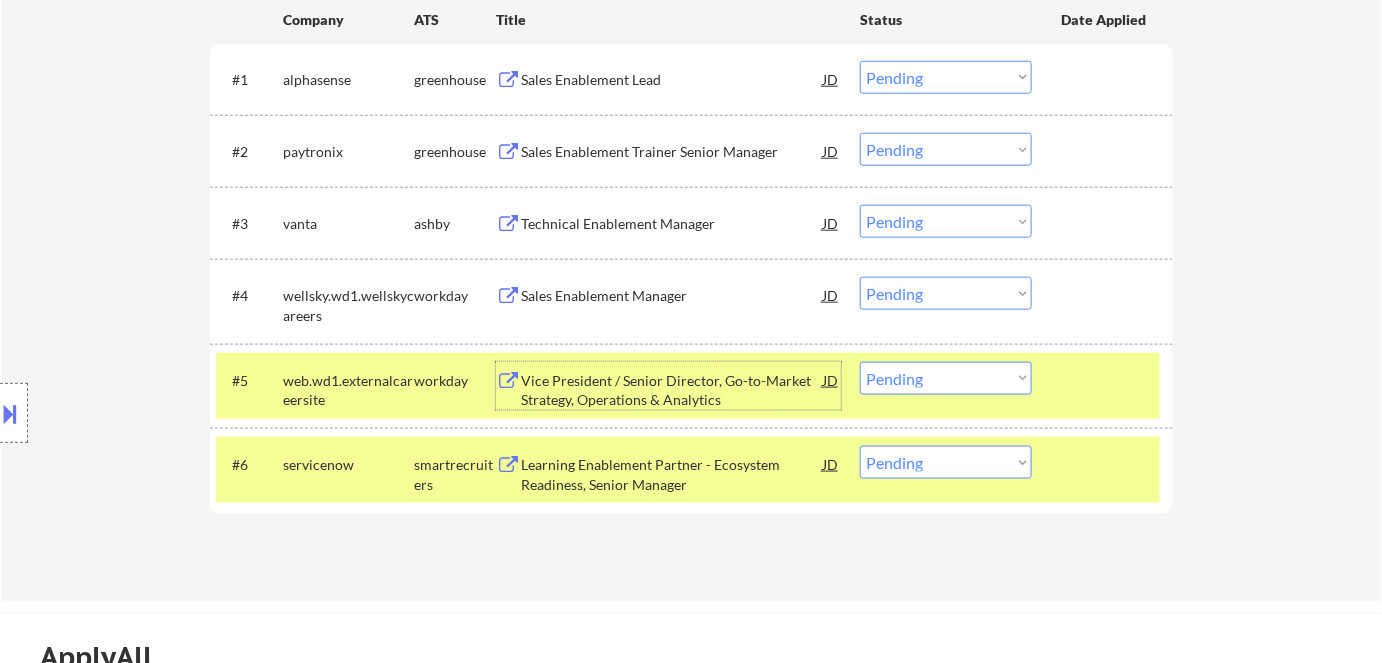 click on "Sales Enablement Manager" at bounding box center (672, 296) 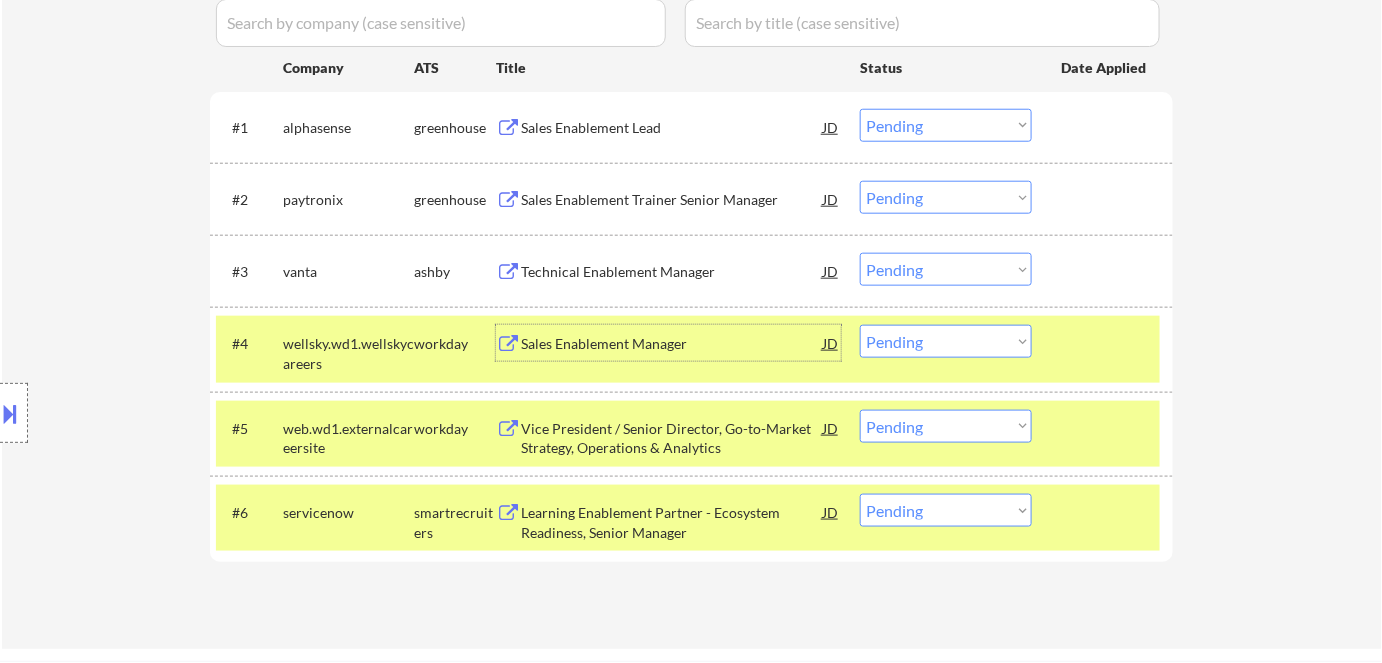 scroll, scrollTop: 545, scrollLeft: 0, axis: vertical 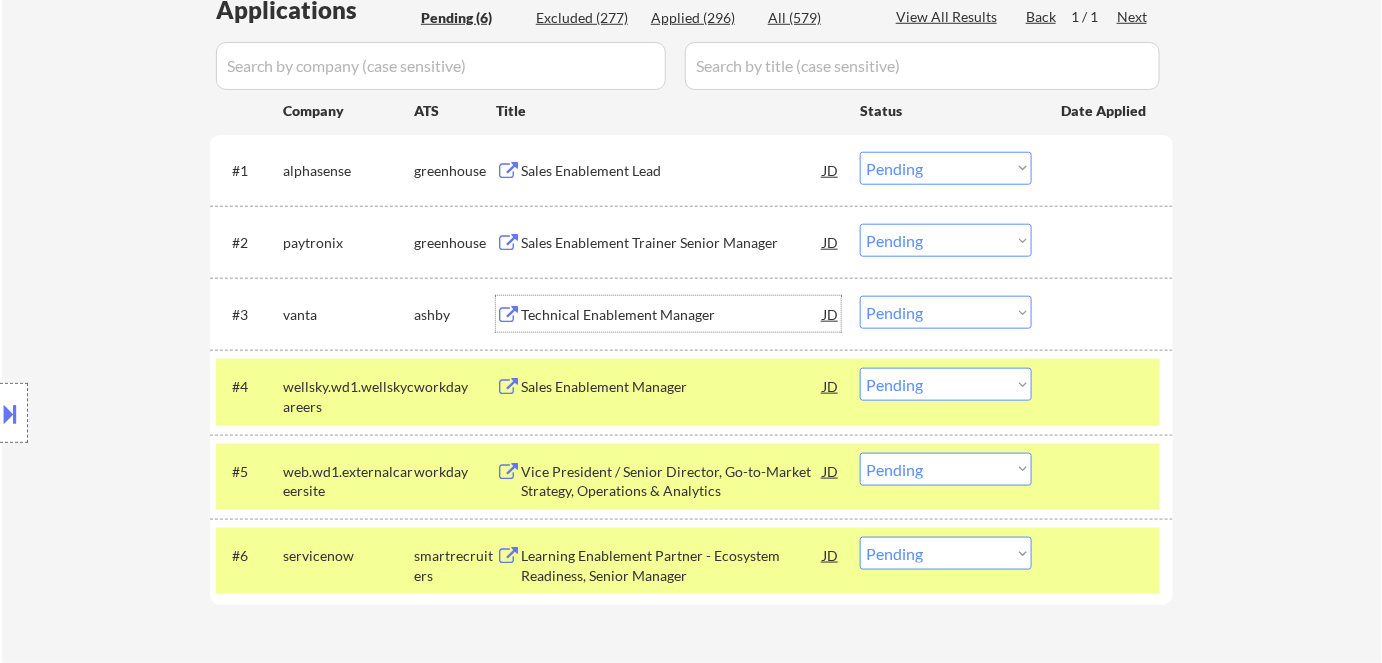 click on "Technical Enablement Manager" at bounding box center [672, 314] 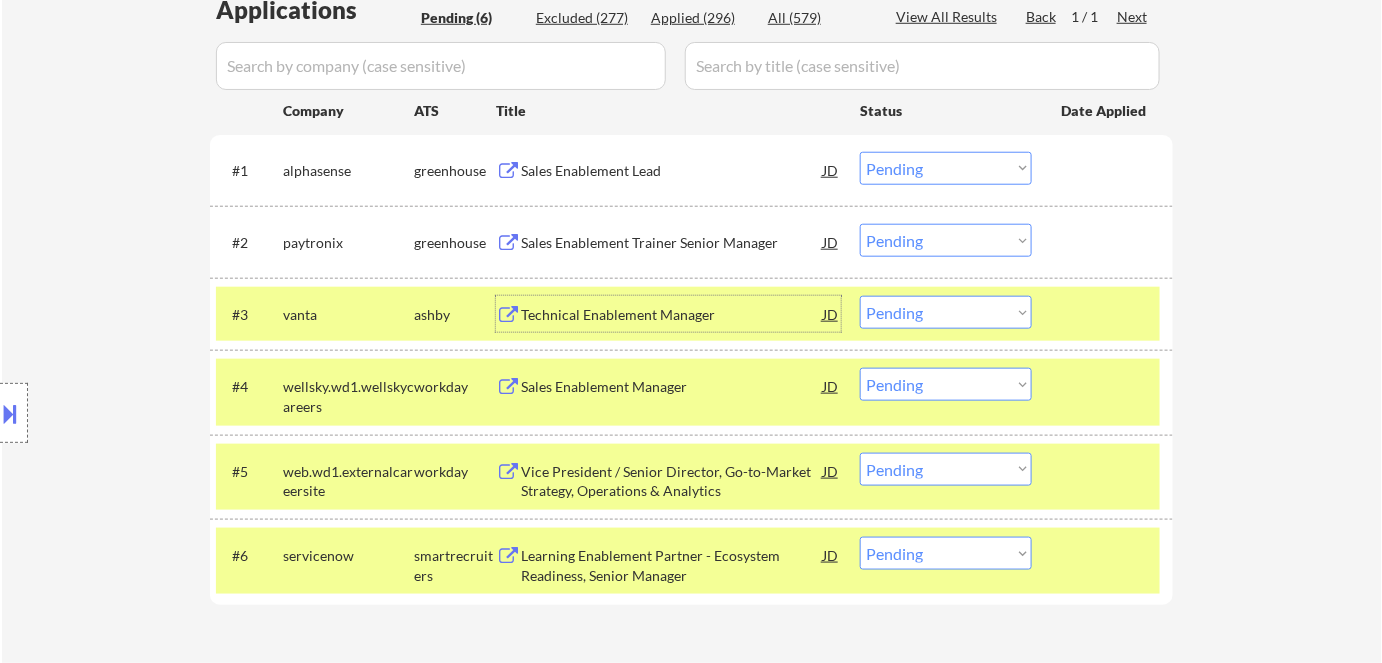 click on "Sales Enablement Trainer Senior Manager" at bounding box center (672, 243) 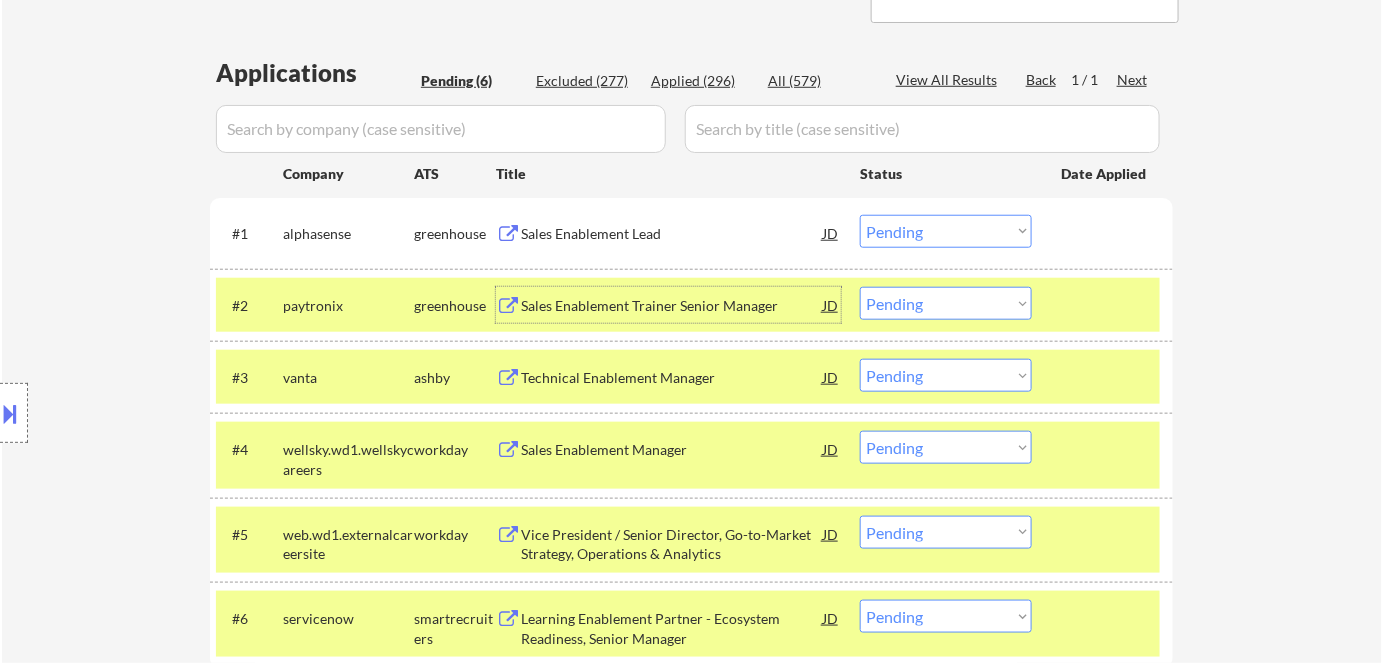 scroll, scrollTop: 454, scrollLeft: 0, axis: vertical 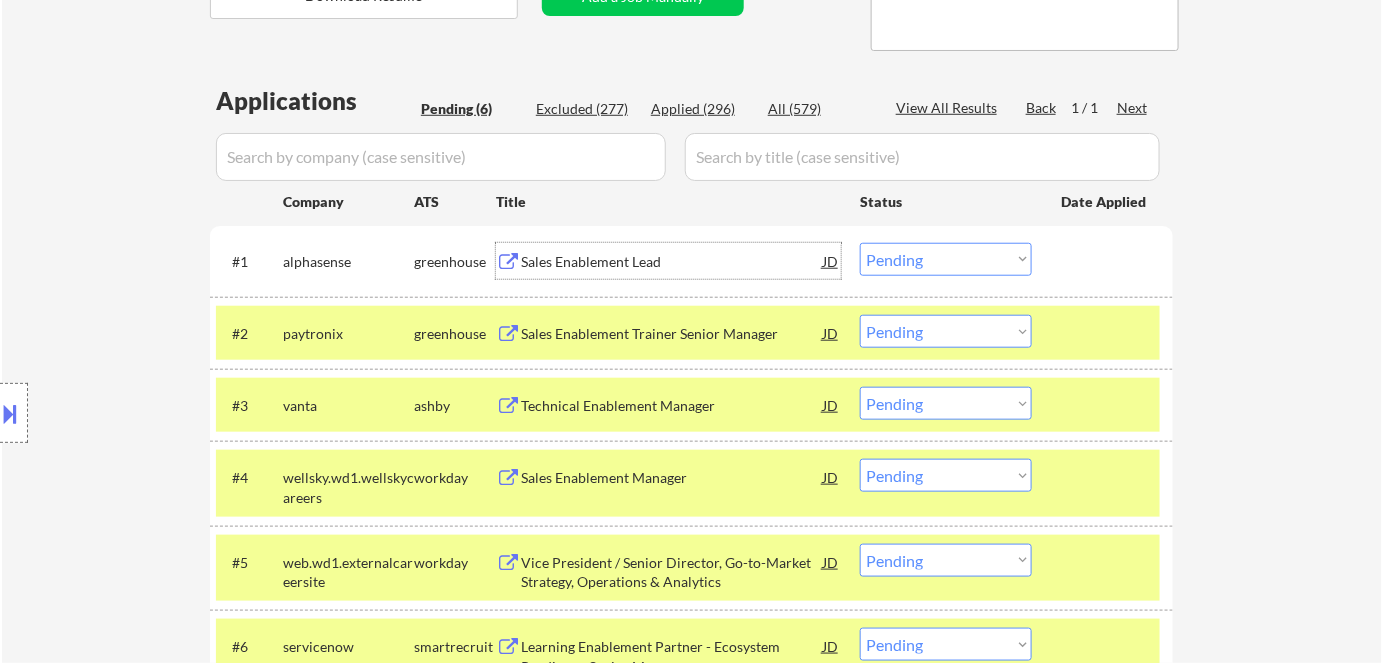 click on "Sales Enablement Lead" at bounding box center [672, 262] 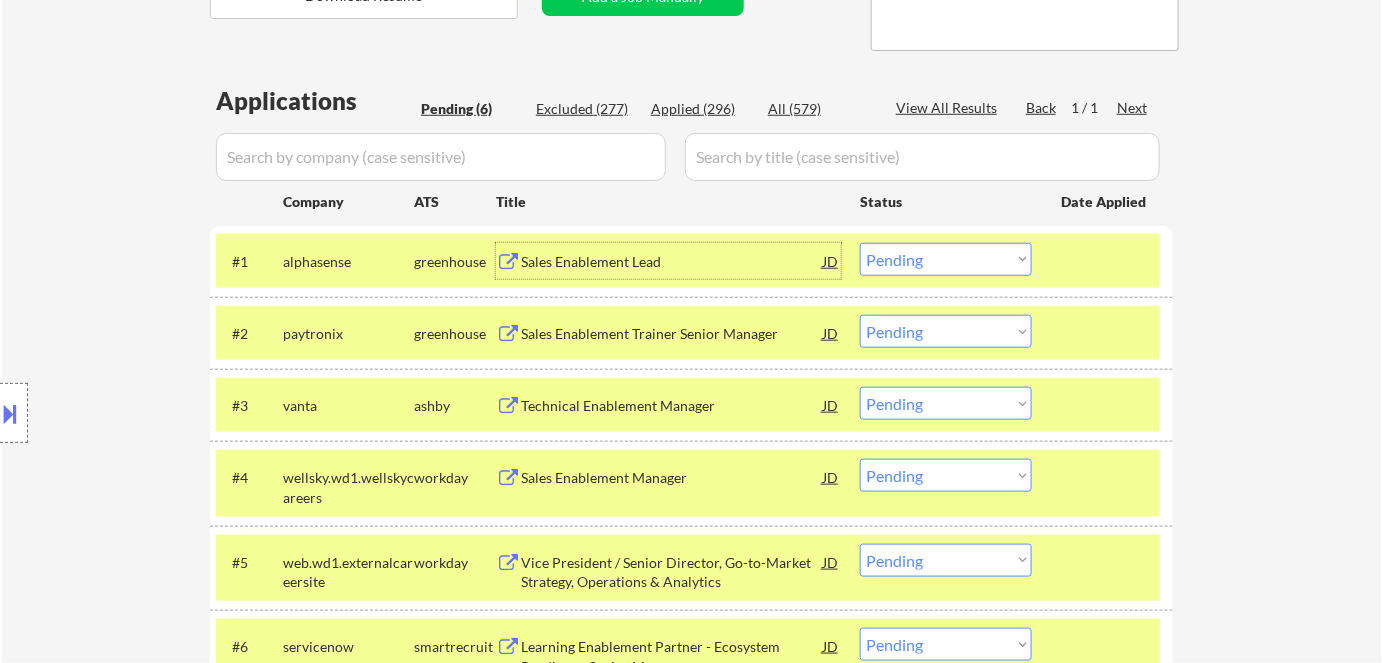 click on "Choose an option... Pending Applied Excluded (Questions) Excluded (Expired) Excluded (Location) Excluded (Bad Match) Excluded (Blocklist) Excluded (Salary) Excluded (Other)" at bounding box center [946, 259] 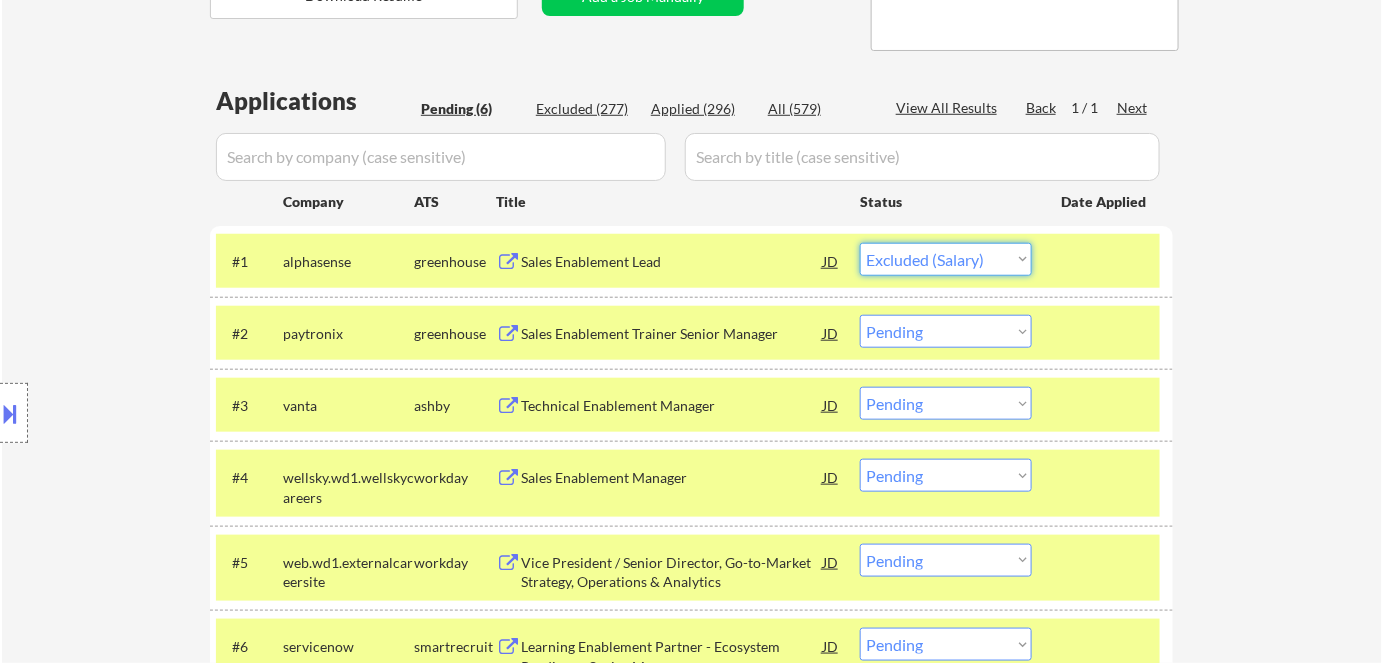 click on "Choose an option... Pending Applied Excluded (Questions) Excluded (Expired) Excluded (Location) Excluded (Bad Match) Excluded (Blocklist) Excluded (Salary) Excluded (Other)" at bounding box center [946, 259] 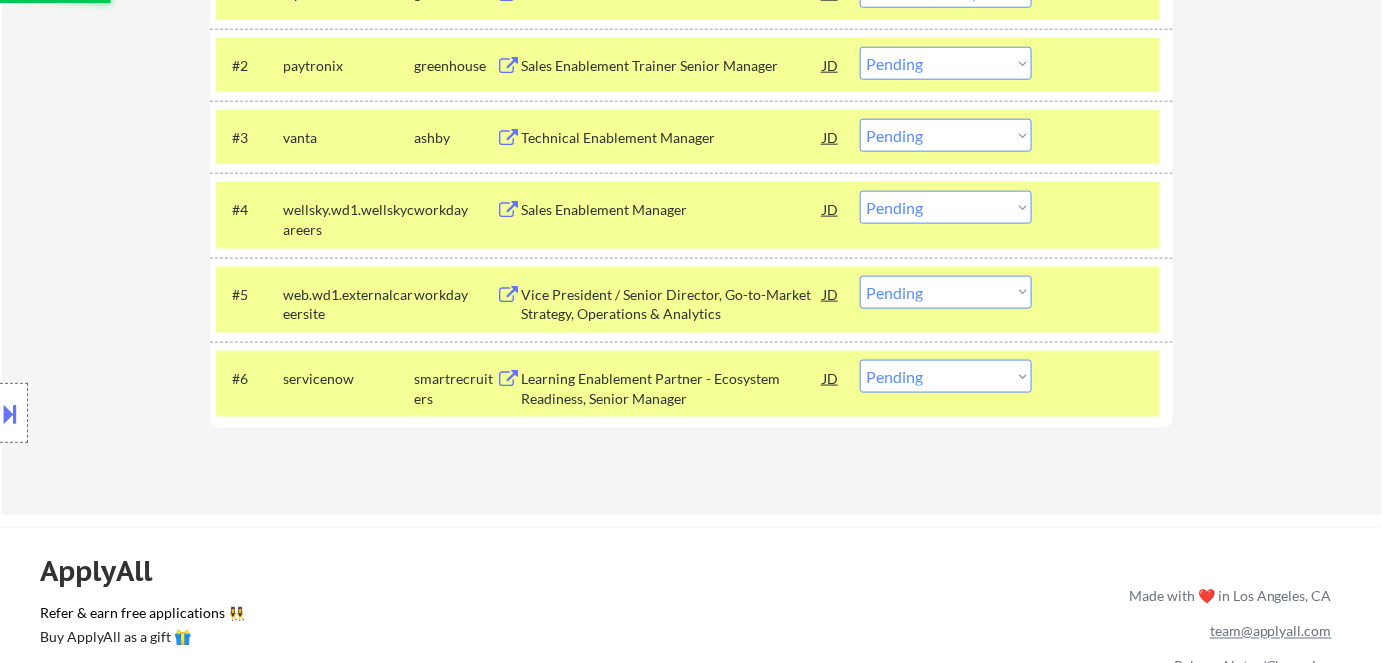 scroll, scrollTop: 727, scrollLeft: 0, axis: vertical 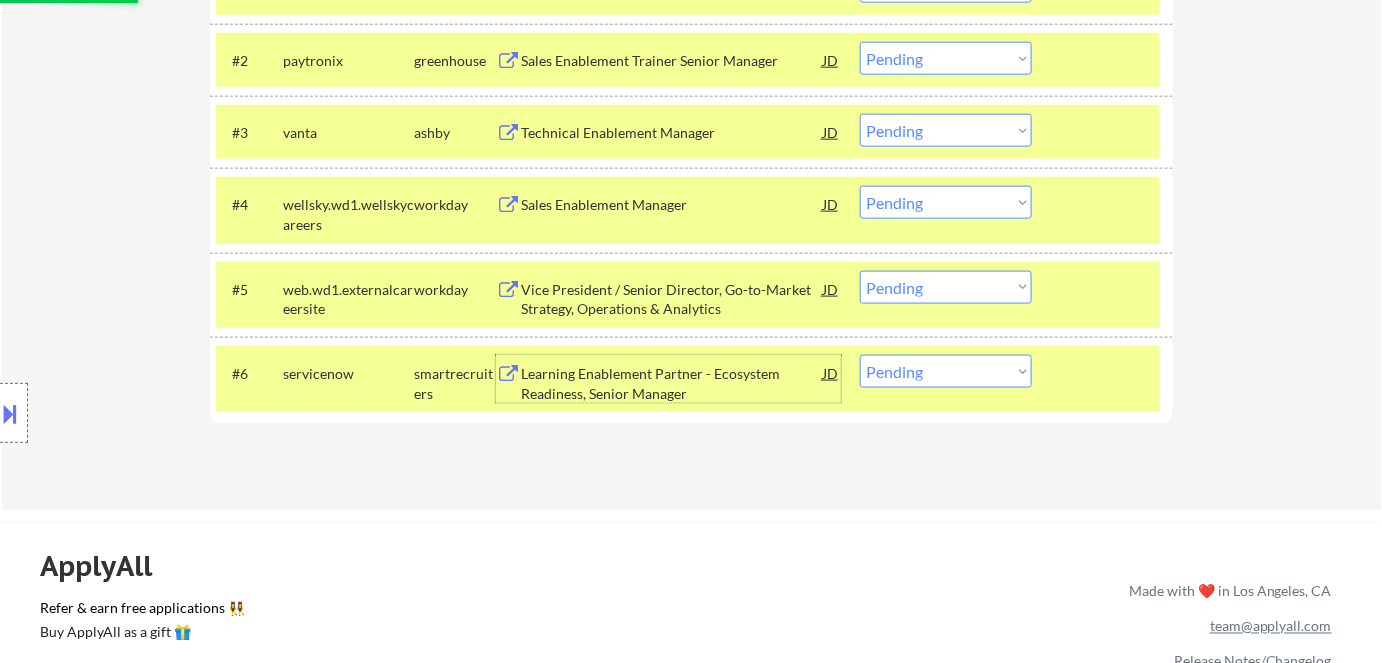 click on "Learning Enablement Partner - Ecosystem Readiness, Senior Manager" at bounding box center (672, 383) 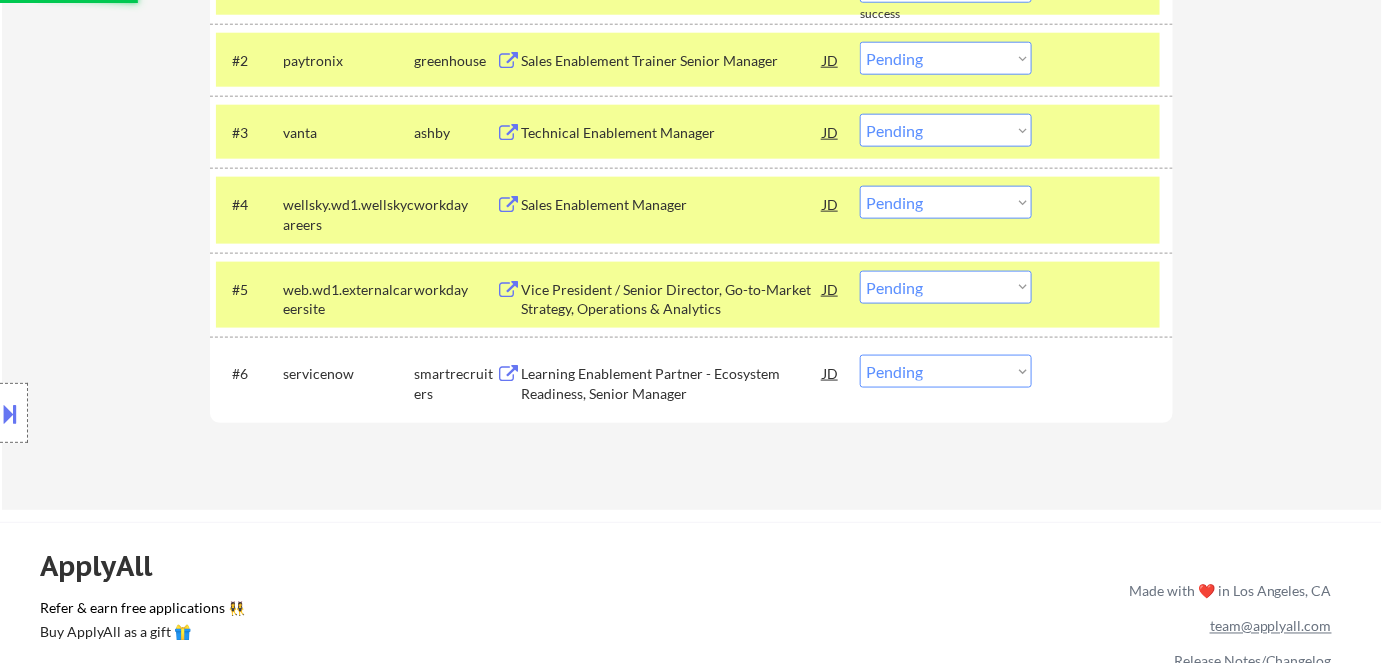 select on ""pending"" 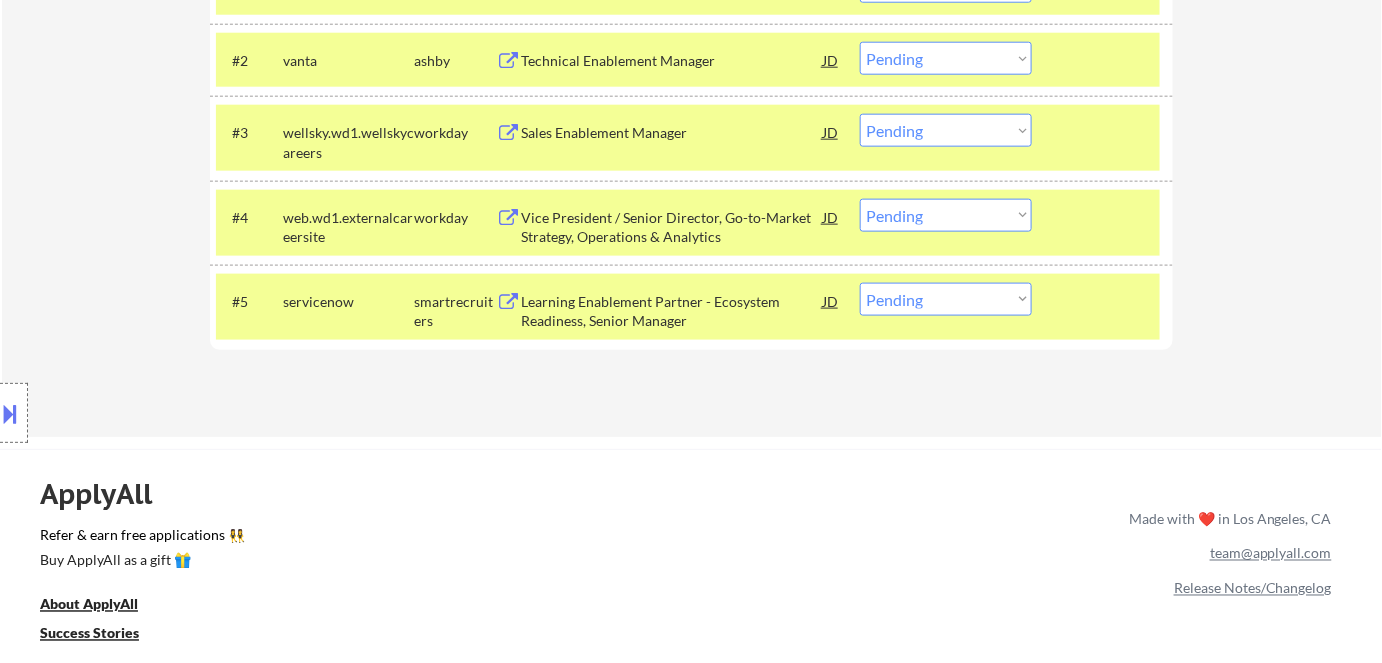 click on "Choose an option... Pending Applied Excluded (Questions) Excluded (Expired) Excluded (Location) Excluded (Bad Match) Excluded (Blocklist) Excluded (Salary) Excluded (Other)" at bounding box center (946, 299) 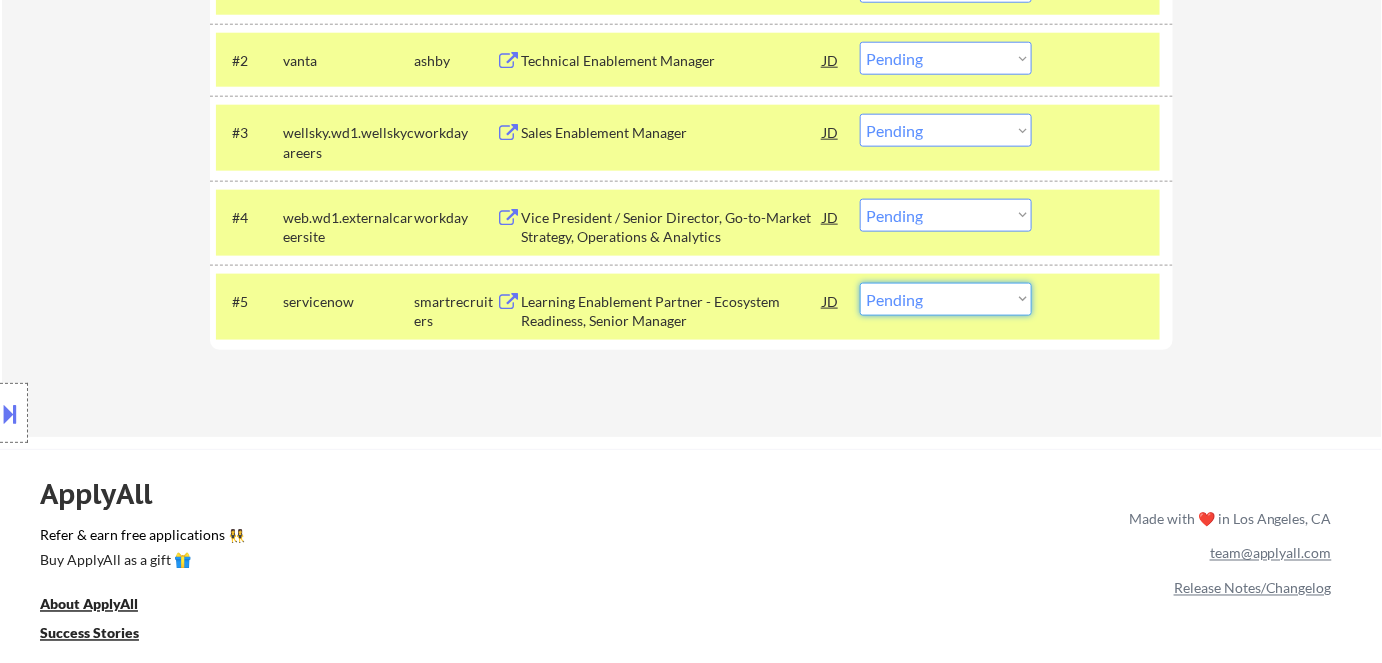 select on ""excluded__expired_"" 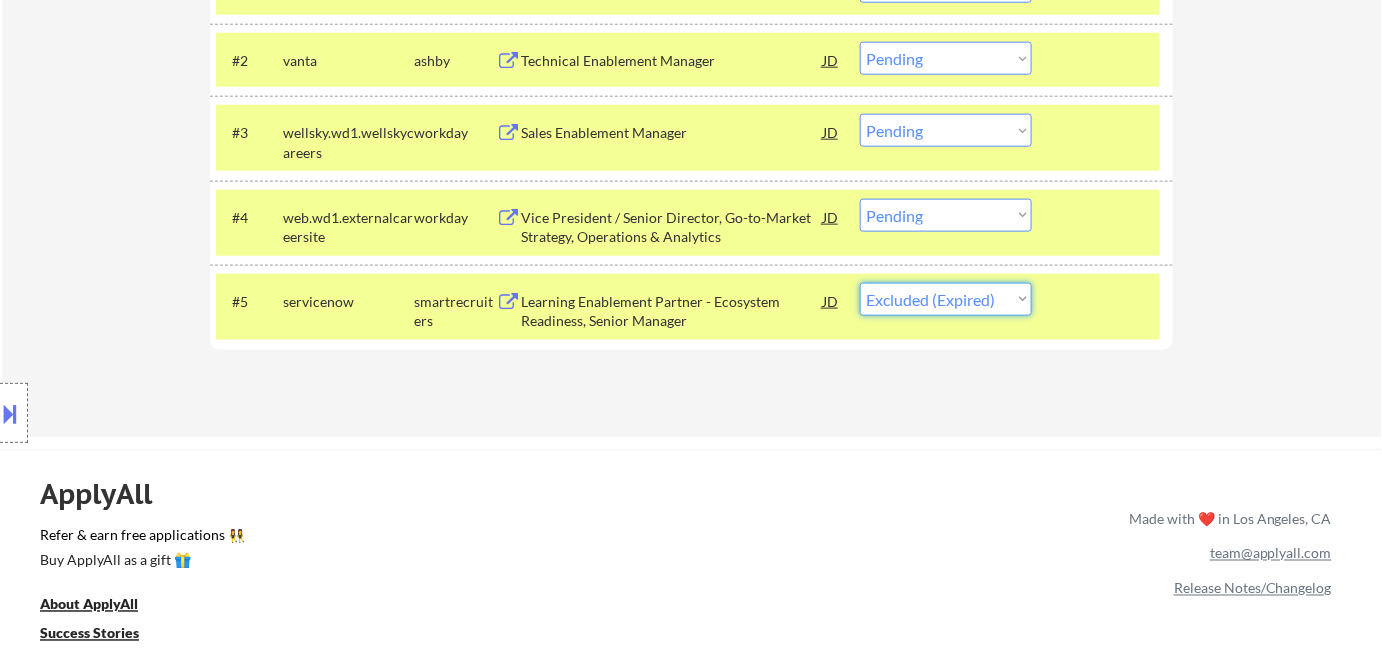 click on "Choose an option... Pending Applied Excluded (Questions) Excluded (Expired) Excluded (Location) Excluded (Bad Match) Excluded (Blocklist) Excluded (Salary) Excluded (Other)" at bounding box center [946, 299] 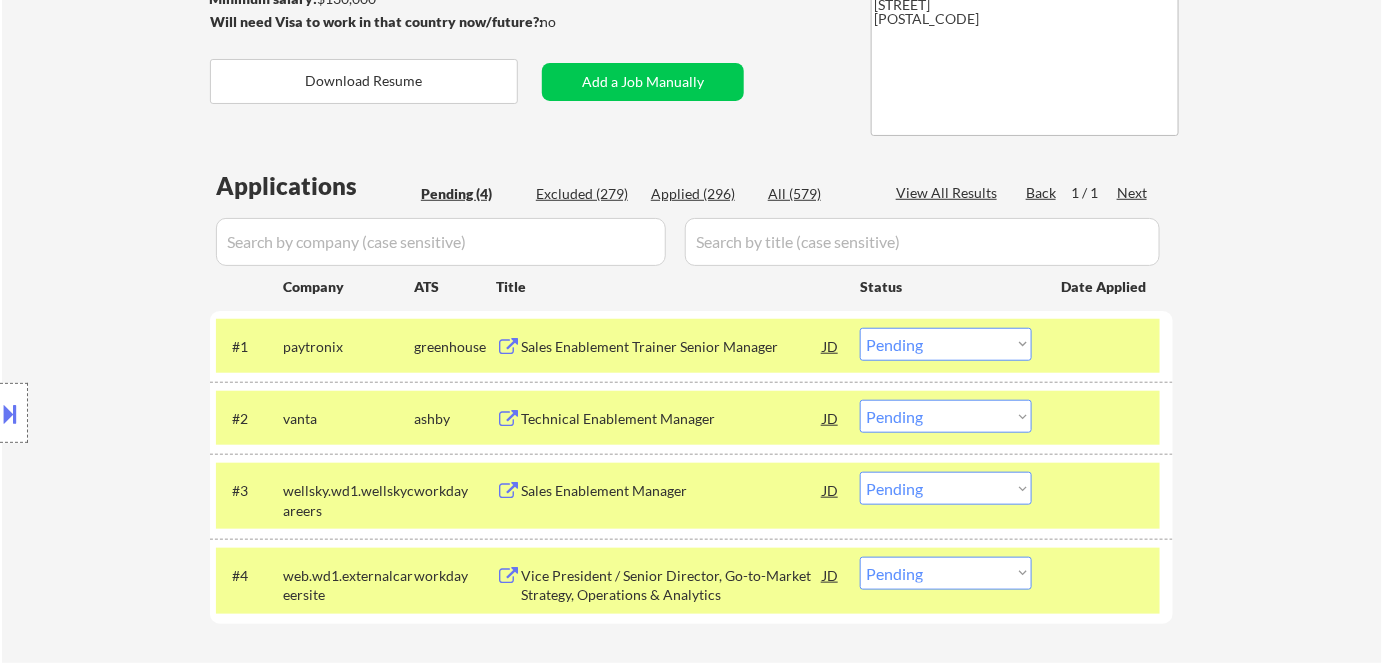 scroll, scrollTop: 363, scrollLeft: 0, axis: vertical 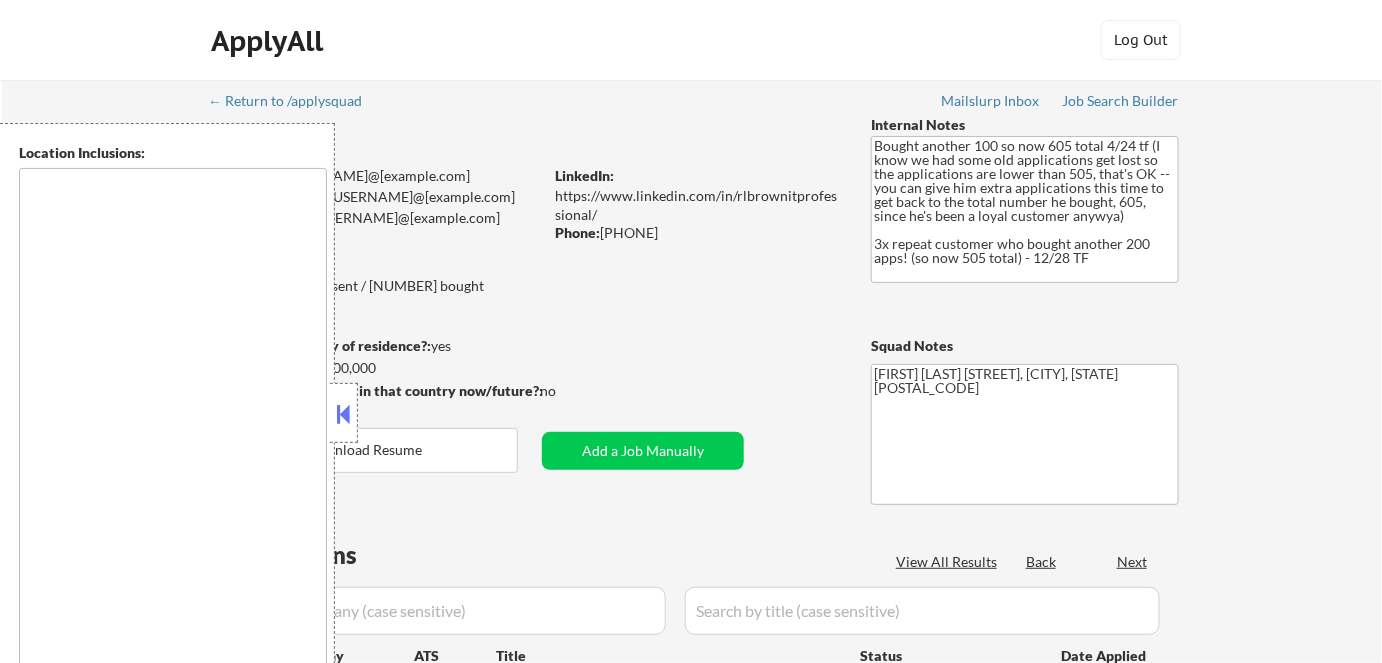 type on "remote" 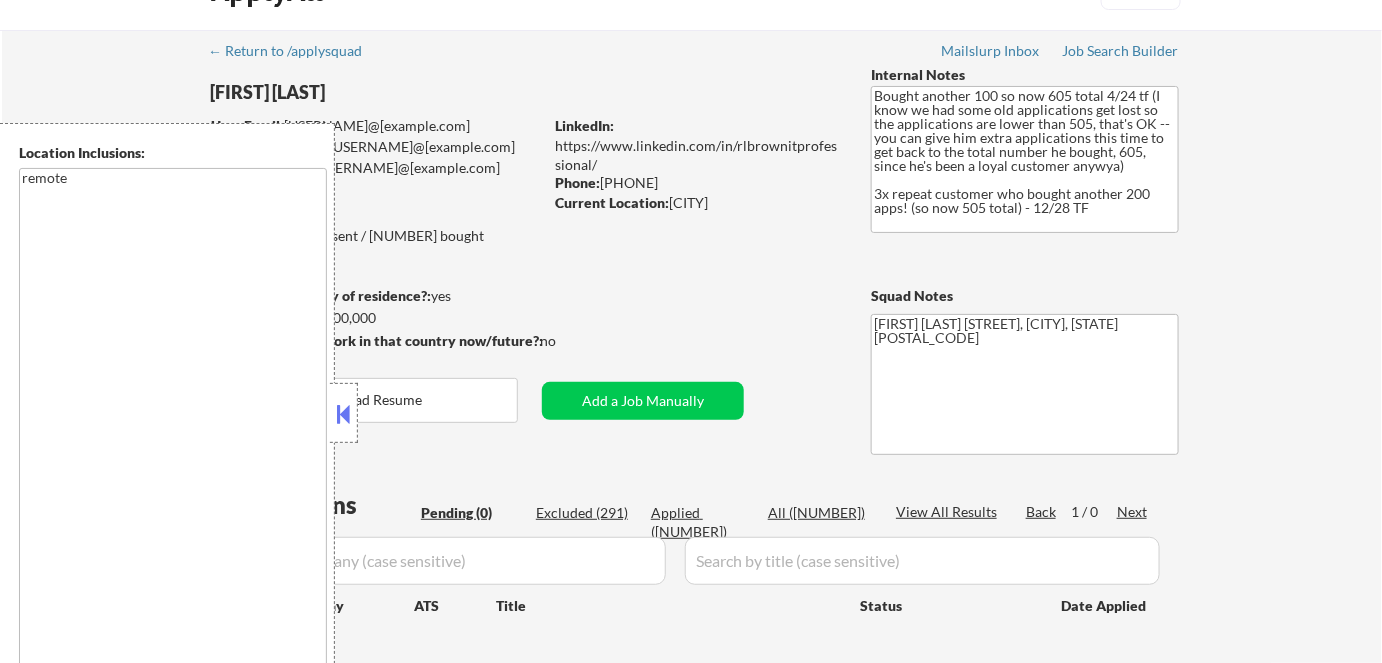 scroll, scrollTop: 0, scrollLeft: 0, axis: both 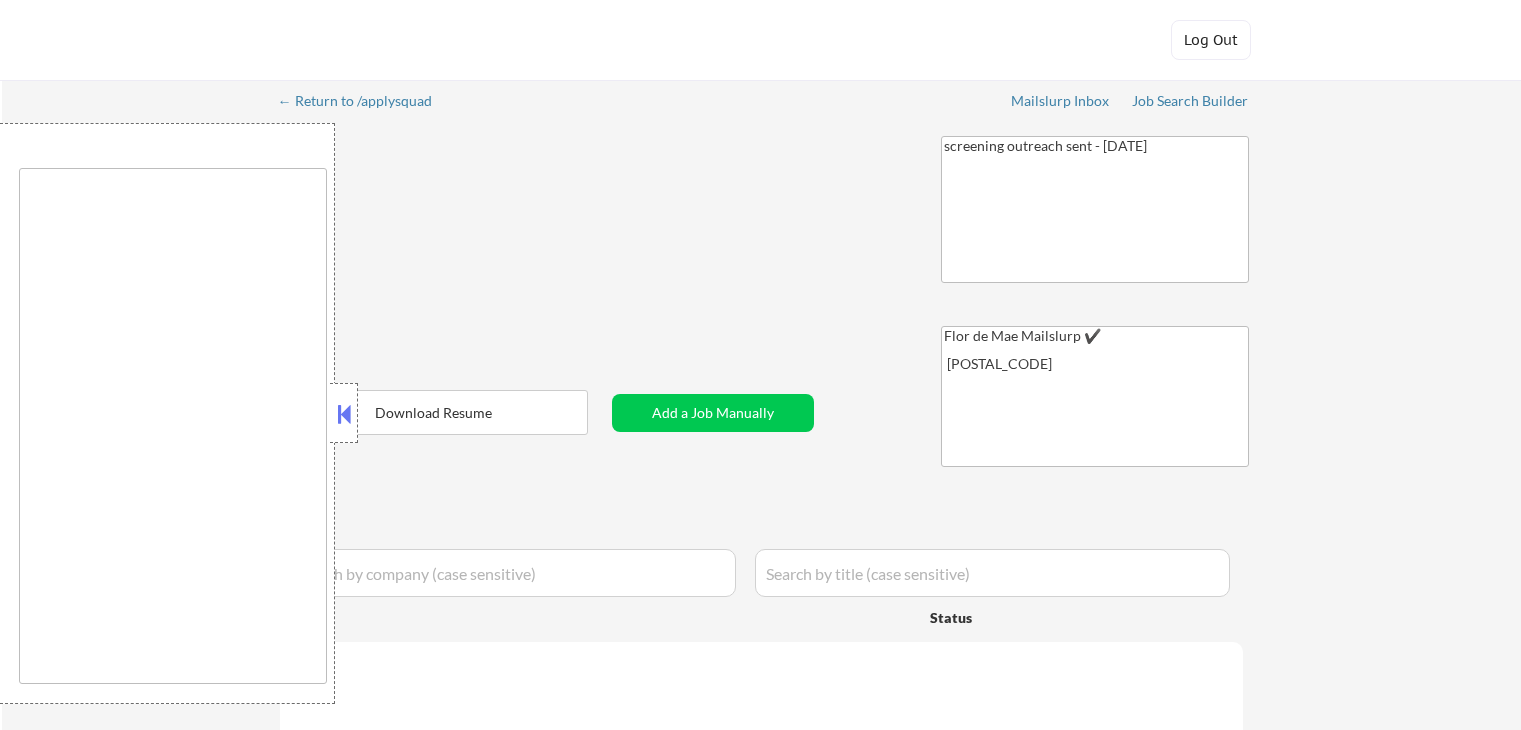 type on "remote" 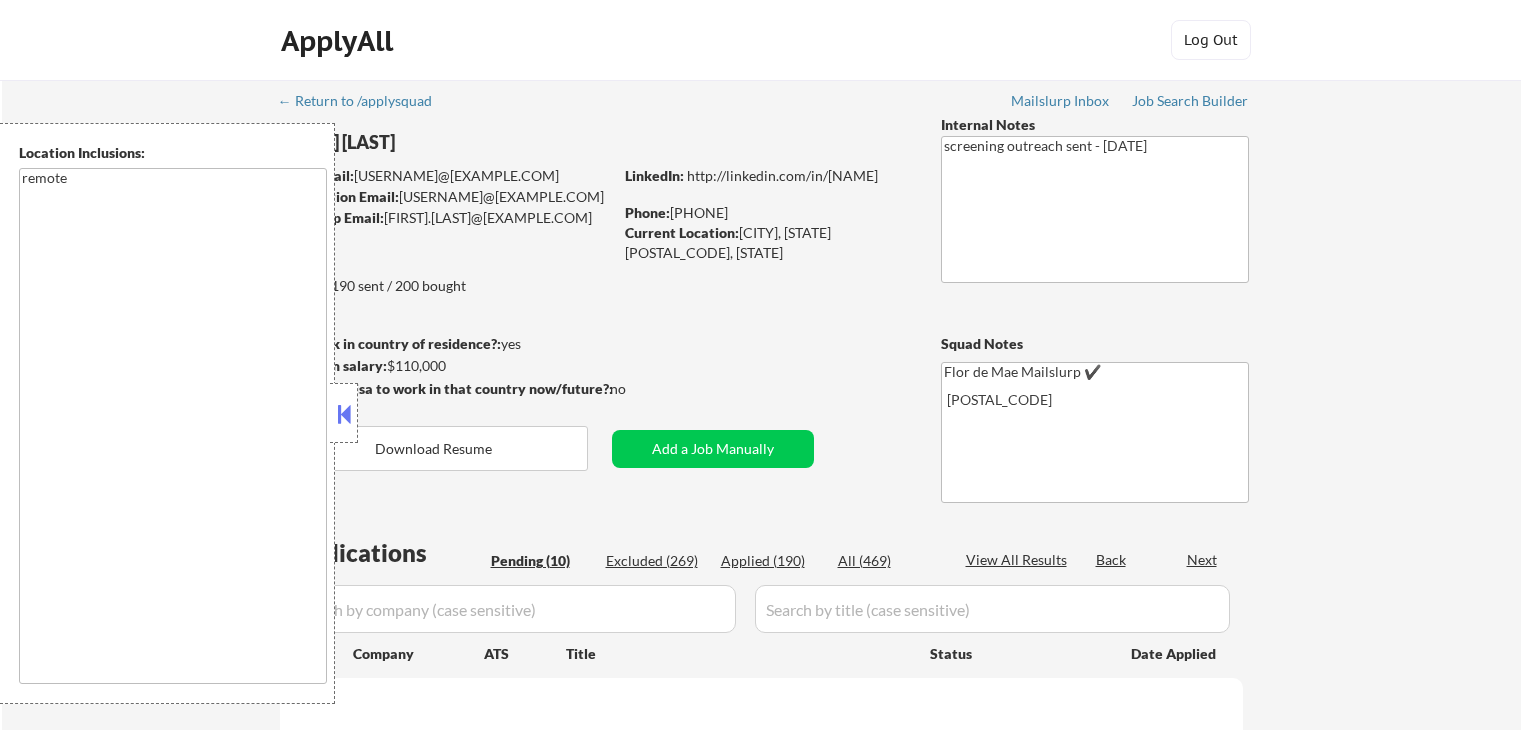 select on ""pending"" 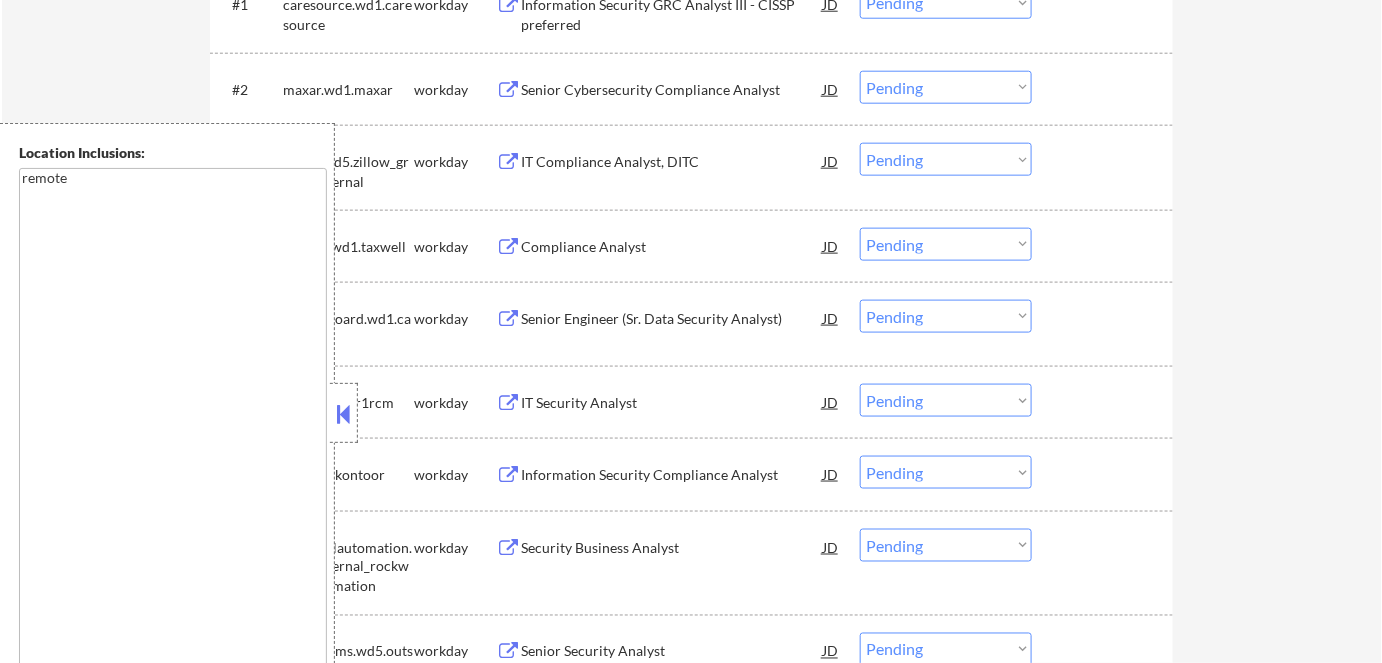 scroll, scrollTop: 727, scrollLeft: 0, axis: vertical 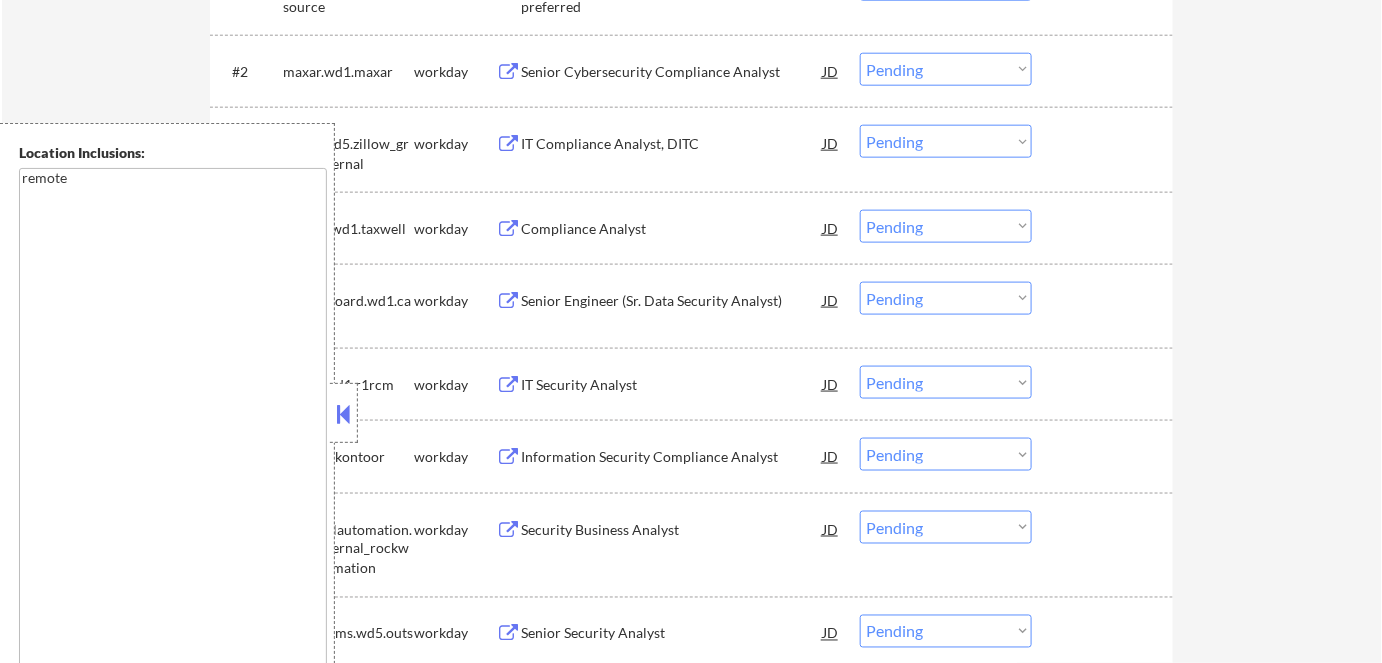 click at bounding box center (344, 414) 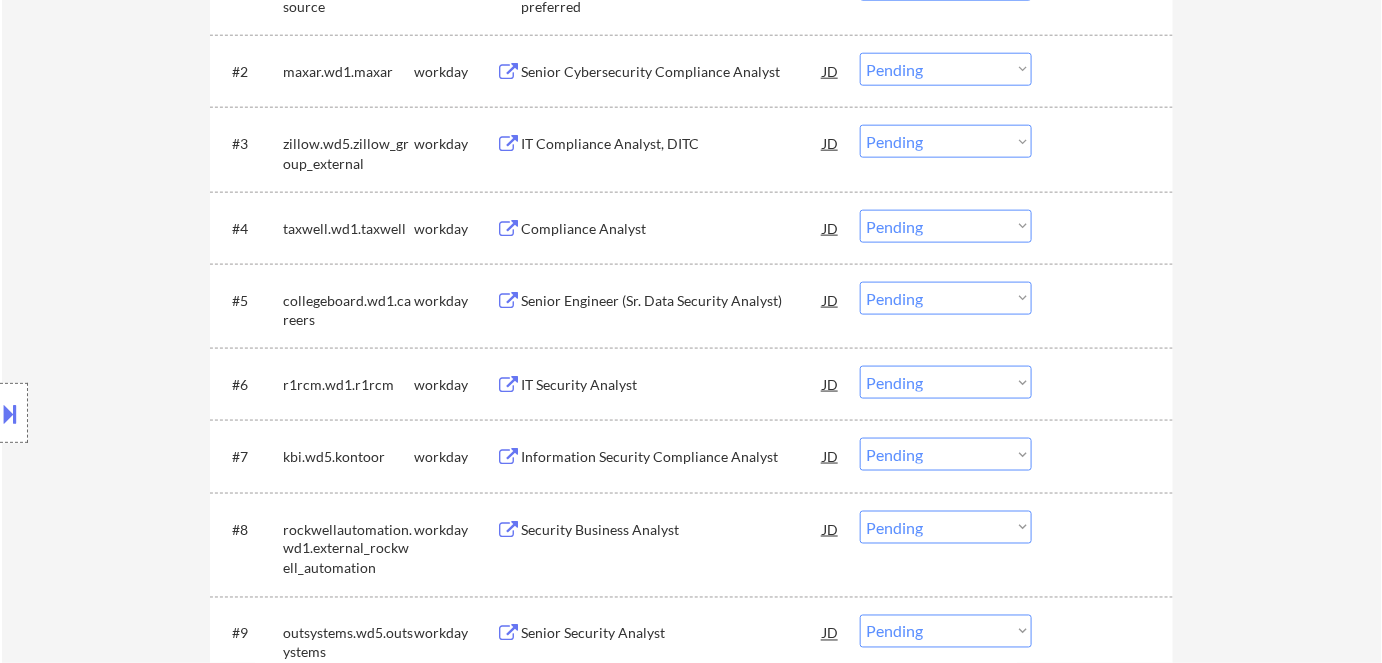 click on "Senior Engineer (Sr. Data Security Analyst)" at bounding box center (672, 301) 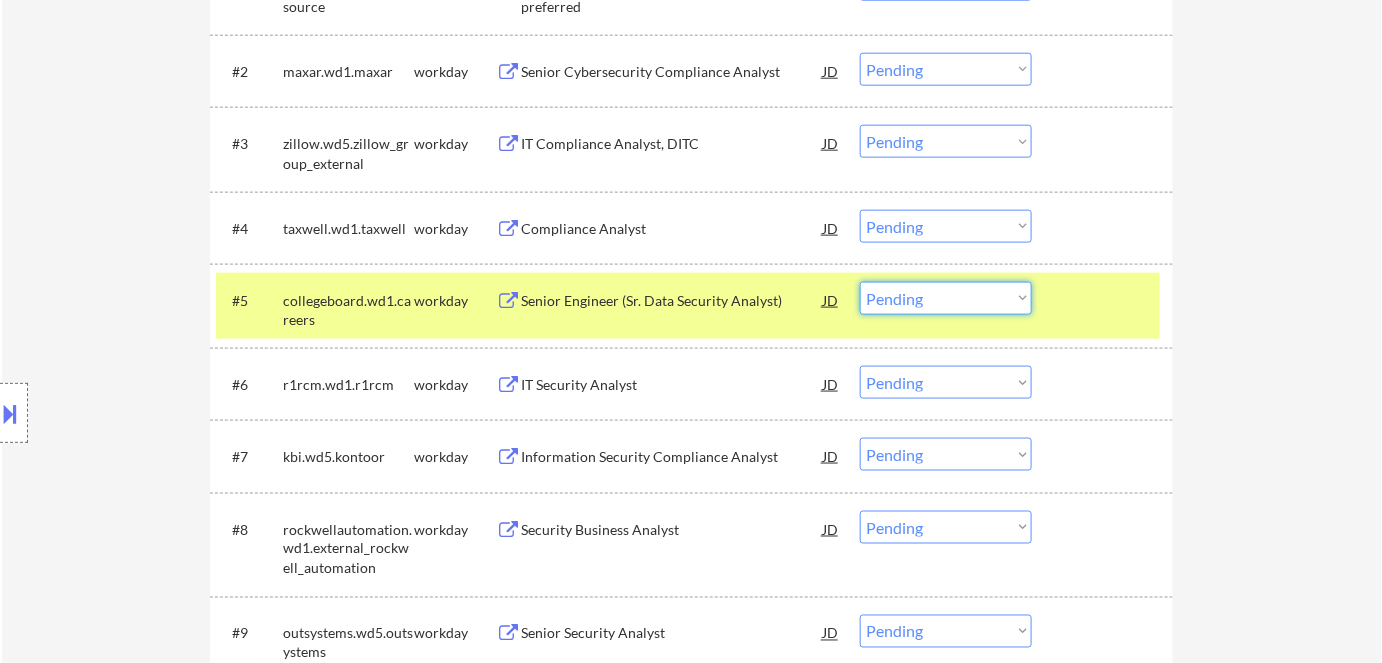 click on "Choose an option... Pending Applied Excluded (Questions) Excluded (Expired) Excluded (Location) Excluded (Bad Match) Excluded (Blocklist) Excluded (Salary) Excluded (Other)" at bounding box center (946, 298) 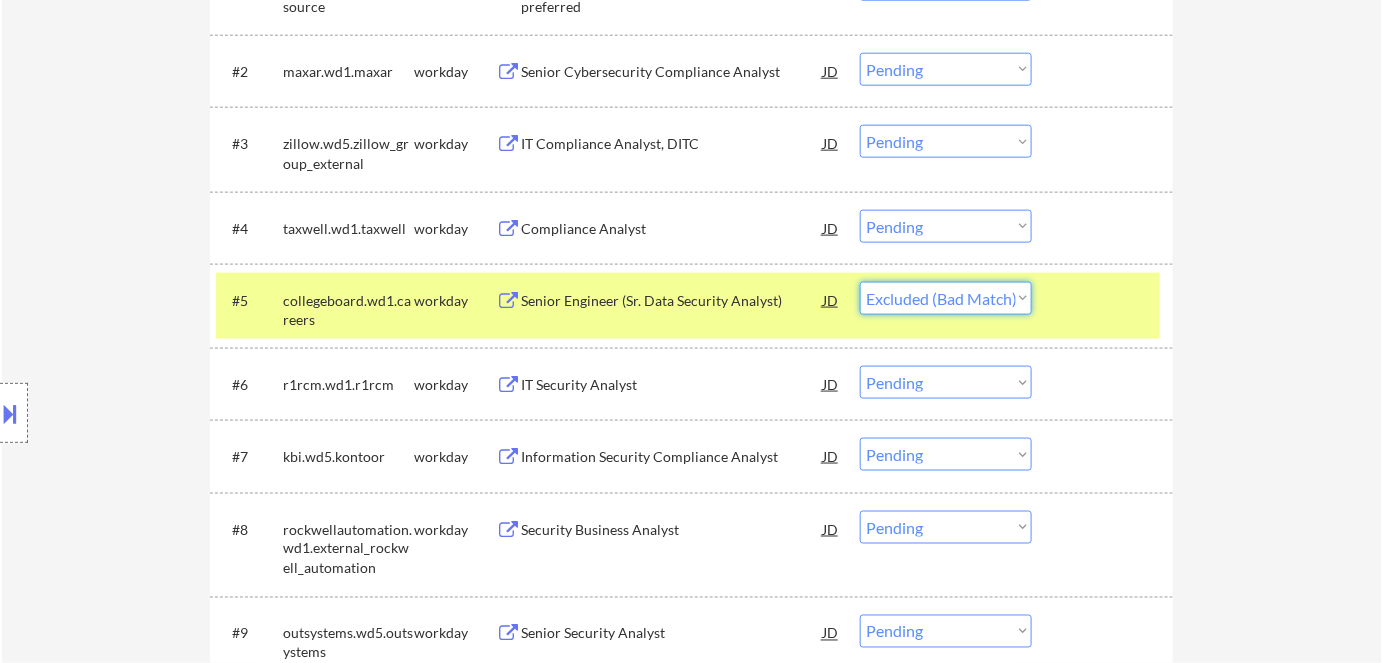 click on "Choose an option... Pending Applied Excluded (Questions) Excluded (Expired) Excluded (Location) Excluded (Bad Match) Excluded (Blocklist) Excluded (Salary) Excluded (Other)" at bounding box center (946, 298) 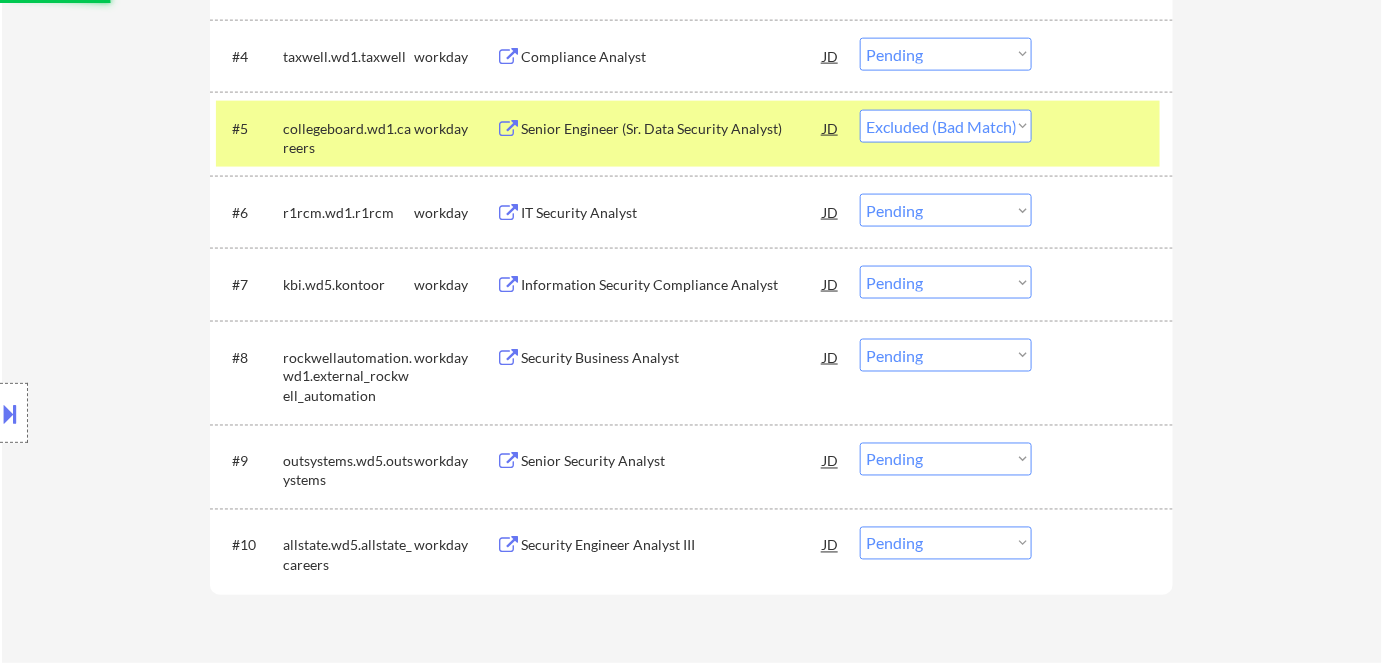 scroll, scrollTop: 909, scrollLeft: 0, axis: vertical 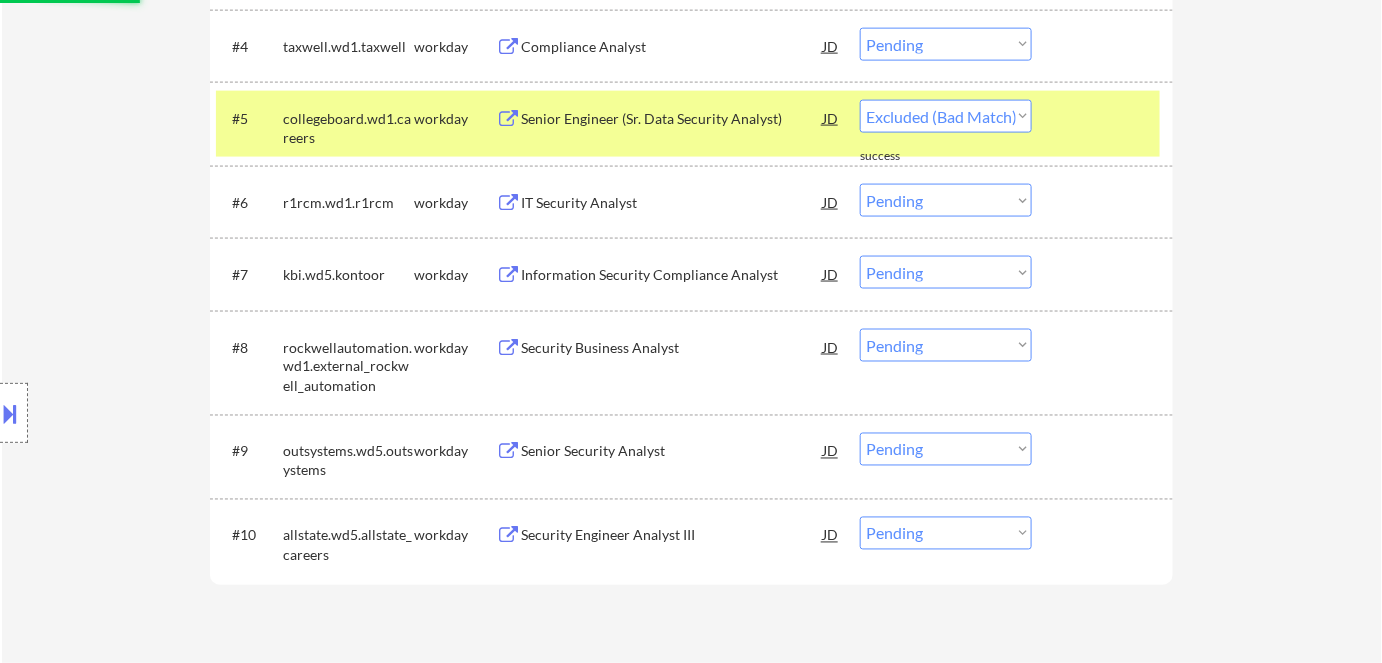 select on ""pending"" 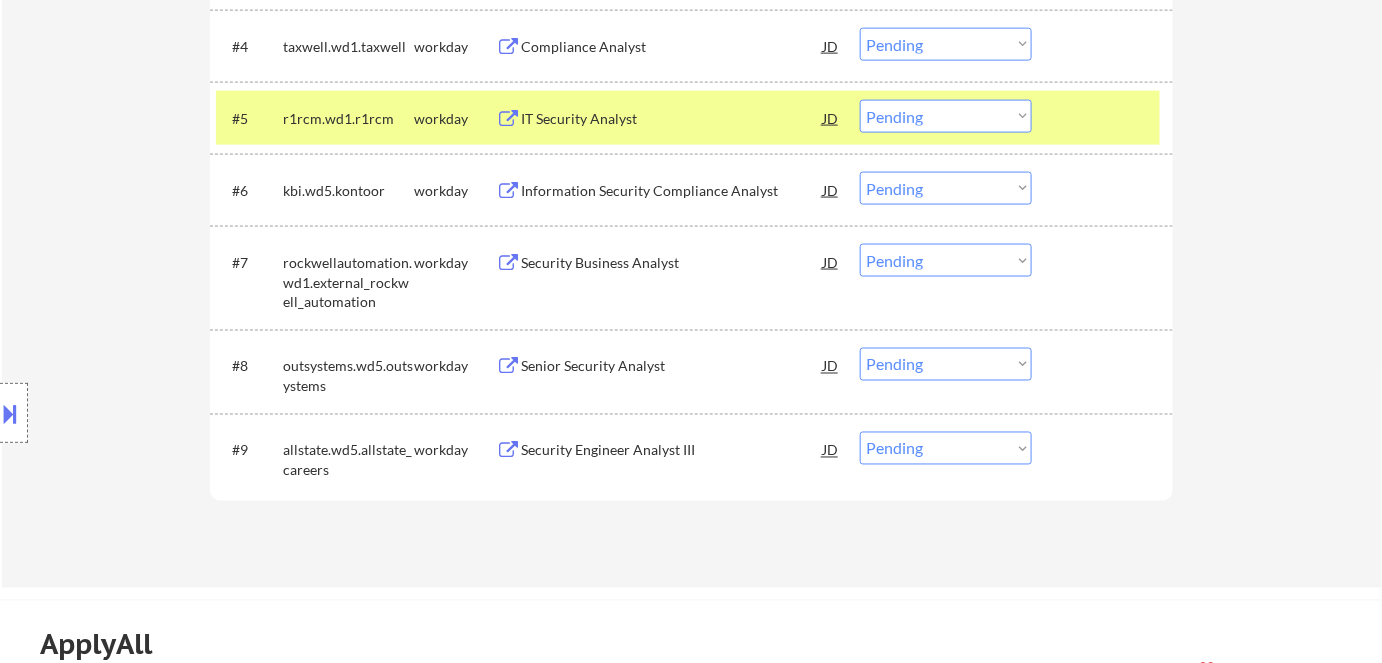 click on "Security Business Analyst" at bounding box center [672, 262] 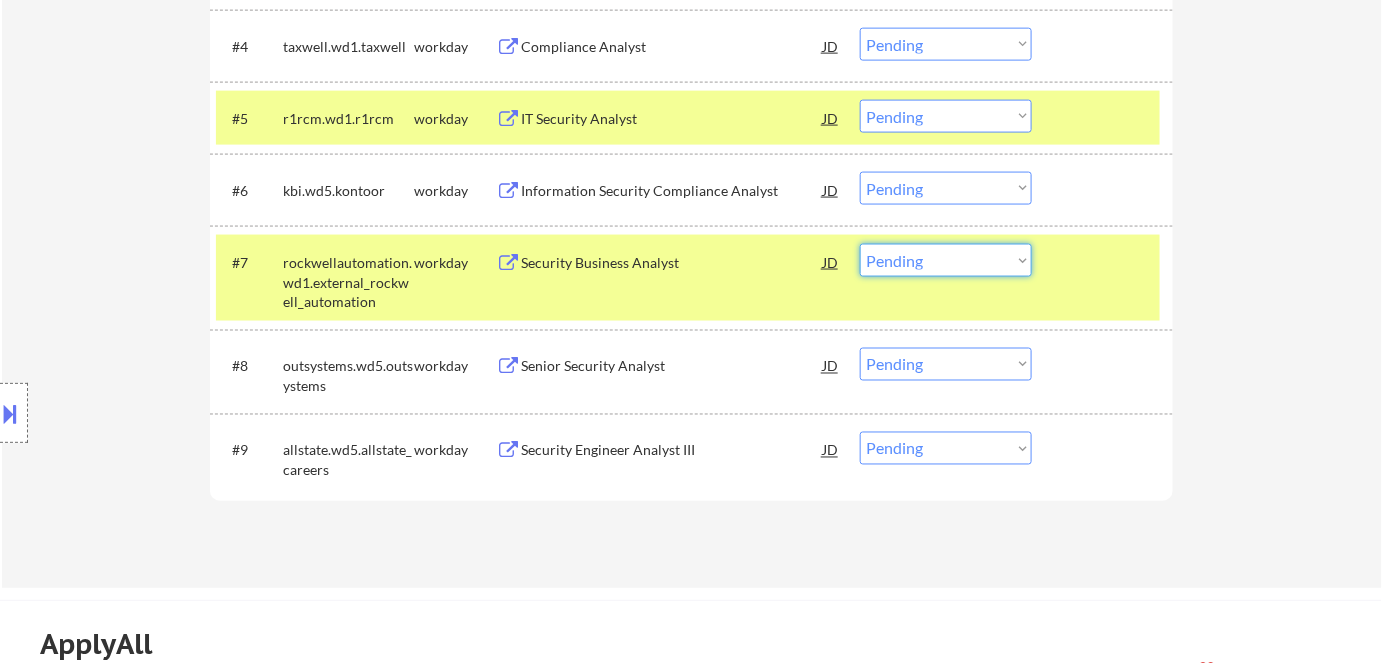click on "Choose an option... Pending Applied Excluded (Questions) Excluded (Expired) Excluded (Location) Excluded (Bad Match) Excluded (Blocklist) Excluded (Salary) Excluded (Other)" at bounding box center (946, 260) 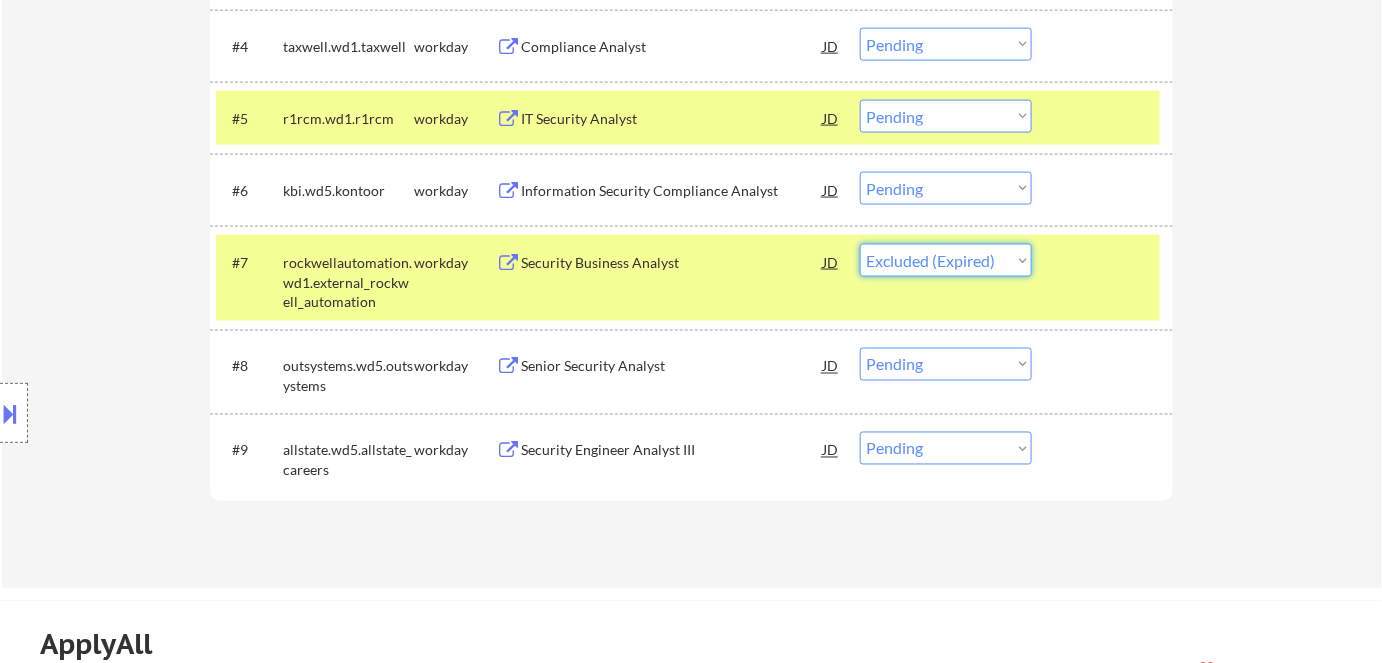 click on "Choose an option... Pending Applied Excluded (Questions) Excluded (Expired) Excluded (Location) Excluded (Bad Match) Excluded (Blocklist) Excluded (Salary) Excluded (Other)" at bounding box center (946, 260) 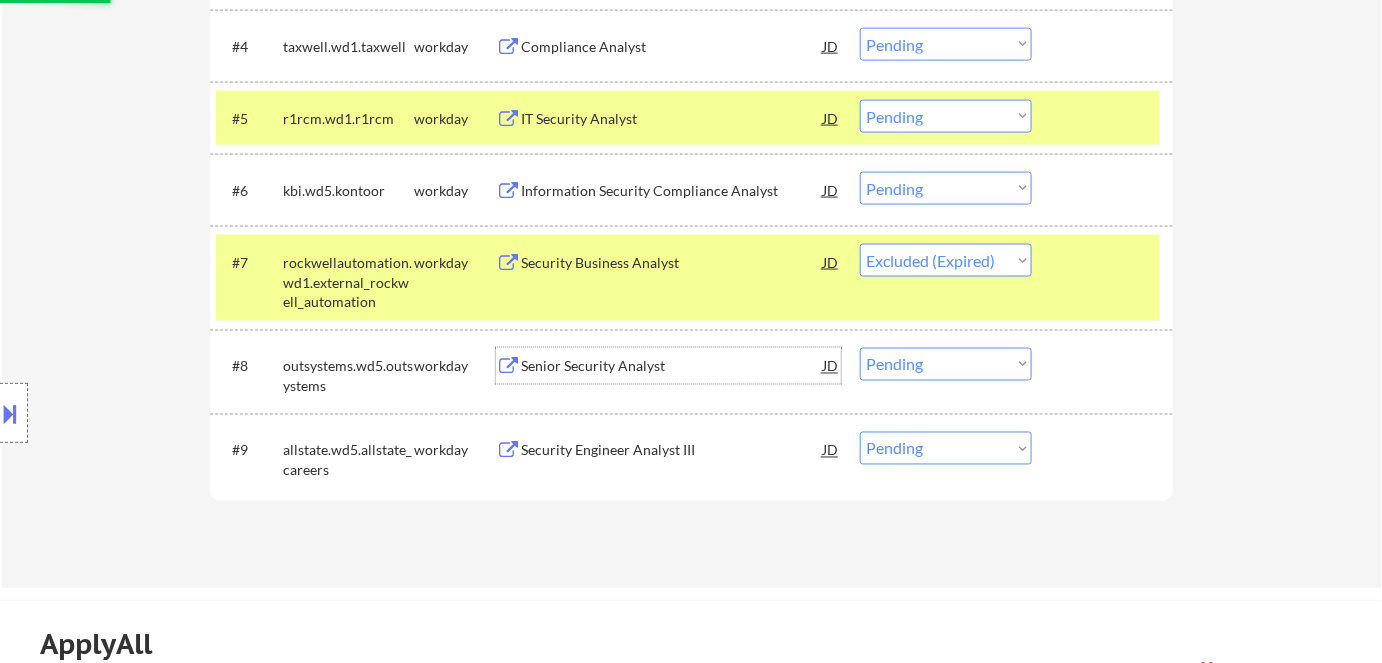 click on "Senior Security Analyst" at bounding box center (672, 367) 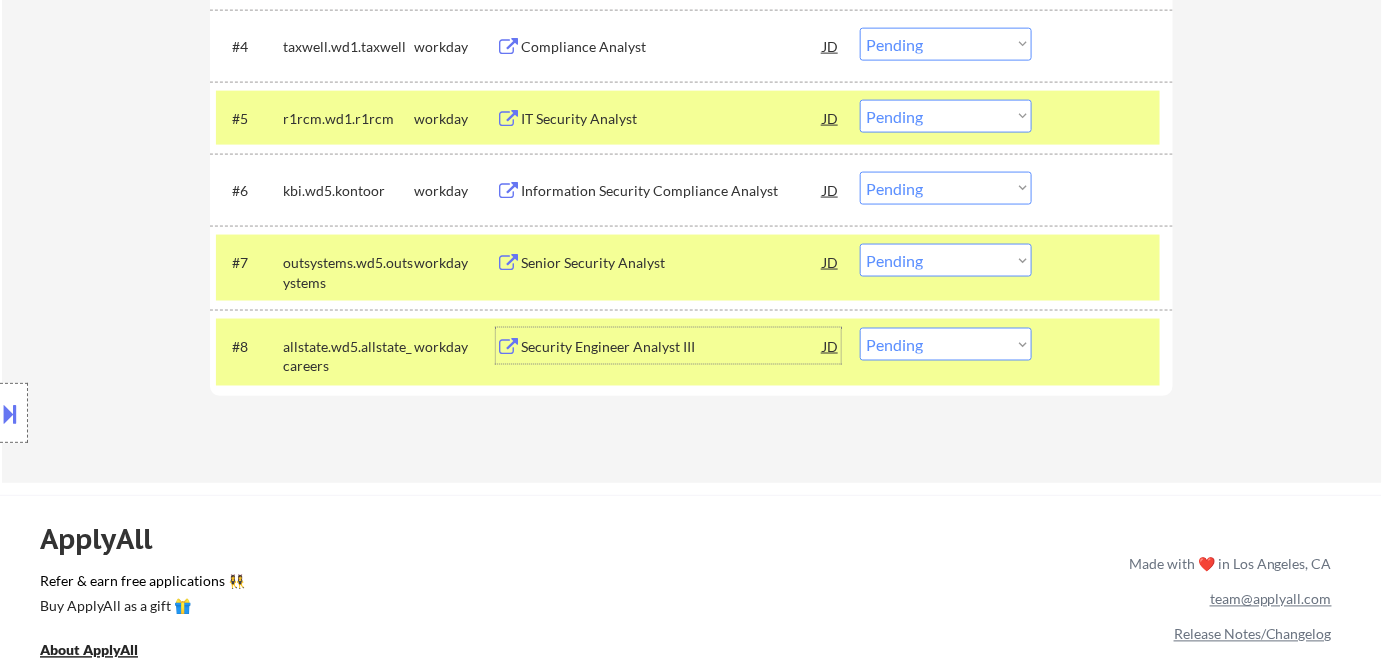 drag, startPoint x: 965, startPoint y: 259, endPoint x: 964, endPoint y: 270, distance: 11.045361 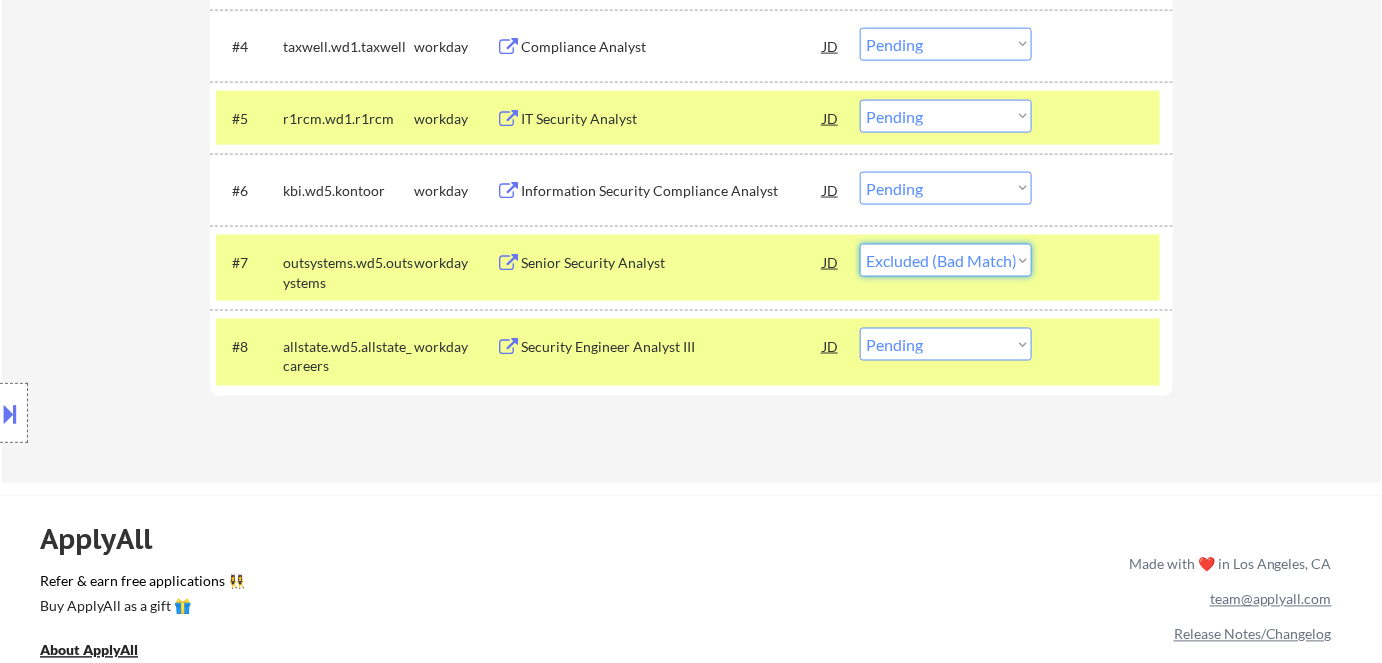 click on "Choose an option... Pending Applied Excluded (Questions) Excluded (Expired) Excluded (Location) Excluded (Bad Match) Excluded (Blocklist) Excluded (Salary) Excluded (Other)" at bounding box center (946, 260) 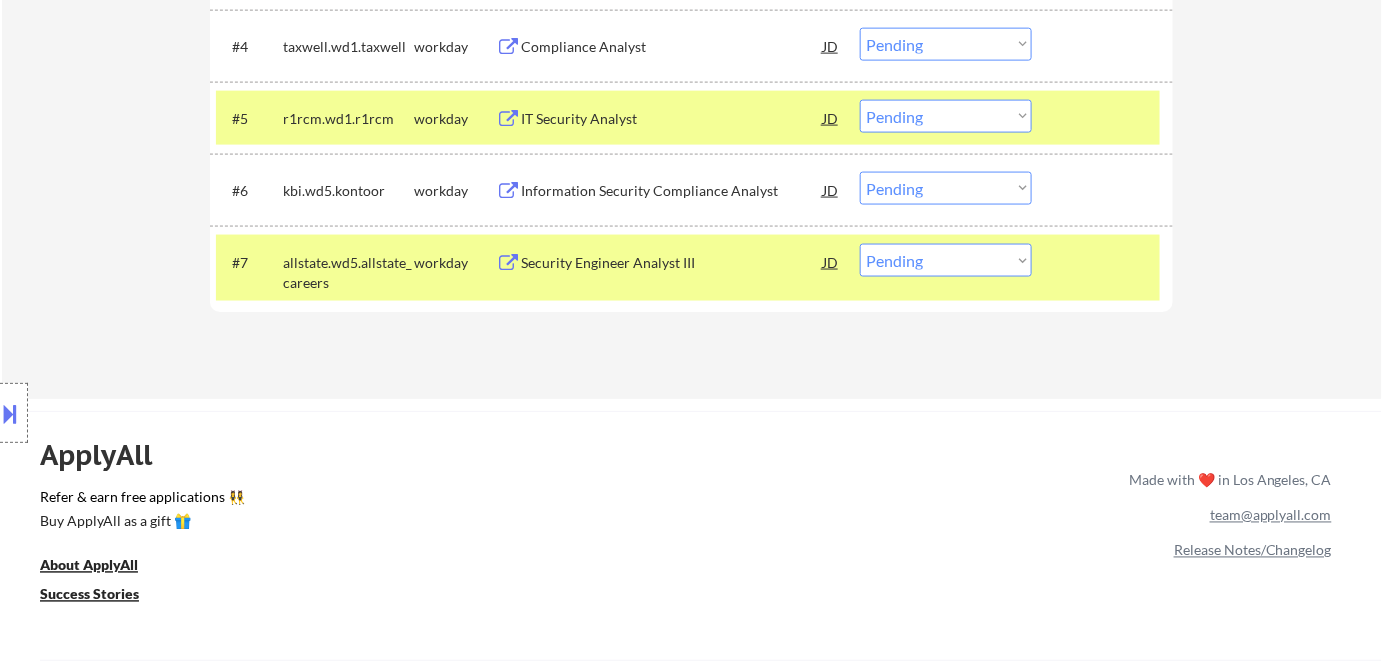 click on "Security Engineer Analyst III" at bounding box center (672, 262) 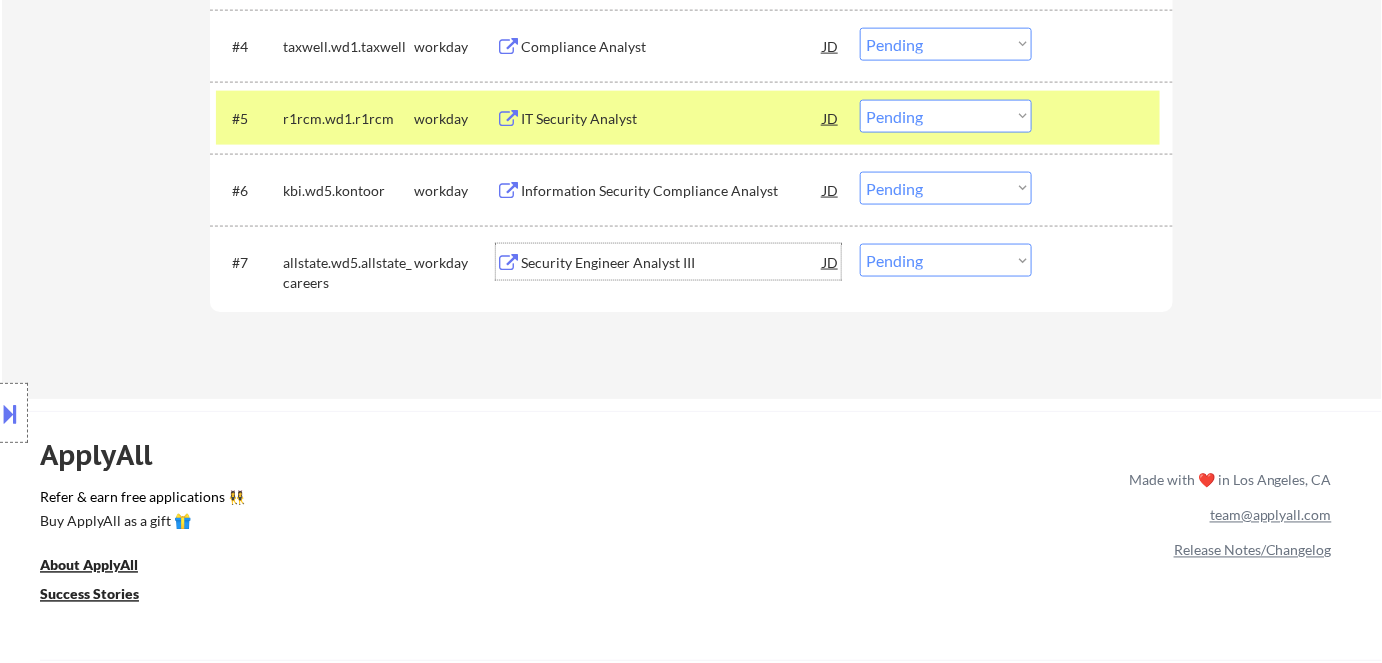 click on "Choose an option... Pending Applied Excluded (Questions) Excluded (Expired) Excluded (Location) Excluded (Bad Match) Excluded (Blocklist) Excluded (Salary) Excluded (Other)" at bounding box center (946, 260) 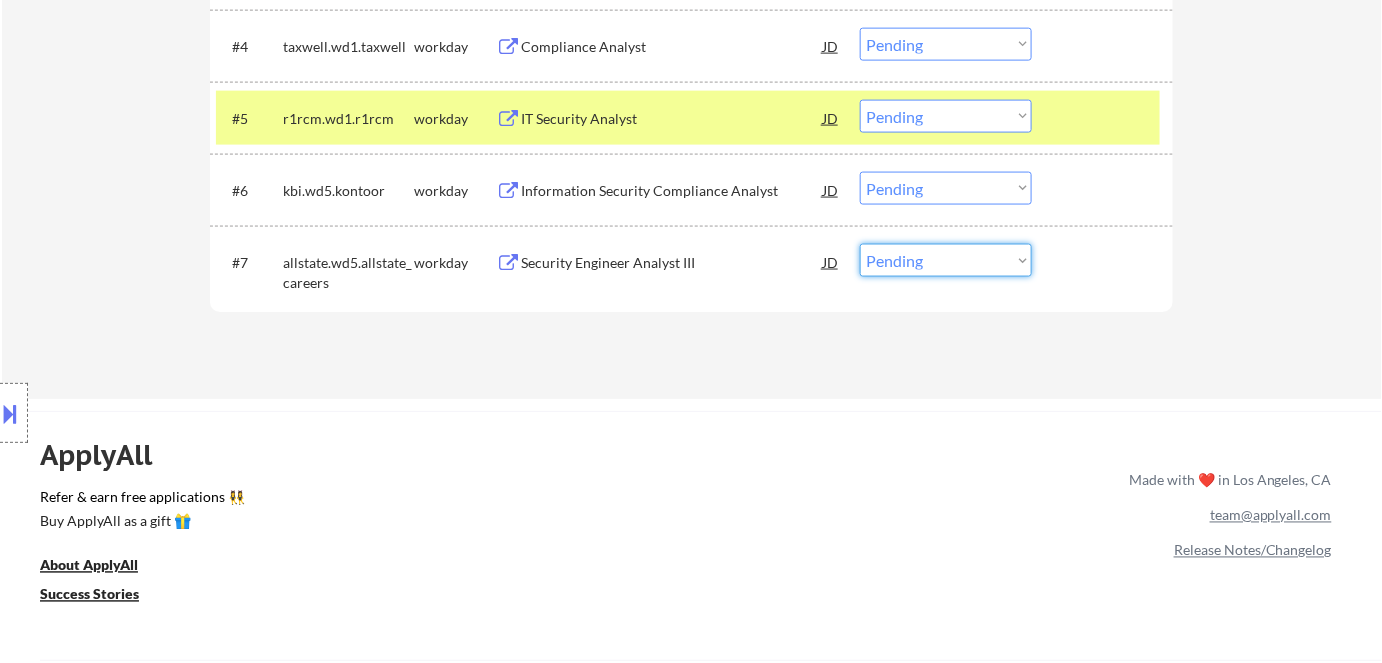 select on ""excluded__expired_"" 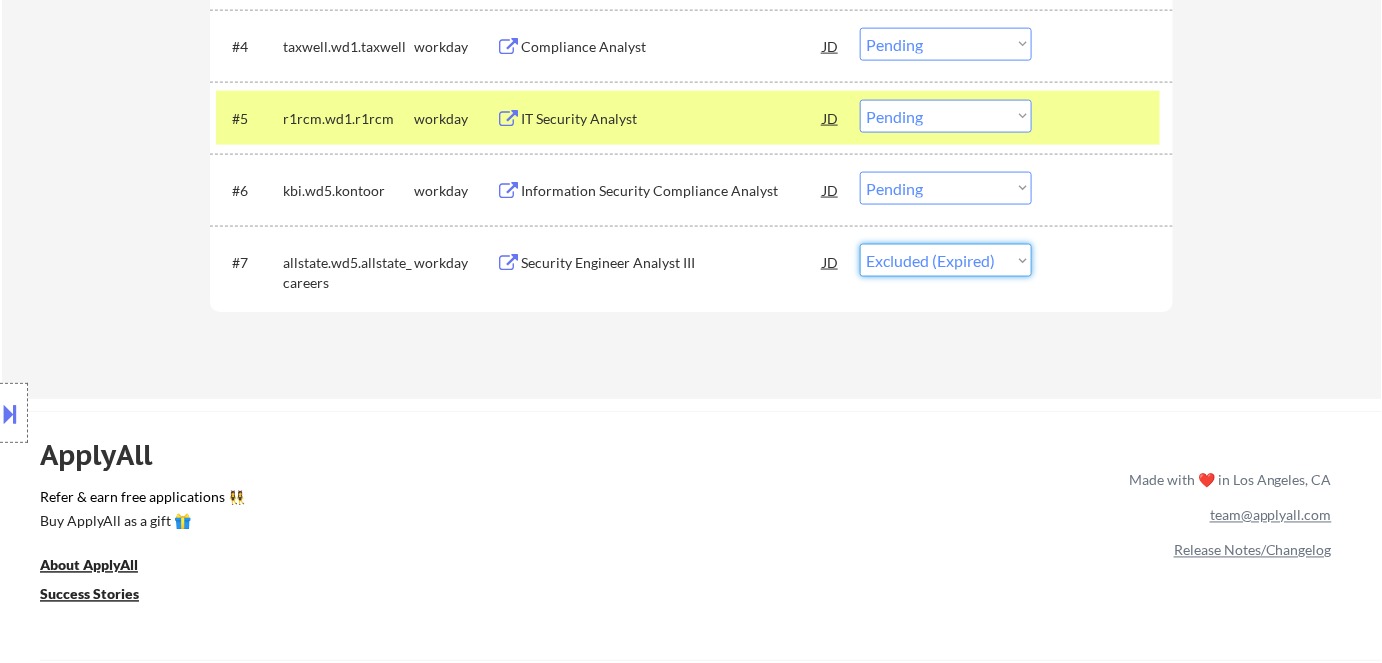 click on "Choose an option... Pending Applied Excluded (Questions) Excluded (Expired) Excluded (Location) Excluded (Bad Match) Excluded (Blocklist) Excluded (Salary) Excluded (Other)" at bounding box center (946, 260) 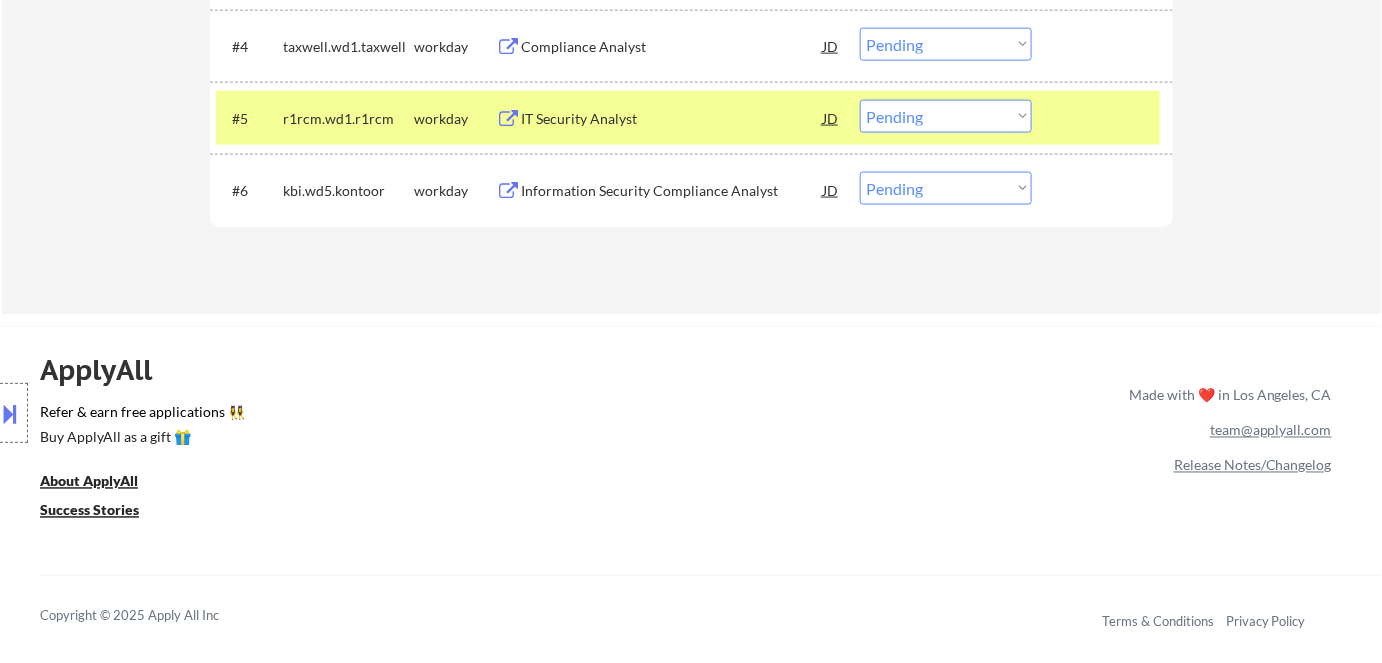 click on "Information Security Compliance Analyst" at bounding box center [672, 191] 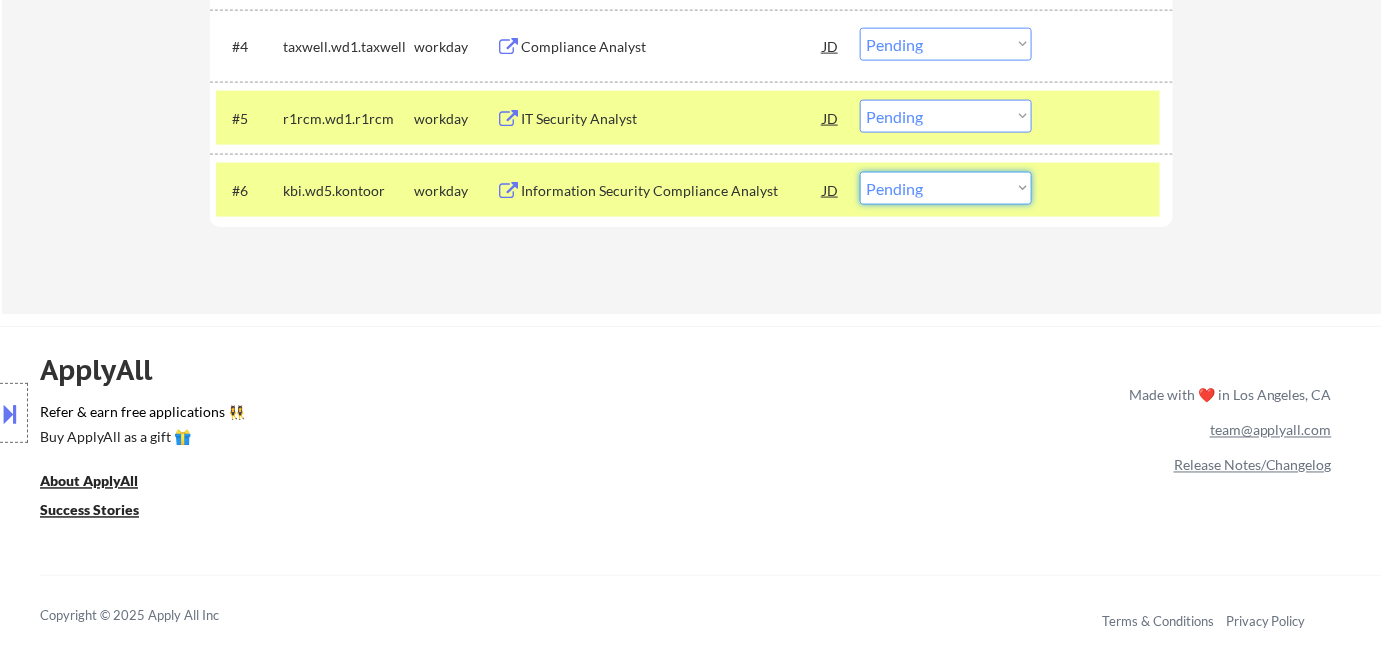click on "Choose an option... Pending Applied Excluded (Questions) Excluded (Expired) Excluded (Location) Excluded (Bad Match) Excluded (Blocklist) Excluded (Salary) Excluded (Other)" at bounding box center [946, 188] 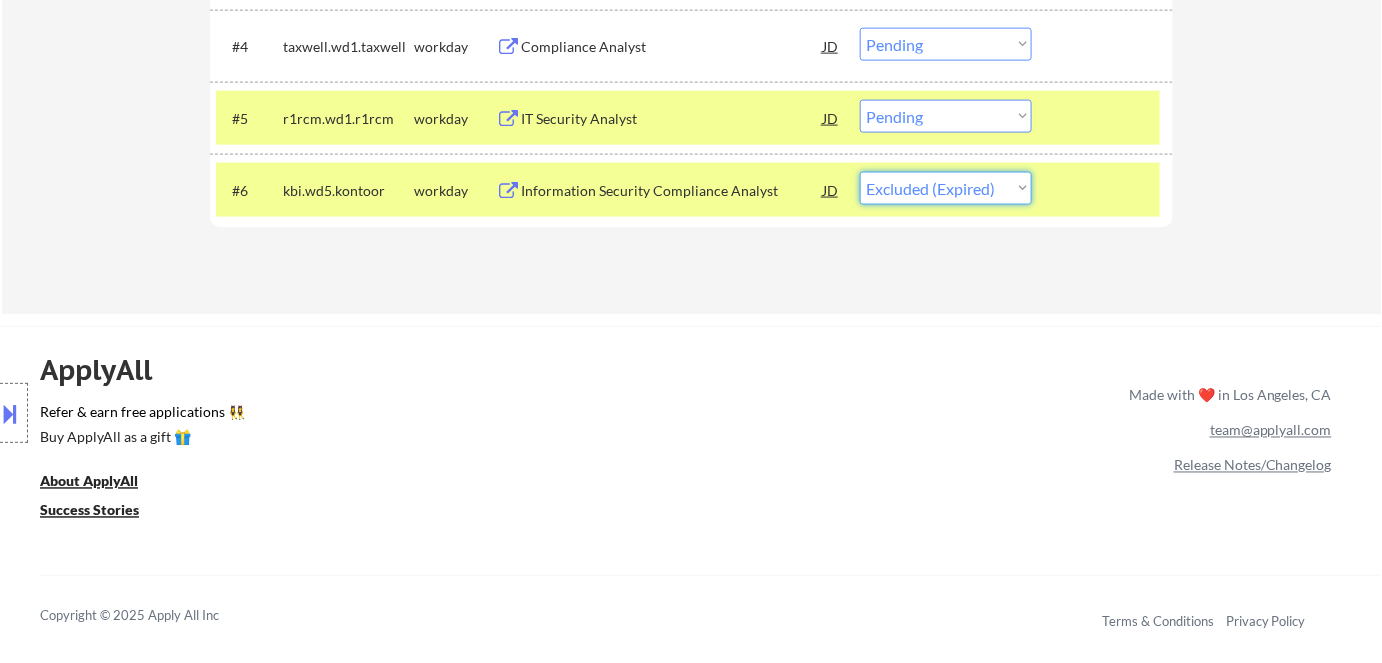click on "Choose an option... Pending Applied Excluded (Questions) Excluded (Expired) Excluded (Location) Excluded (Bad Match) Excluded (Blocklist) Excluded (Salary) Excluded (Other)" at bounding box center (946, 188) 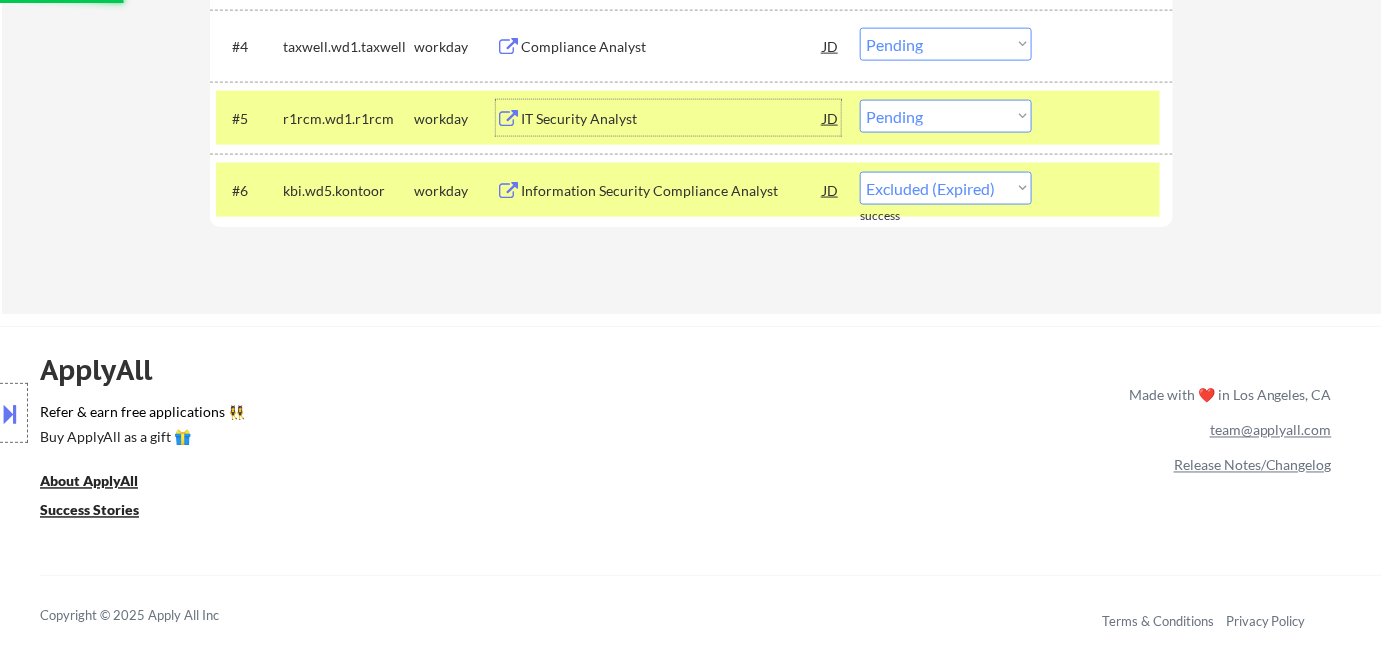 click on "IT Security Analyst" at bounding box center [672, 118] 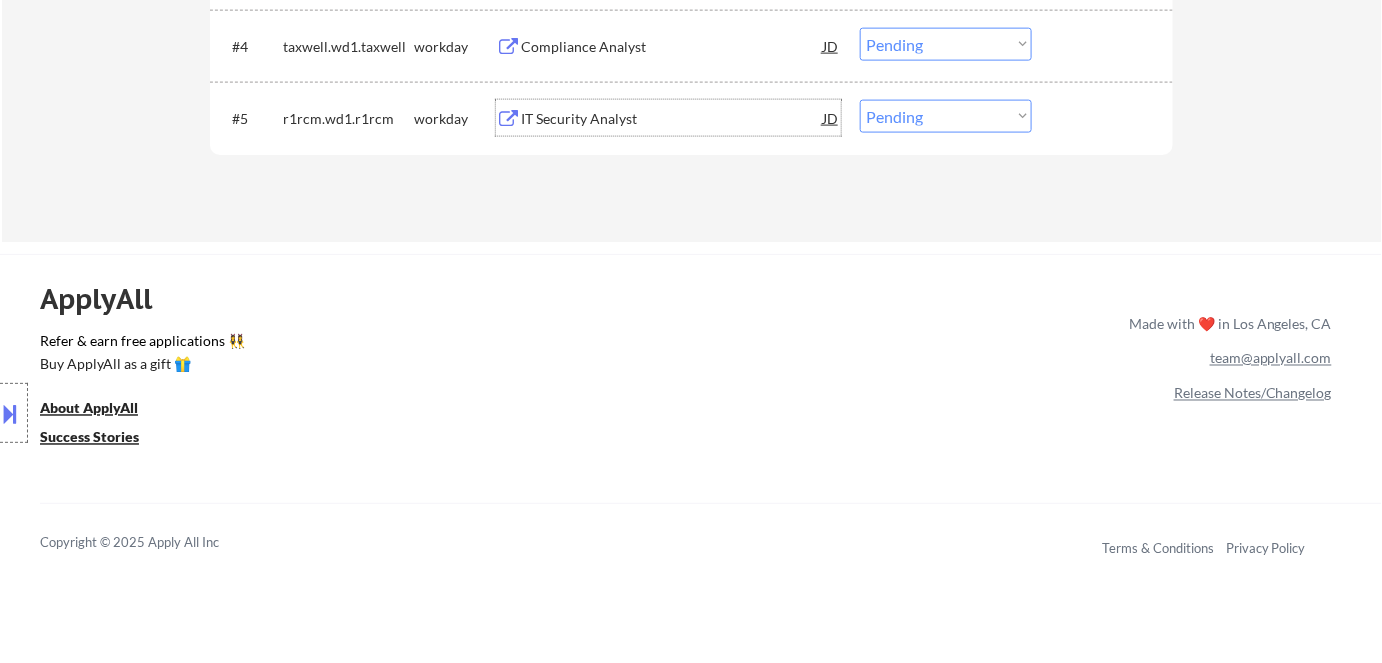 click on "Choose an option... Pending Applied Excluded (Questions) Excluded (Expired) Excluded (Location) Excluded (Bad Match) Excluded (Blocklist) Excluded (Salary) Excluded (Other)" at bounding box center [946, 116] 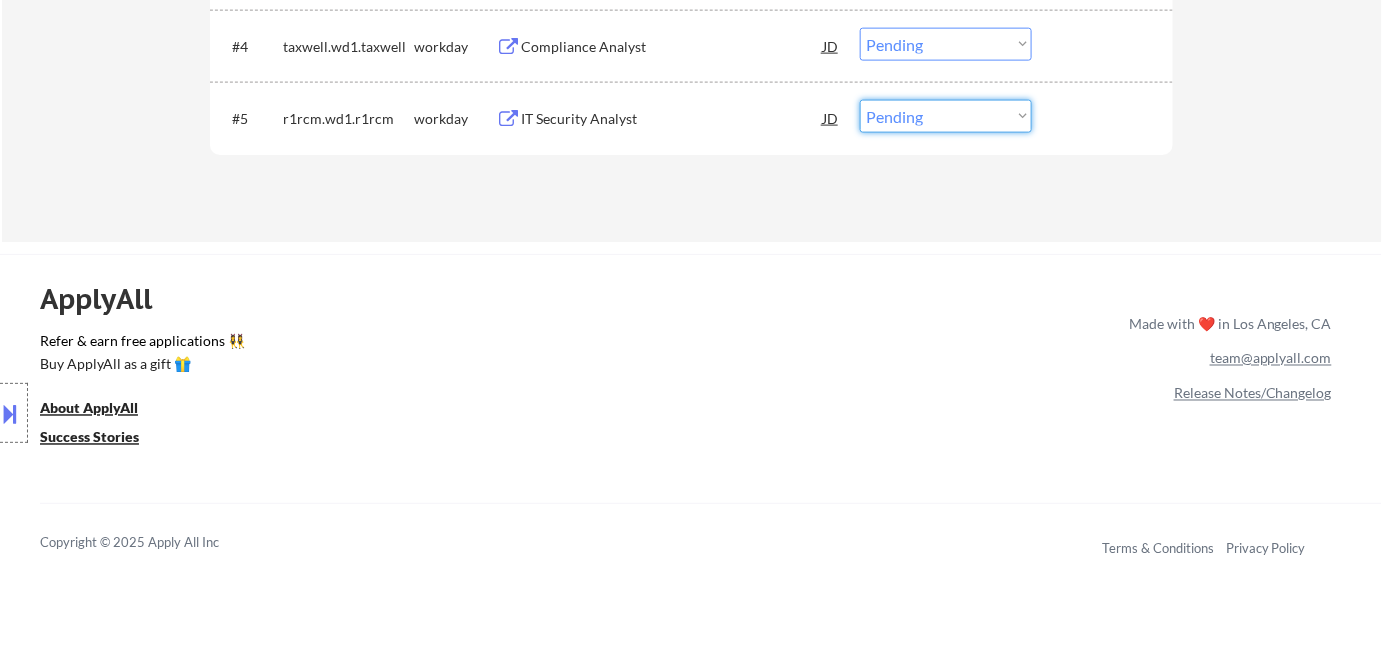 select on ""excluded__salary_"" 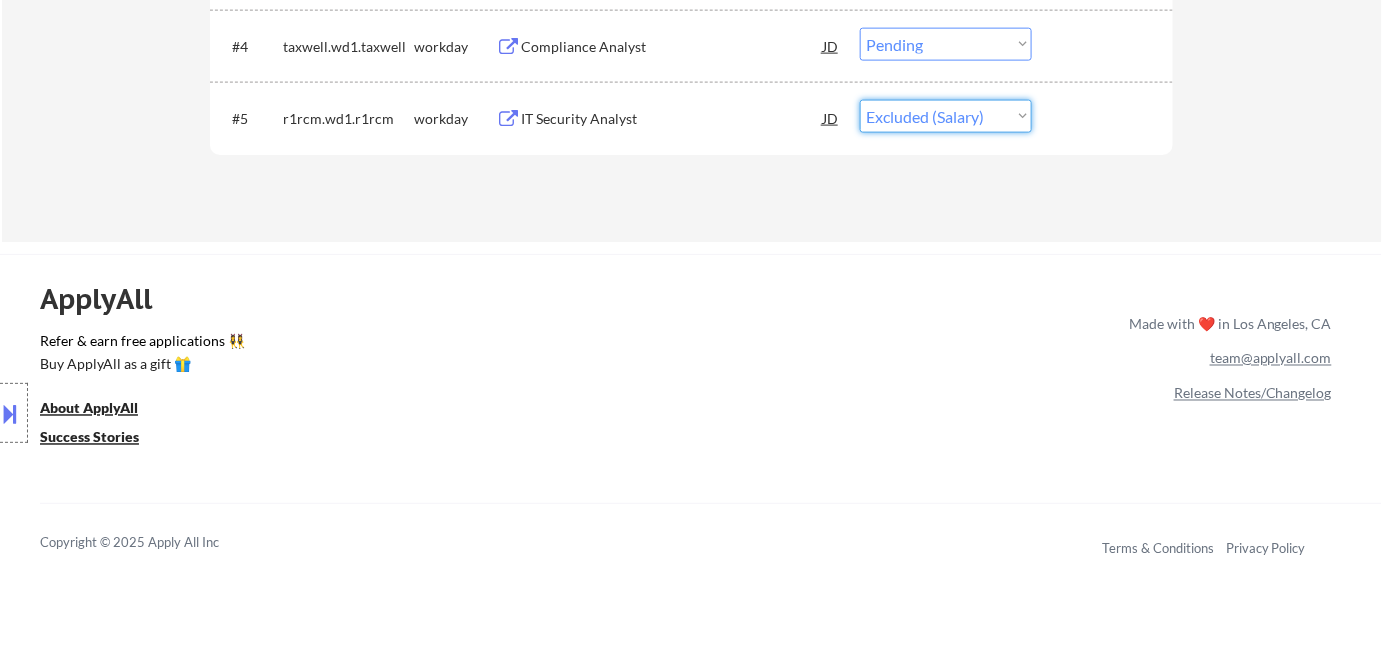 click on "Choose an option... Pending Applied Excluded (Questions) Excluded (Expired) Excluded (Location) Excluded (Bad Match) Excluded (Blocklist) Excluded (Salary) Excluded (Other)" at bounding box center (946, 116) 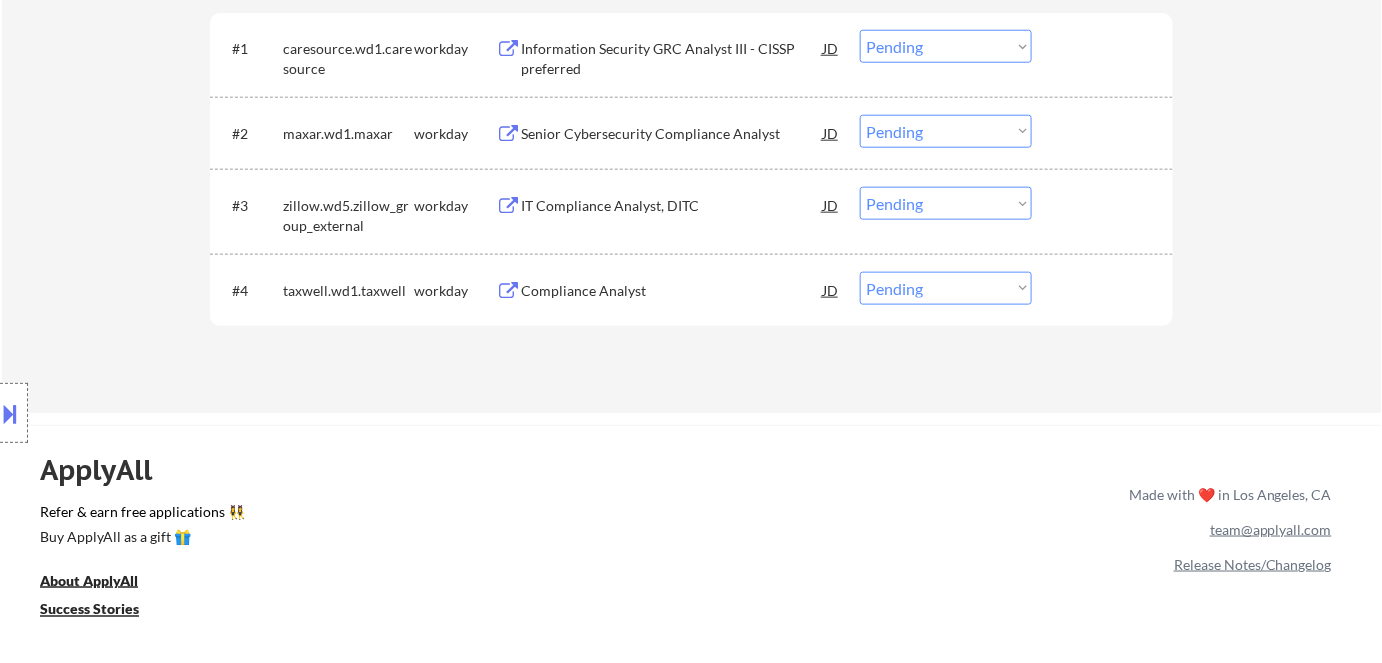 scroll, scrollTop: 636, scrollLeft: 0, axis: vertical 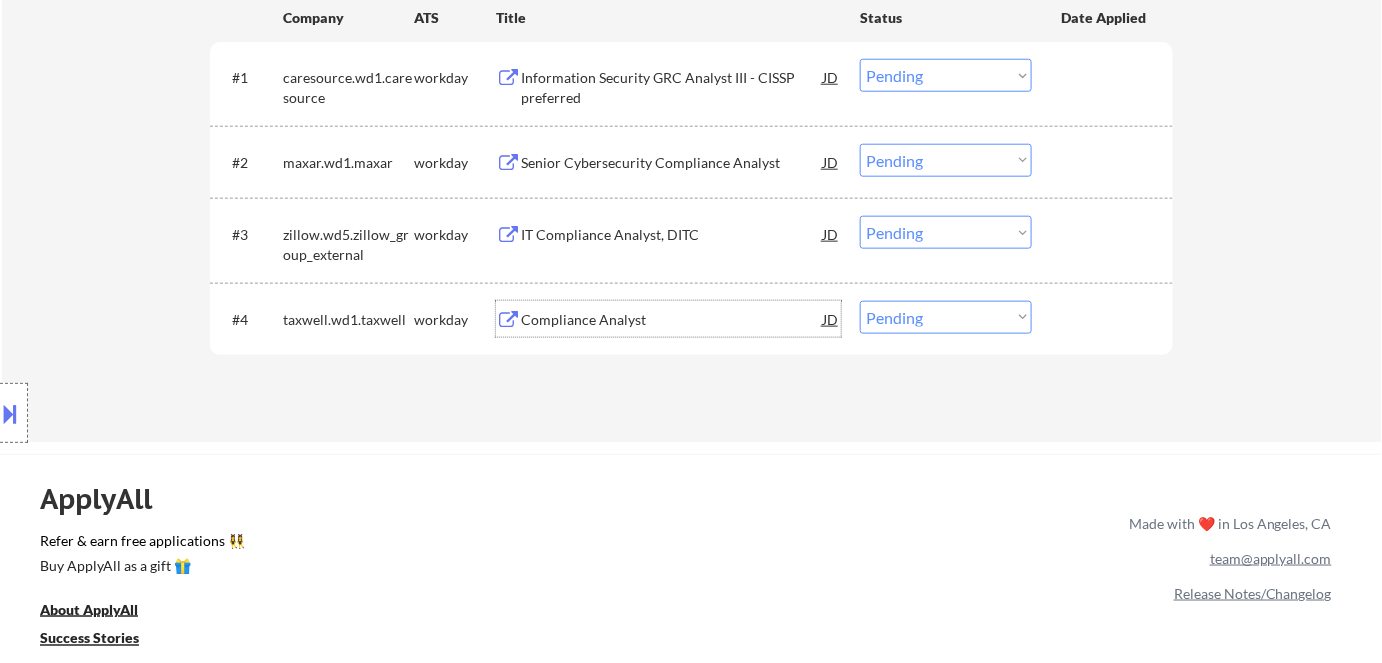 click on "Compliance Analyst" at bounding box center [672, 320] 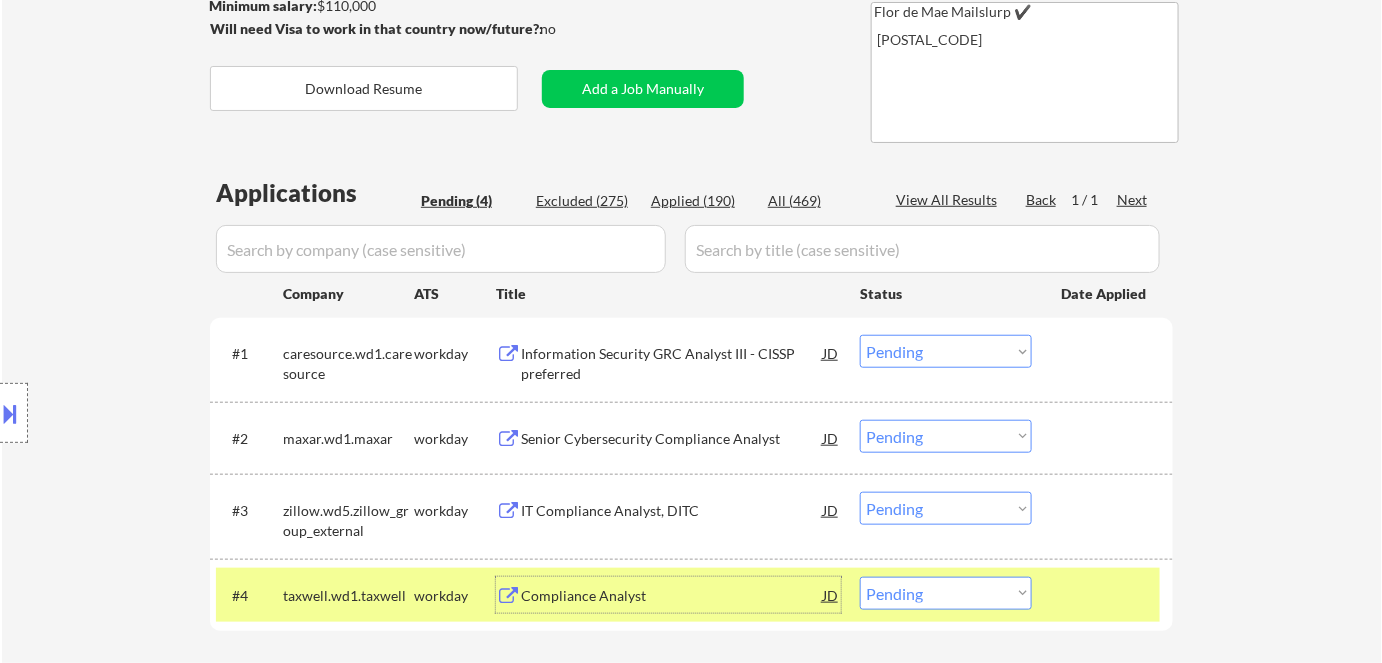 scroll, scrollTop: 363, scrollLeft: 0, axis: vertical 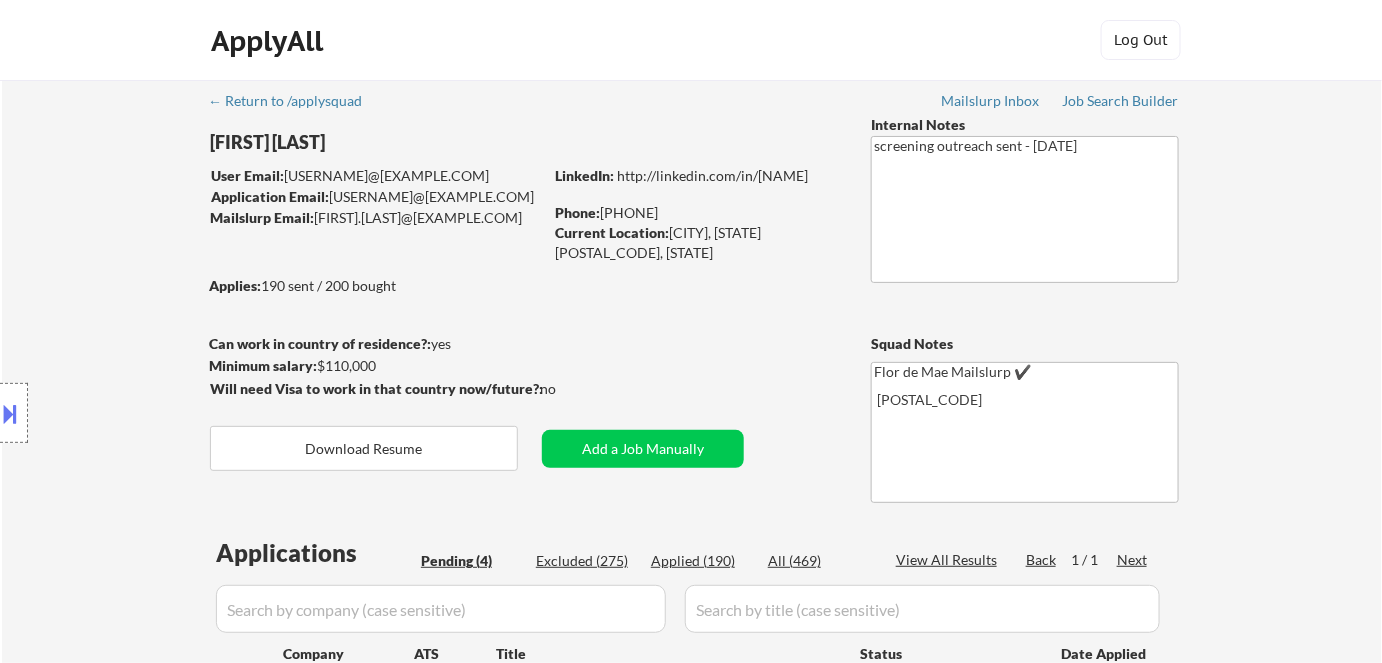 drag, startPoint x: 604, startPoint y: 213, endPoint x: 686, endPoint y: 218, distance: 82.1523 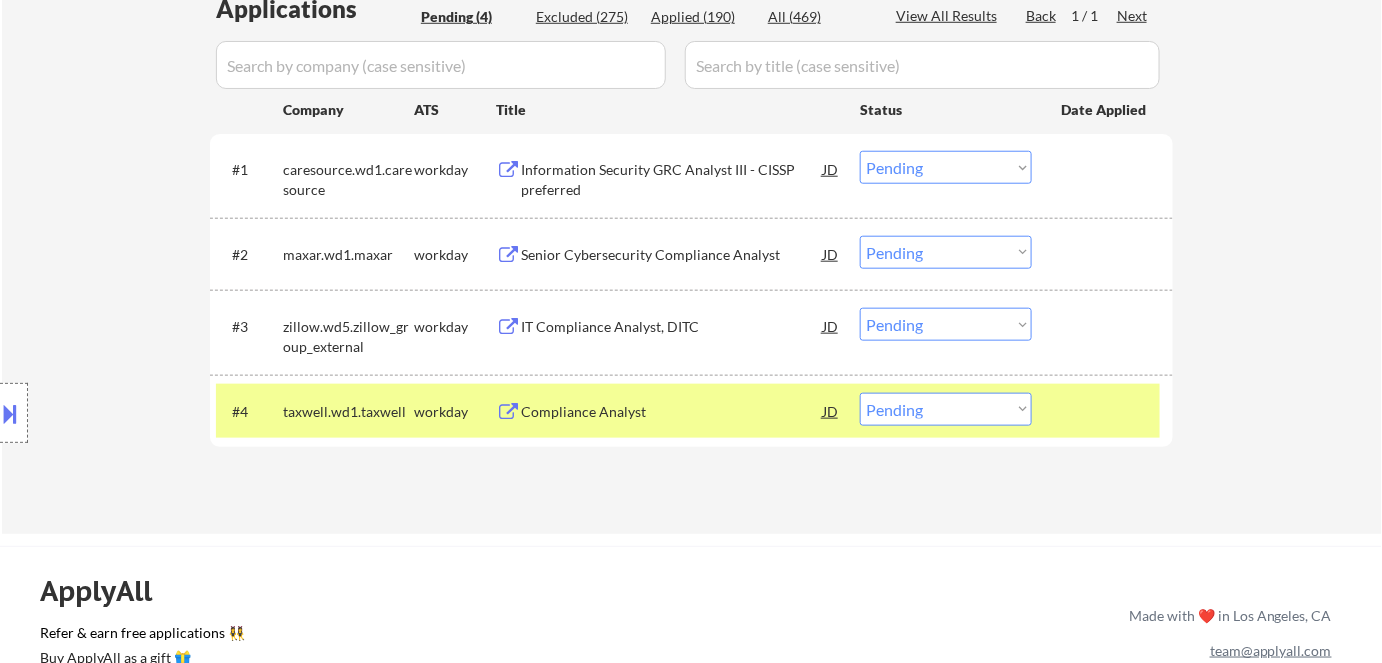 scroll, scrollTop: 545, scrollLeft: 0, axis: vertical 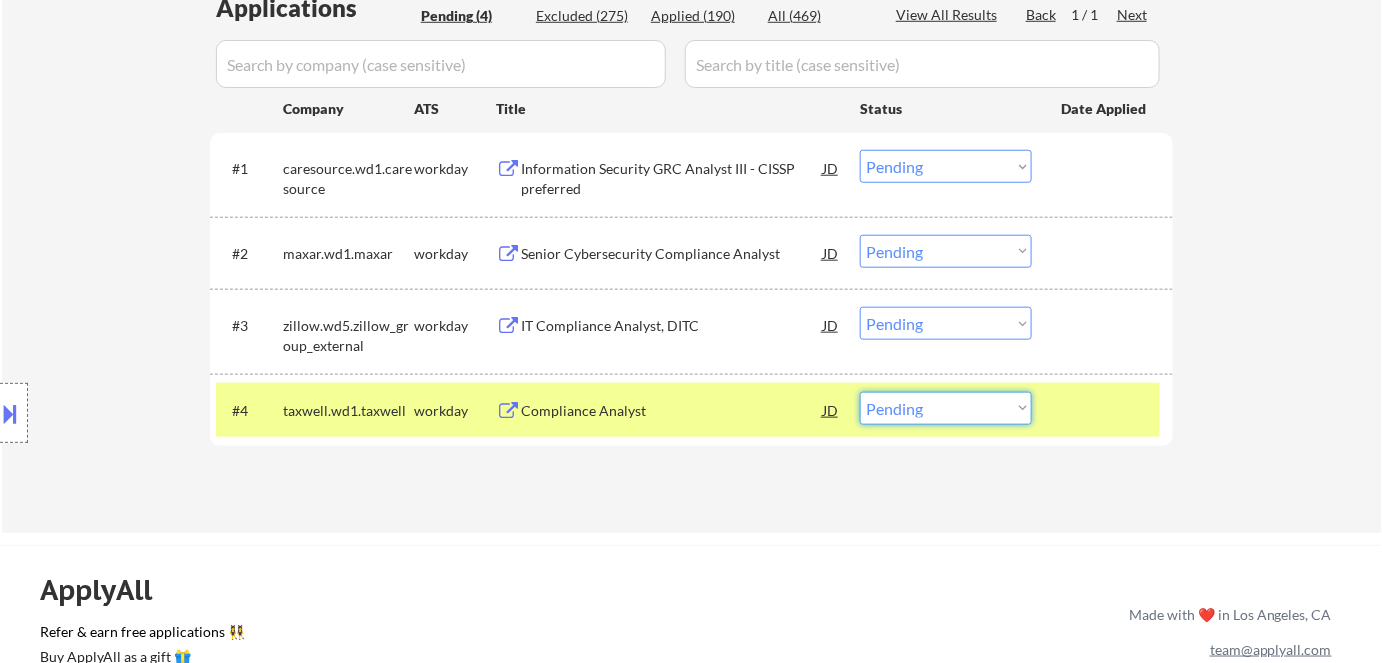 click on "Choose an option... Pending Applied Excluded (Questions) Excluded (Expired) Excluded (Location) Excluded (Bad Match) Excluded (Blocklist) Excluded (Salary) Excluded (Other)" at bounding box center (946, 408) 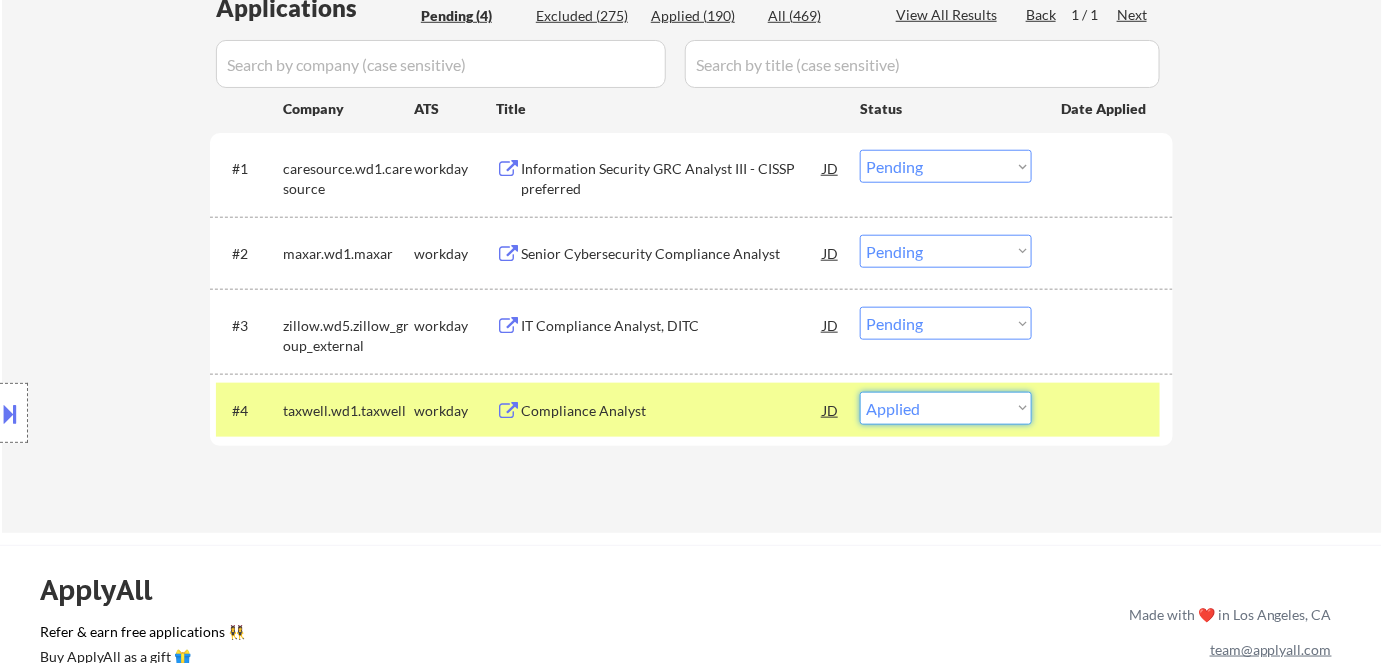 click on "Choose an option... Pending Applied Excluded (Questions) Excluded (Expired) Excluded (Location) Excluded (Bad Match) Excluded (Blocklist) Excluded (Salary) Excluded (Other)" at bounding box center (946, 408) 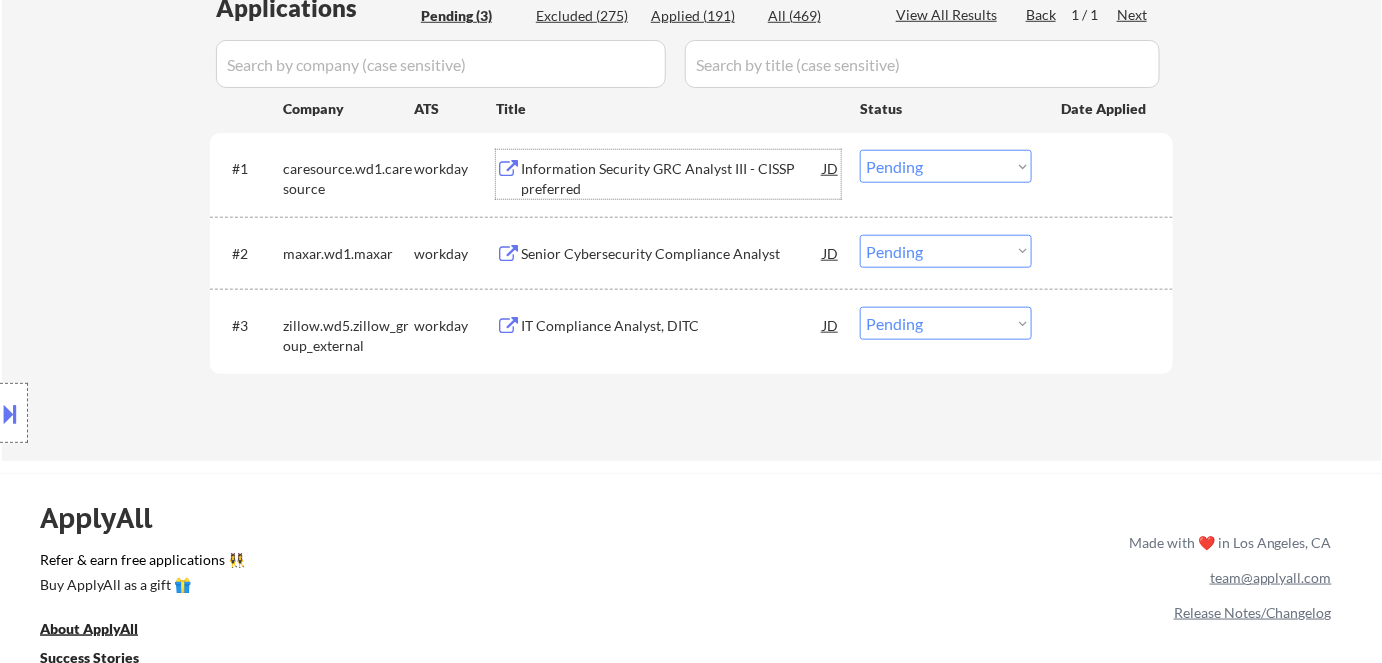 click on "Information Security GRC Analyst III - CISSP preferred" at bounding box center [672, 178] 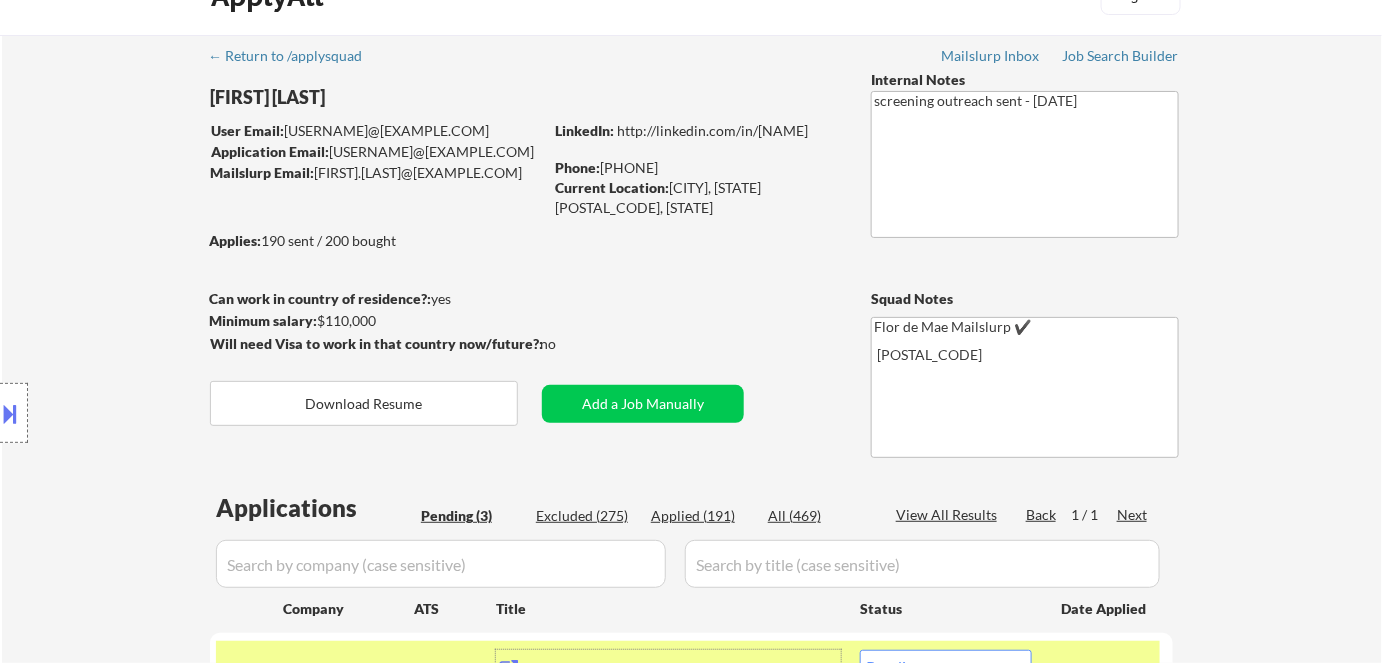 scroll, scrollTop: 0, scrollLeft: 0, axis: both 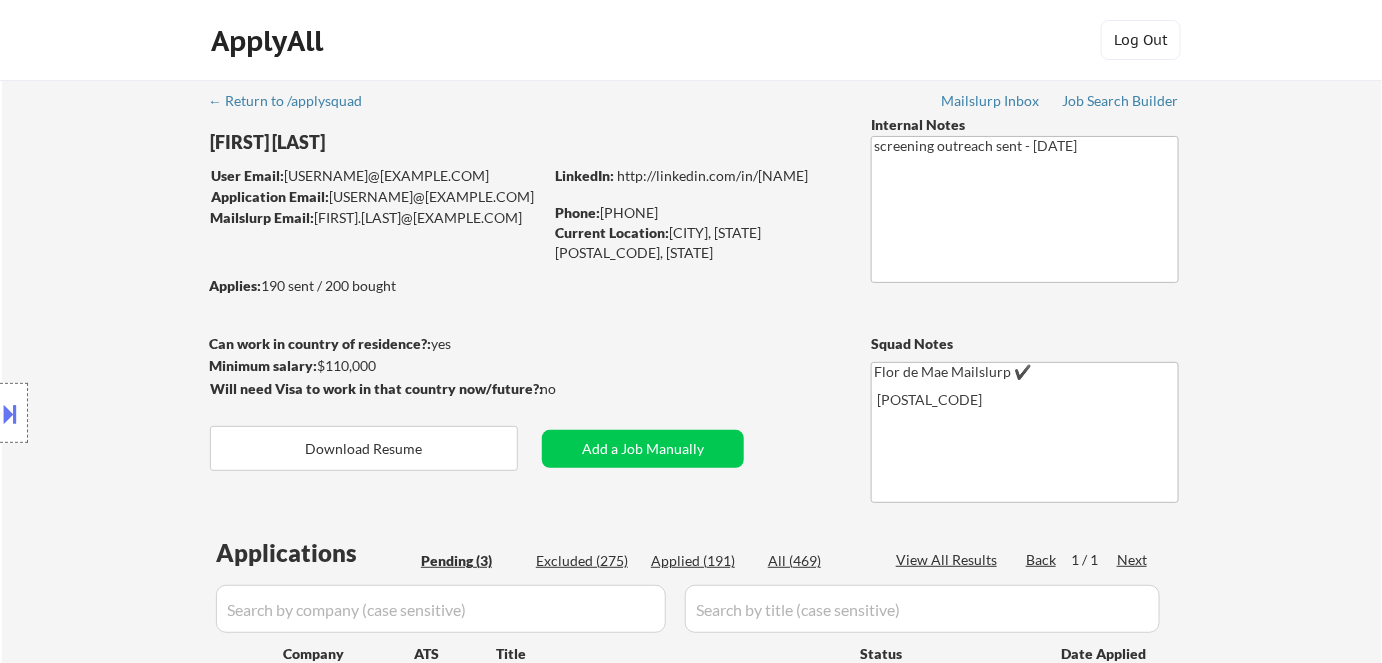 drag, startPoint x: 602, startPoint y: 211, endPoint x: 697, endPoint y: 206, distance: 95.131485 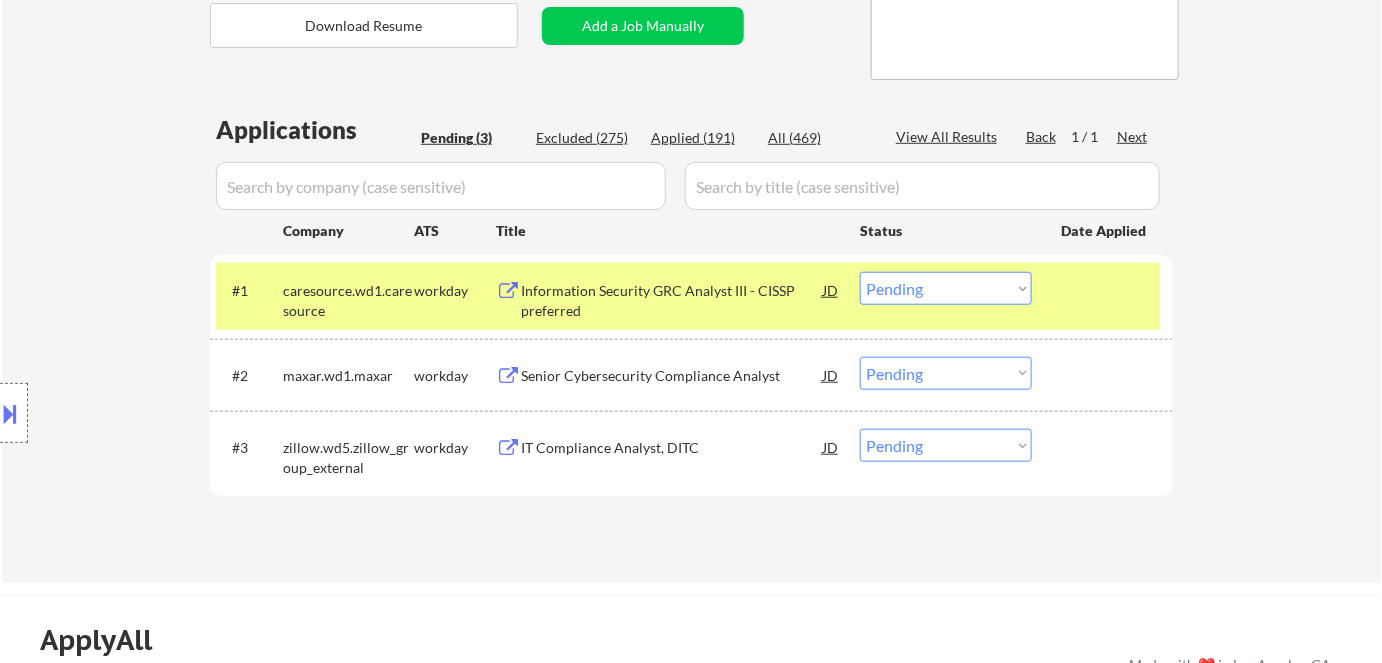 scroll, scrollTop: 454, scrollLeft: 0, axis: vertical 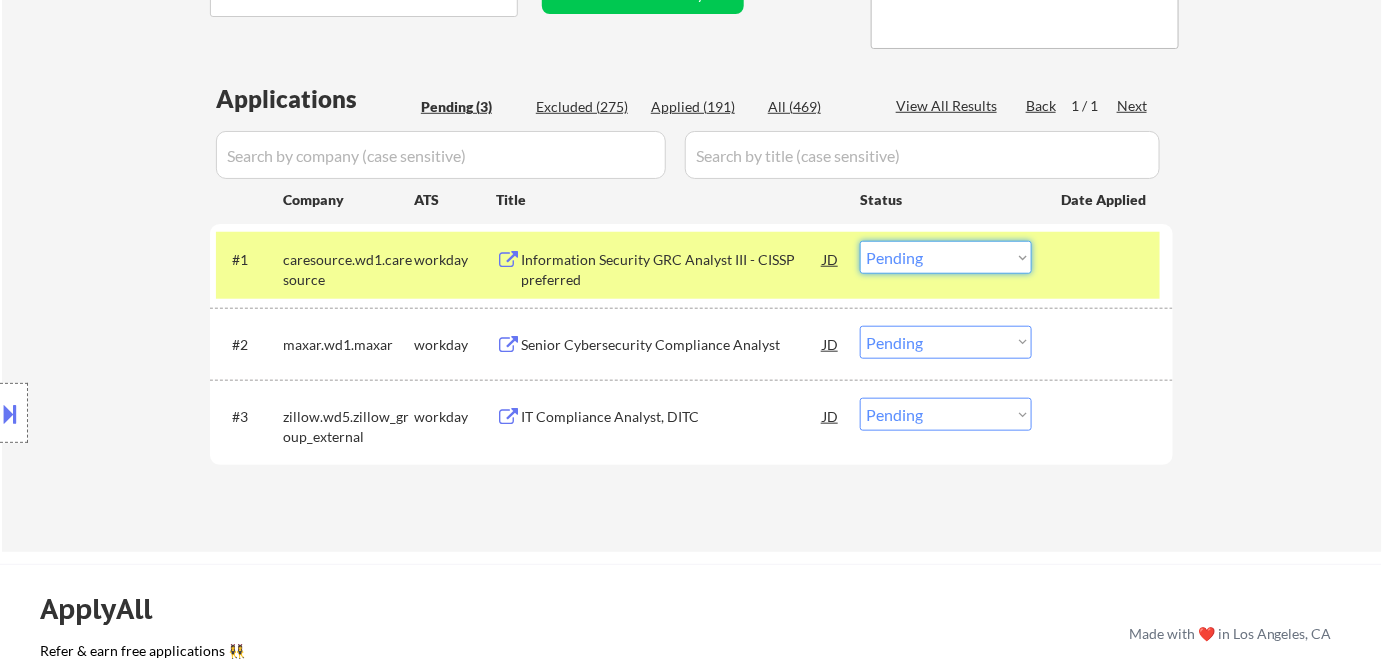 drag, startPoint x: 927, startPoint y: 247, endPoint x: 928, endPoint y: 261, distance: 14.035668 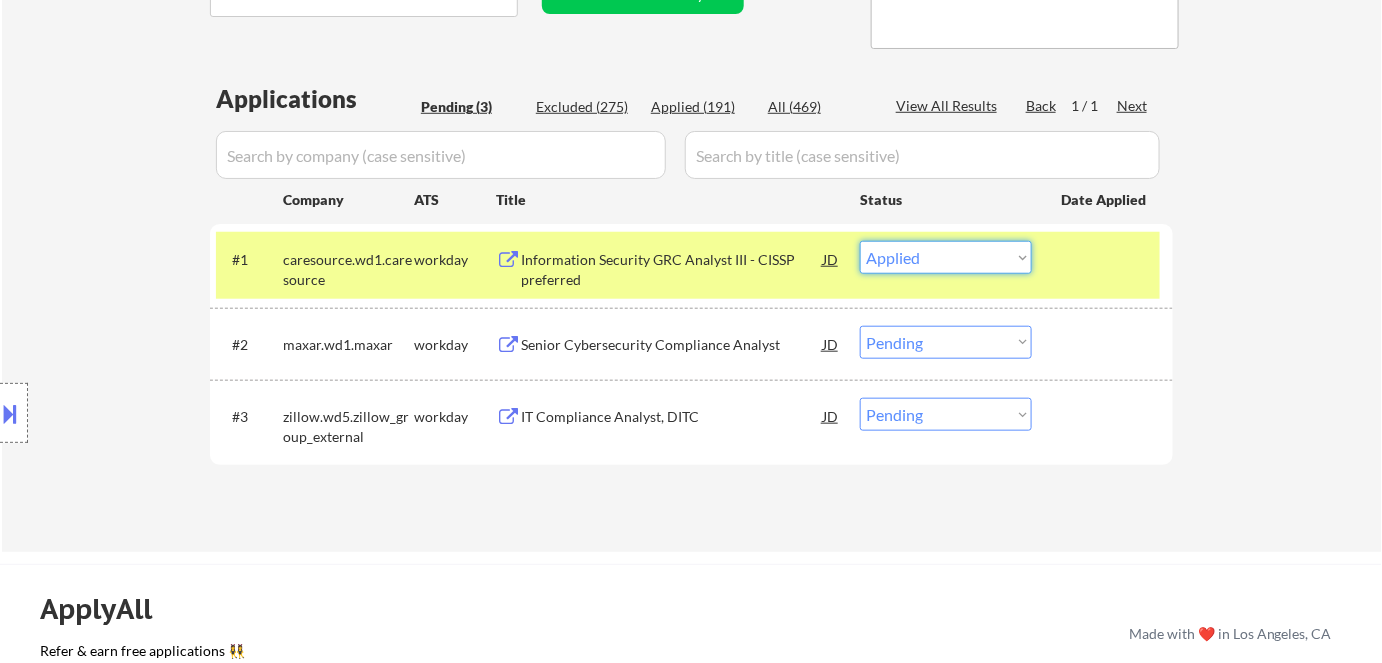 click on "Choose an option... Pending Applied Excluded (Questions) Excluded (Expired) Excluded (Location) Excluded (Bad Match) Excluded (Blocklist) Excluded (Salary) Excluded (Other)" at bounding box center [946, 257] 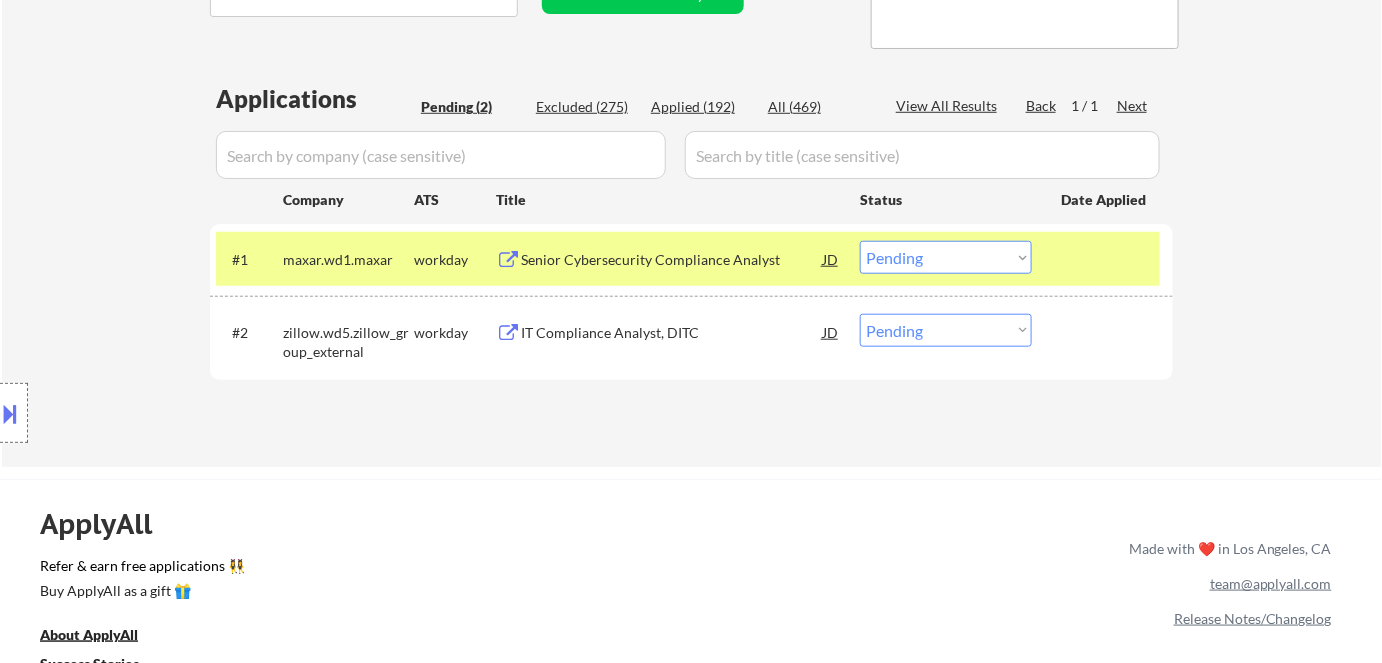 click on "Senior Cybersecurity Compliance Analyst" at bounding box center [672, 260] 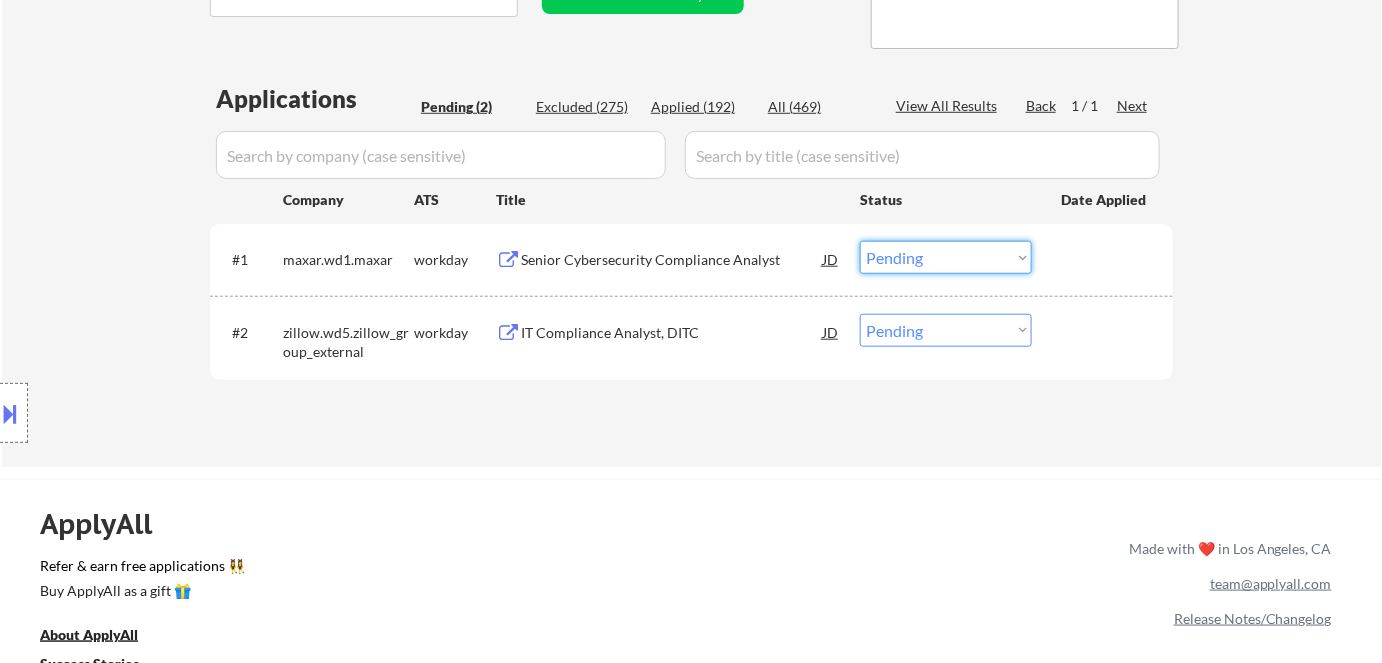 drag, startPoint x: 903, startPoint y: 255, endPoint x: 912, endPoint y: 271, distance: 18.35756 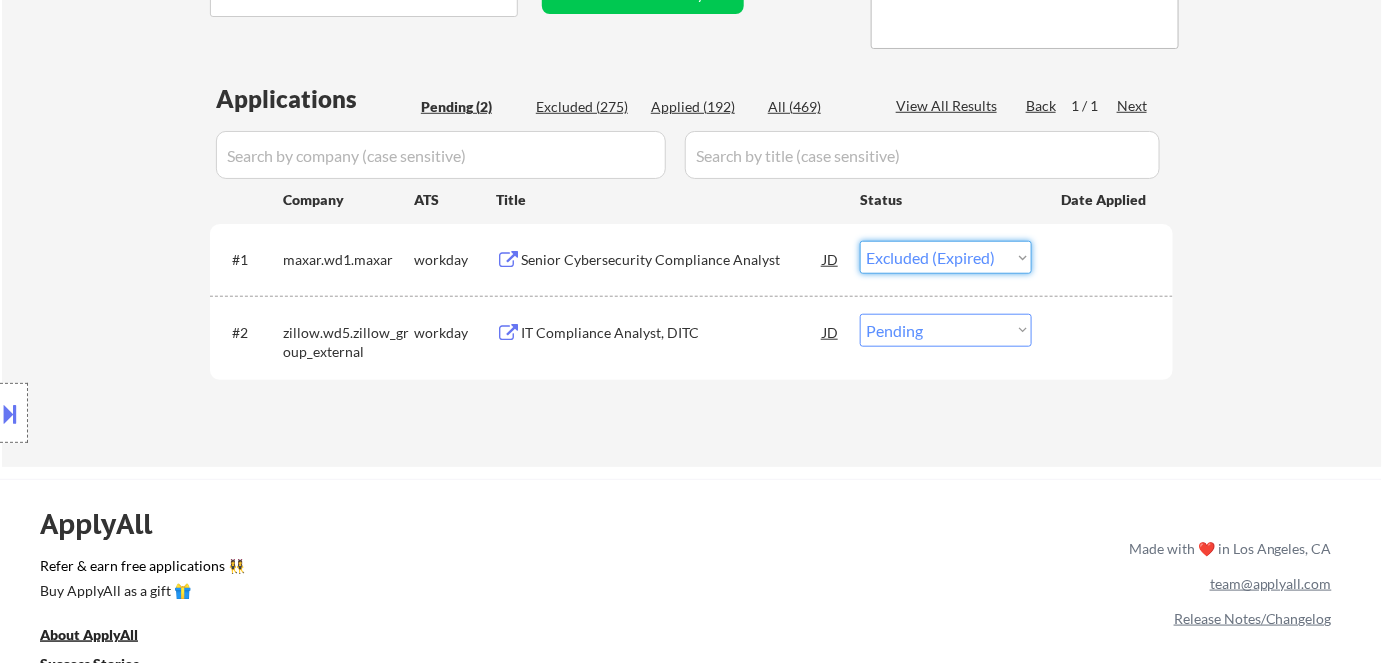 click on "Choose an option... Pending Applied Excluded (Questions) Excluded (Expired) Excluded (Location) Excluded (Bad Match) Excluded (Blocklist) Excluded (Salary) Excluded (Other)" at bounding box center [946, 257] 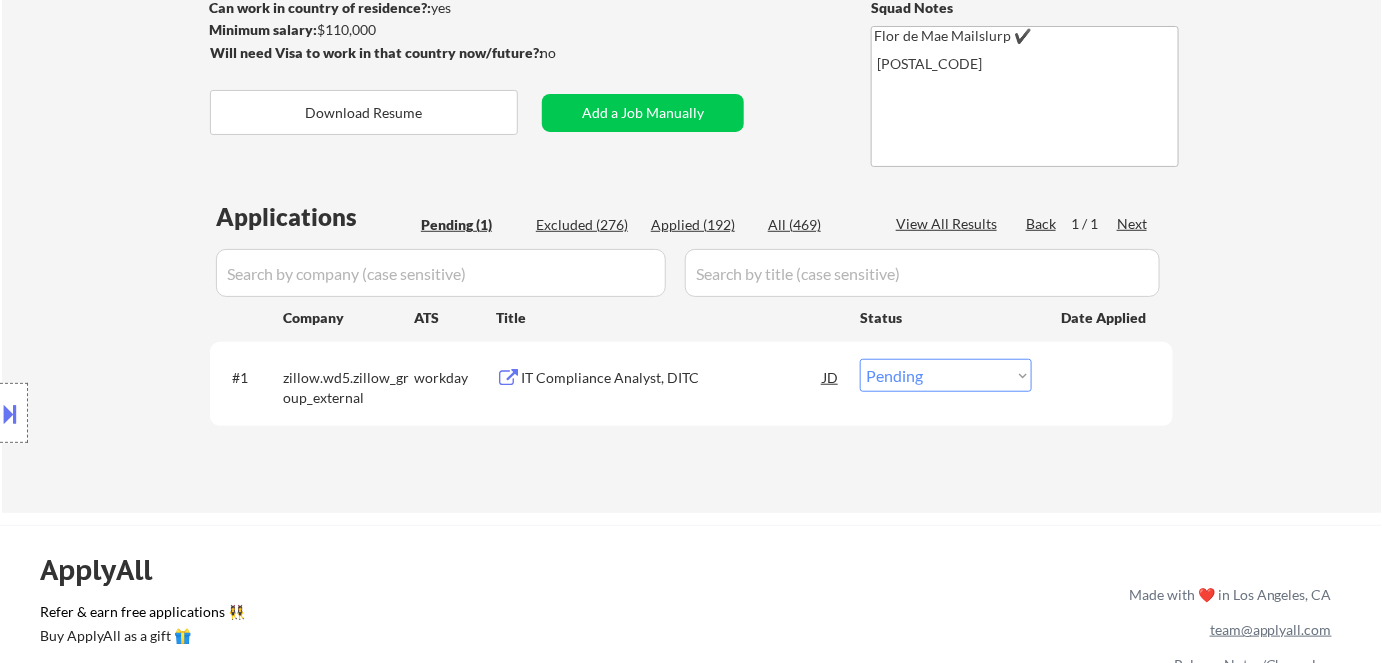scroll, scrollTop: 363, scrollLeft: 0, axis: vertical 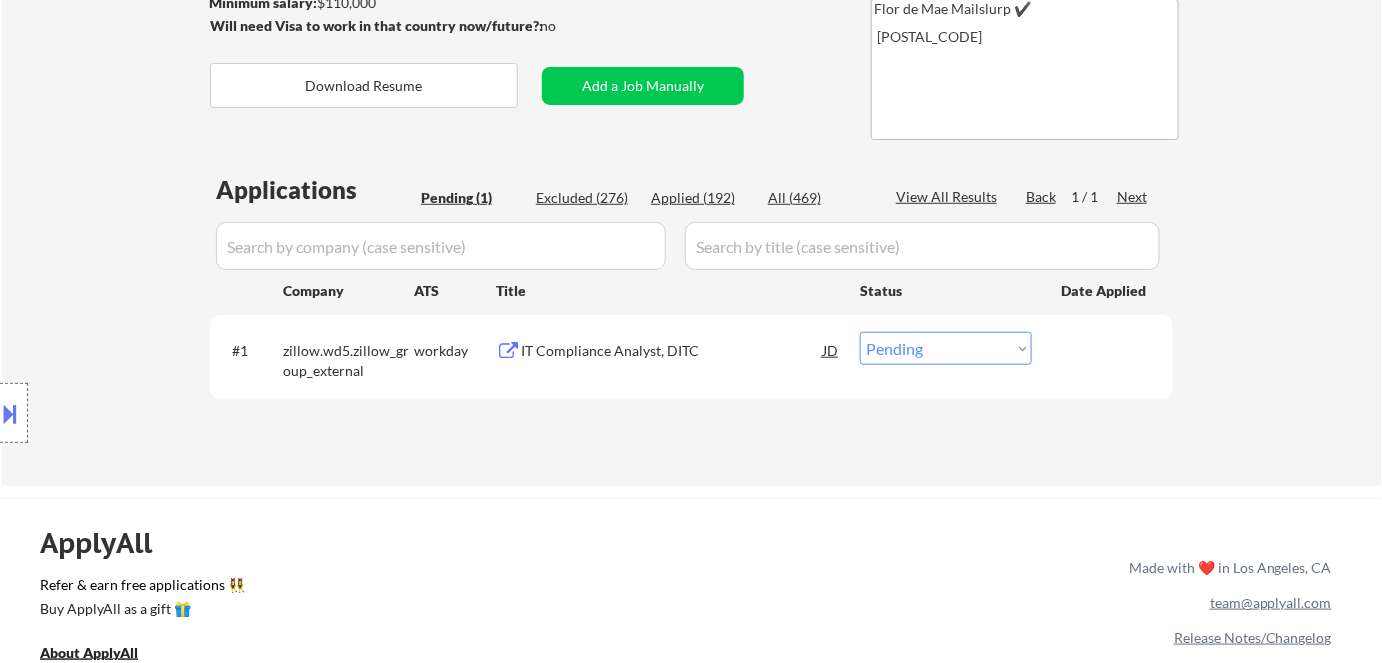 click on "IT Compliance Analyst, DITC" at bounding box center (672, 351) 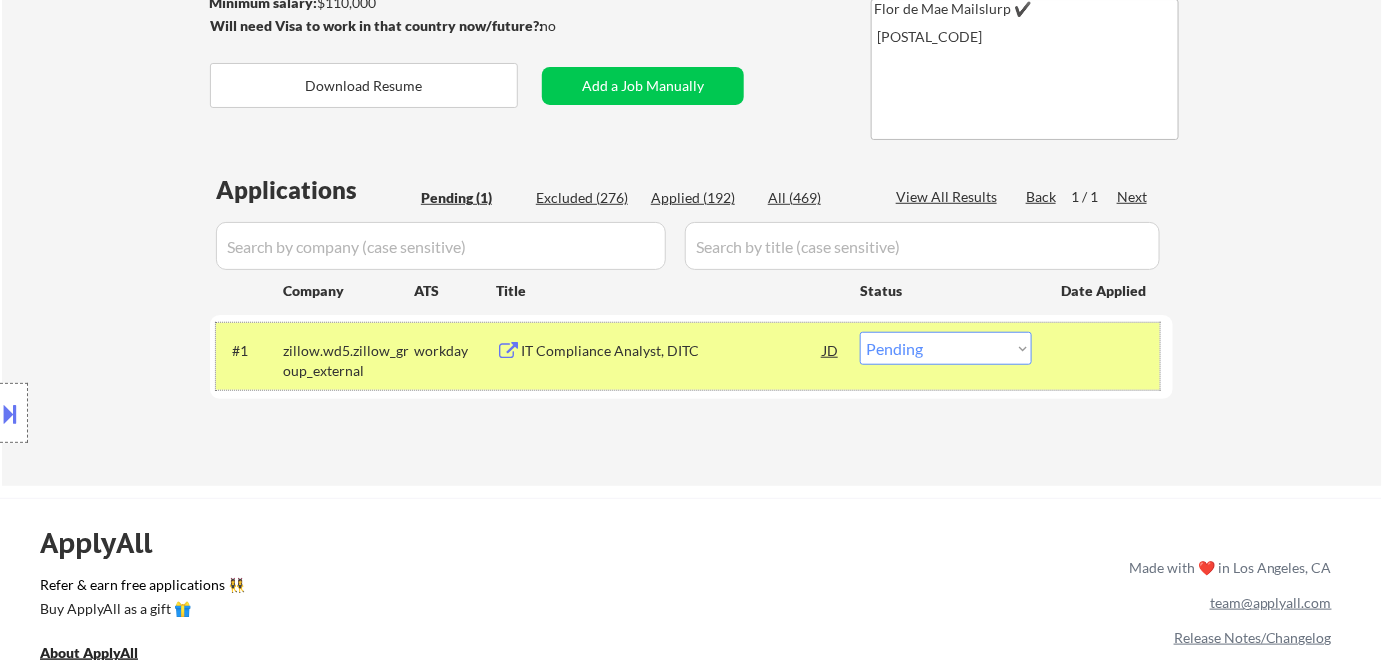 click on "#1 zillow.wd5.zillow_group_external workday IT Compliance Analyst, DITC JD Choose an option... Pending Applied Excluded (Questions) Excluded (Expired) Excluded (Location) Excluded (Bad Match) Excluded (Blocklist) Excluded (Salary) Excluded (Other)" at bounding box center [688, 356] 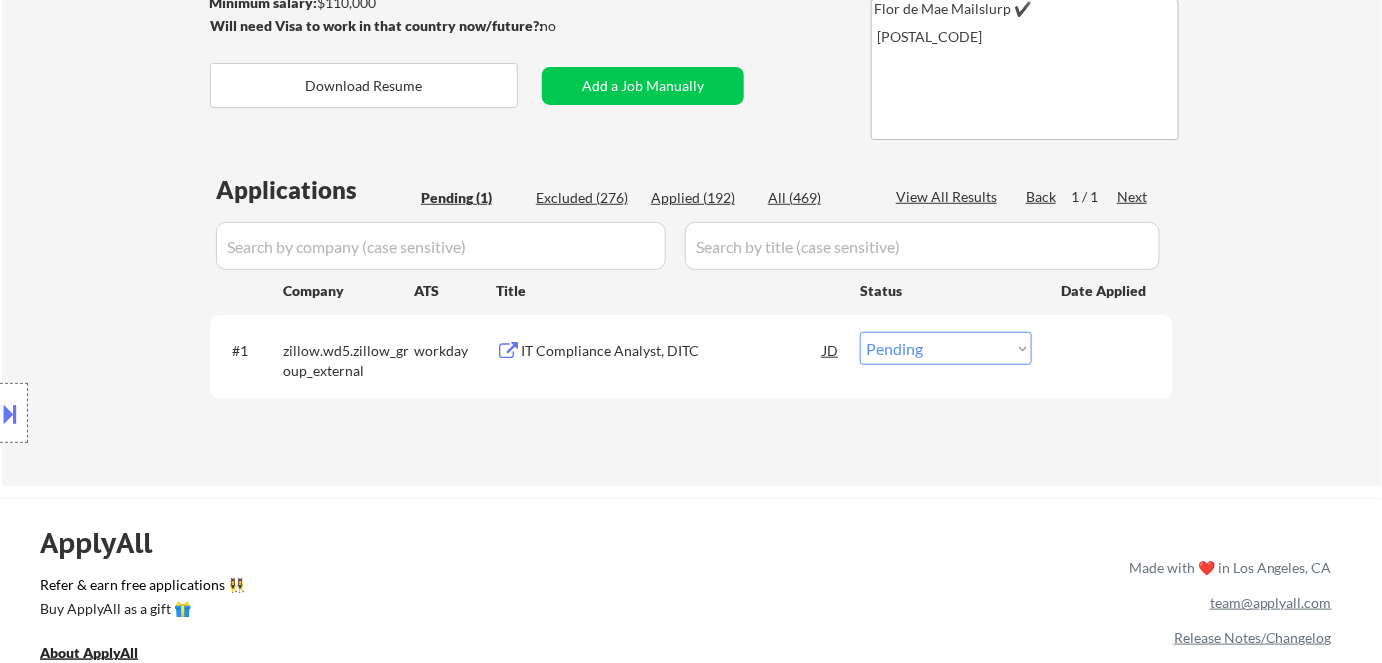 click on "Choose an option... Pending Applied Excluded (Questions) Excluded (Expired) Excluded (Location) Excluded (Bad Match) Excluded (Blocklist) Excluded (Salary) Excluded (Other)" at bounding box center [946, 348] 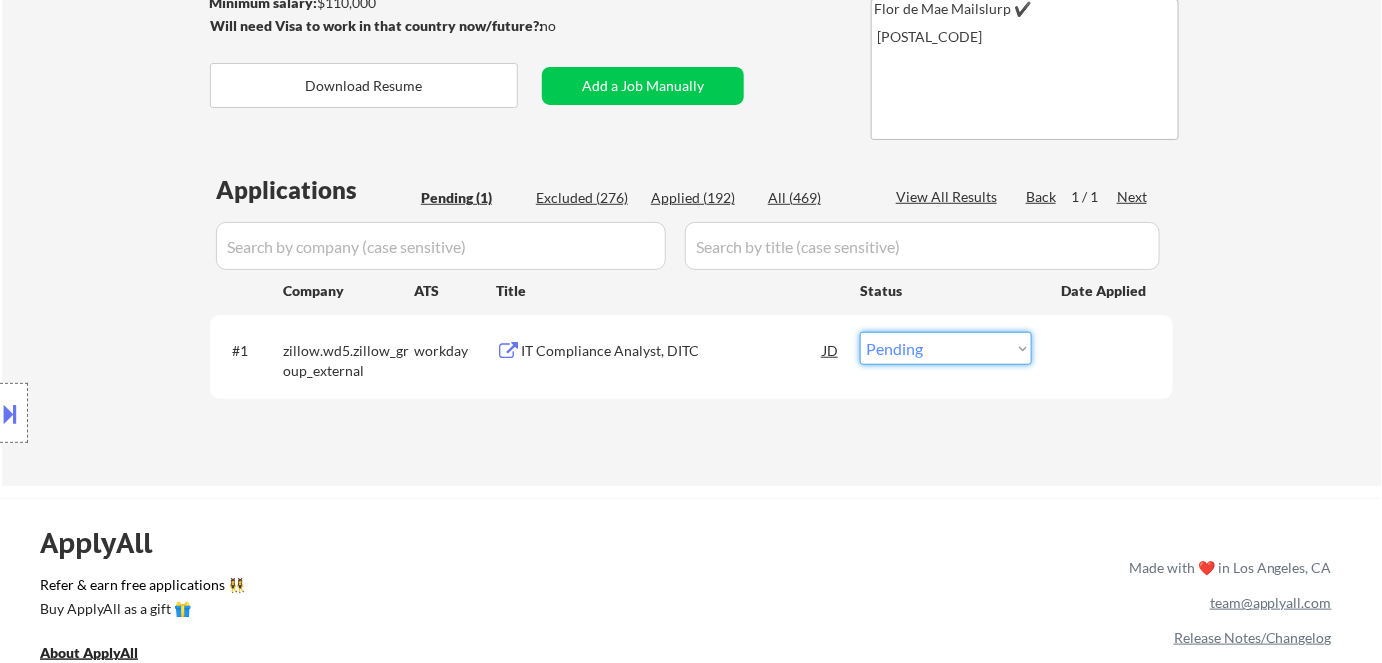 select on ""excluded__expired_"" 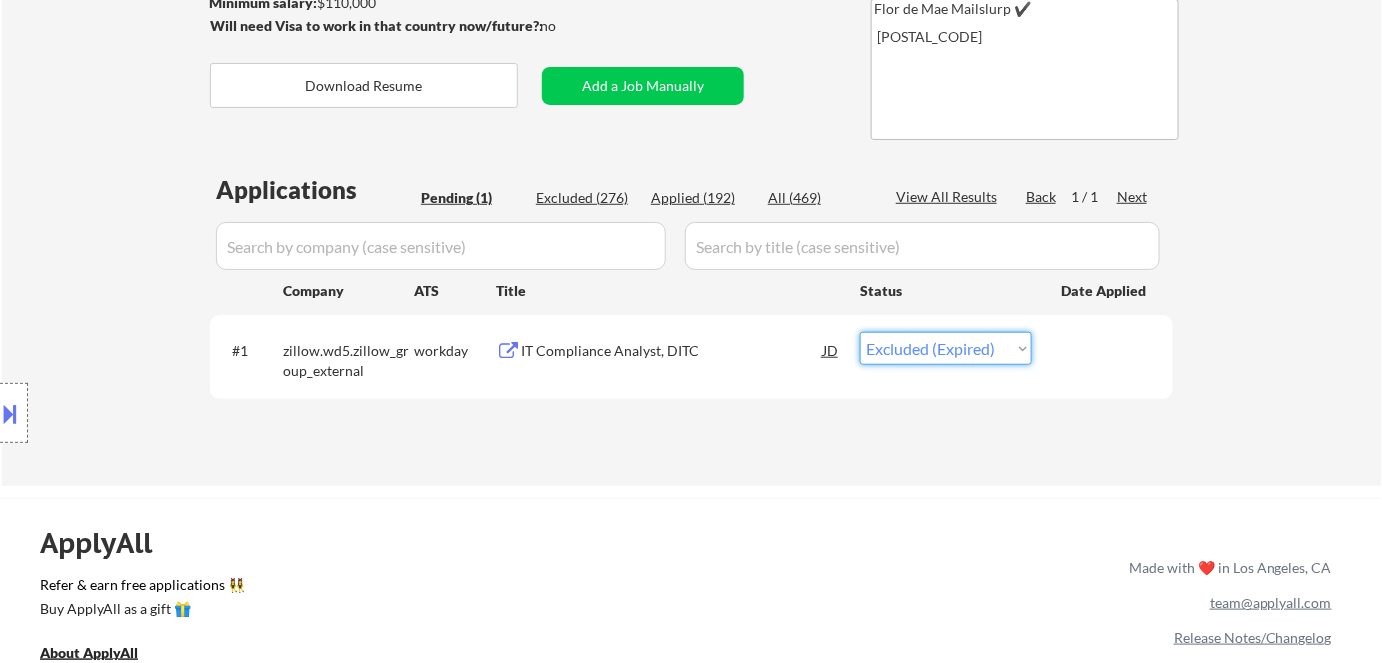 click on "Choose an option... Pending Applied Excluded (Questions) Excluded (Expired) Excluded (Location) Excluded (Bad Match) Excluded (Blocklist) Excluded (Salary) Excluded (Other)" at bounding box center (946, 348) 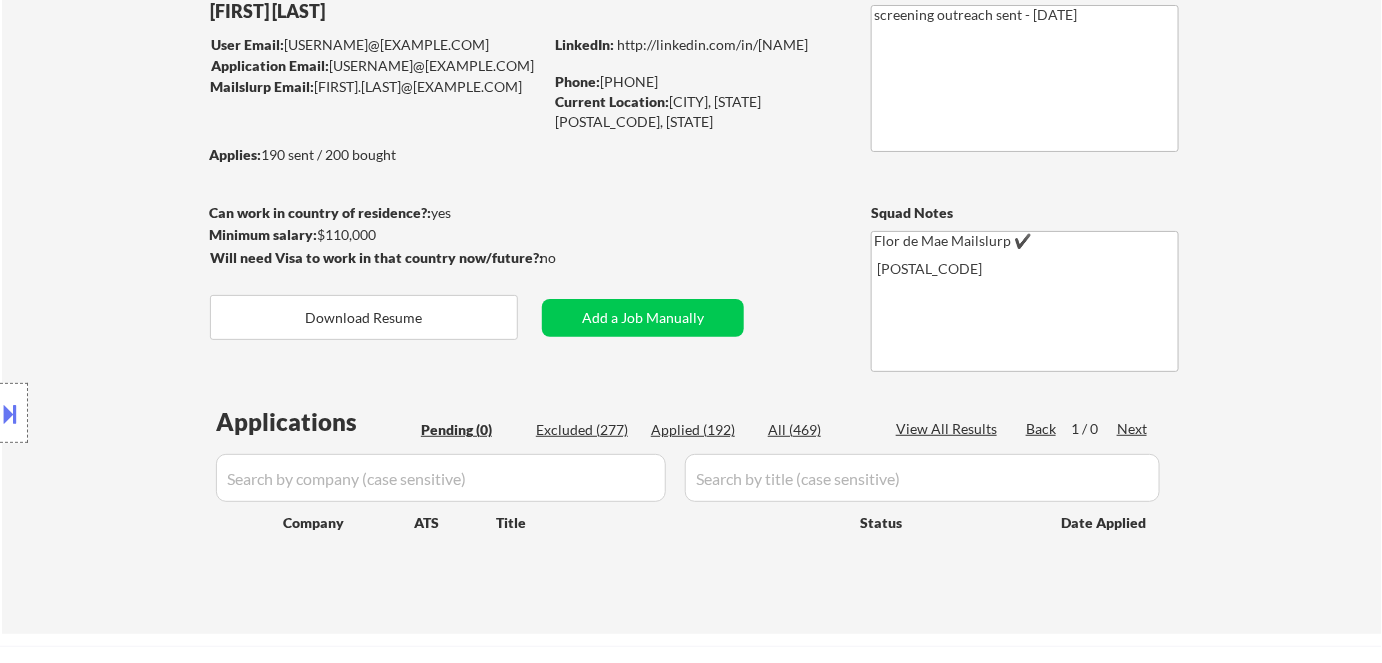scroll, scrollTop: 90, scrollLeft: 0, axis: vertical 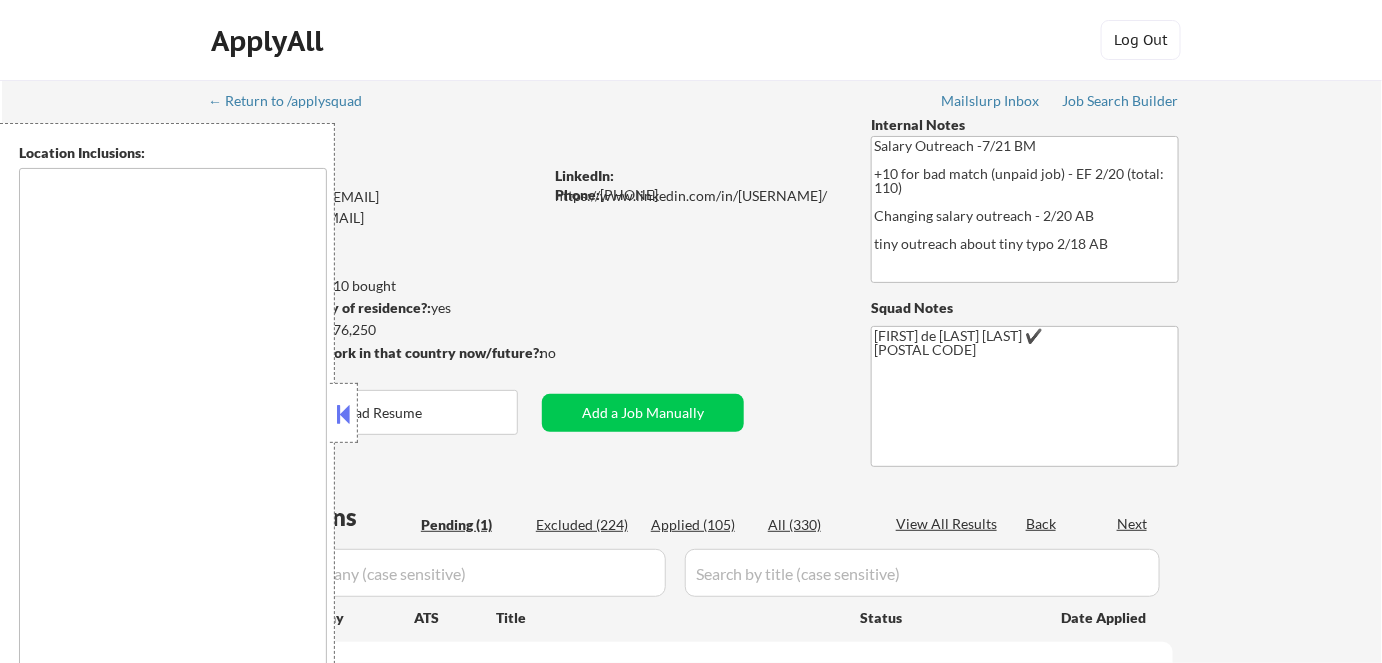 select on ""pending"" 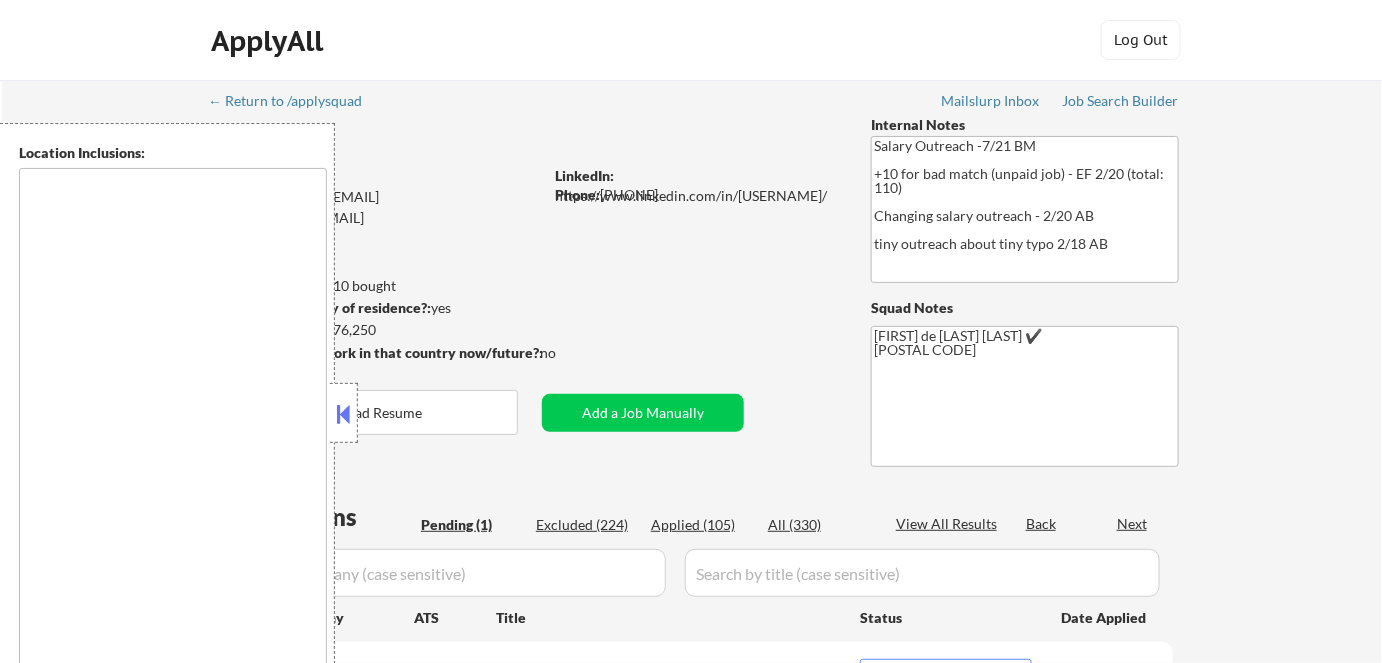 type on "Lor Ipsum, DO   Sitam Conse, AD   Elitsedd Eius, TE   In Utla, ET   Do Magna, AL   Enima Minim, VE   Quisno, EX   Ullam, LA   Nisialiq, EX   Eacommod Conse, DU   Au Irure, IN   Repreh Volupt, VE   Esseci, FU   Nullap Exc Sinto, CU   Nonproid, SU   Cul Qui, OF   Deseru Molli, AN   Idestlabo, PE   Undeomnis, IS   Nat Errorv, AC   Dolor, LA   Totamrem, AP   Eaqueipsa, QU Abi Invento, VE   Quas Architect, BE   Vitaedi Expli, NE   Enimi Quiavo, AS   Autodi Fugi, CO   Magnidolo, EO   Ratione, SE   Nesciunt, NE   Porroqui, DO   Ad Numquam, EI   Moditempo, IN   Magnamqu, ET   Minusso Nobis, EL   Optiocumq Nihil, IM   Quoplac Facer, PO   Assume rep Tem, AU   Quibus, OF   Debitisr Nece, SA   Evenietv, RE   Recus Itaqueea, HI   Ten Sapient, DE   Rei Volupt, MA   Al Perfer Doloribusa, RE   Mi Nostrumex-Ullamcor, SU   Labo Aliqui, CO   Consequa, QU   Maxime, MO   Molesti, HA   Quidemreru, FA   Expedit, DI   Namlib, TE   Cumsolu, NO   Eligend, OP   Cumquenih, IM   Minu Quodma, PL   Facereposs, OM   Loremipsum Dolo, SI  ..." 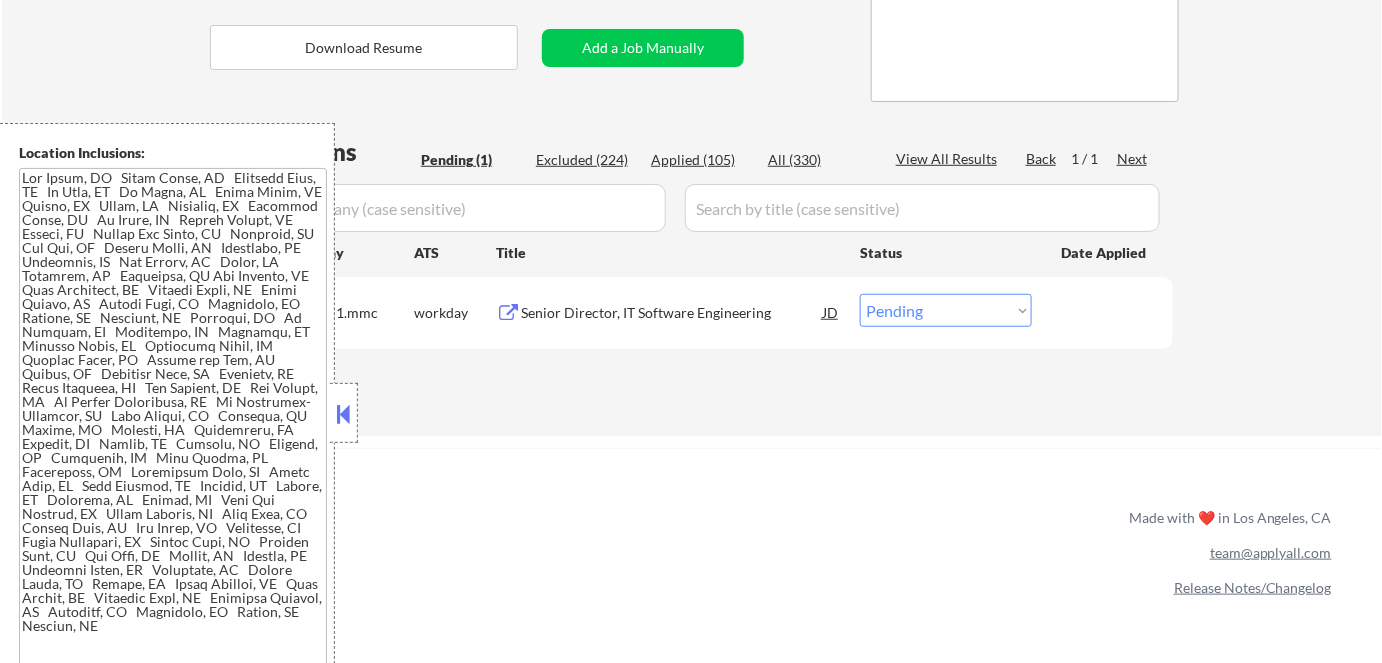 scroll, scrollTop: 363, scrollLeft: 0, axis: vertical 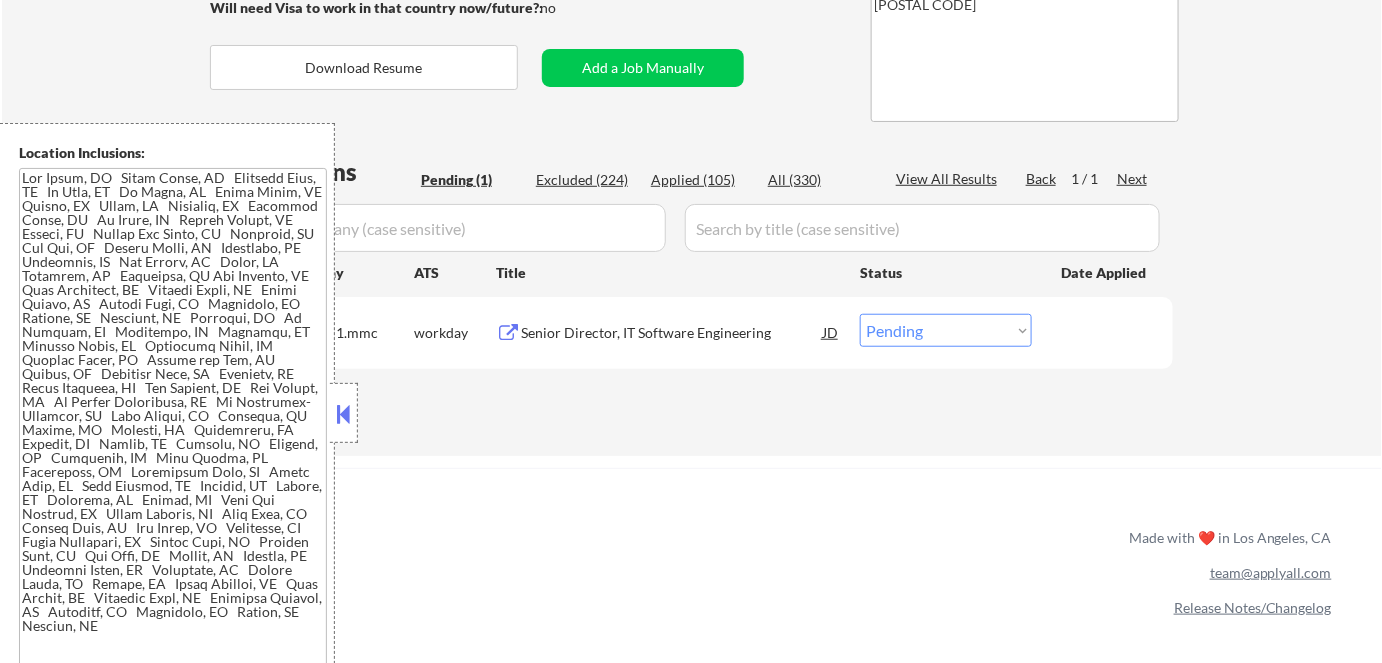 click at bounding box center (344, 414) 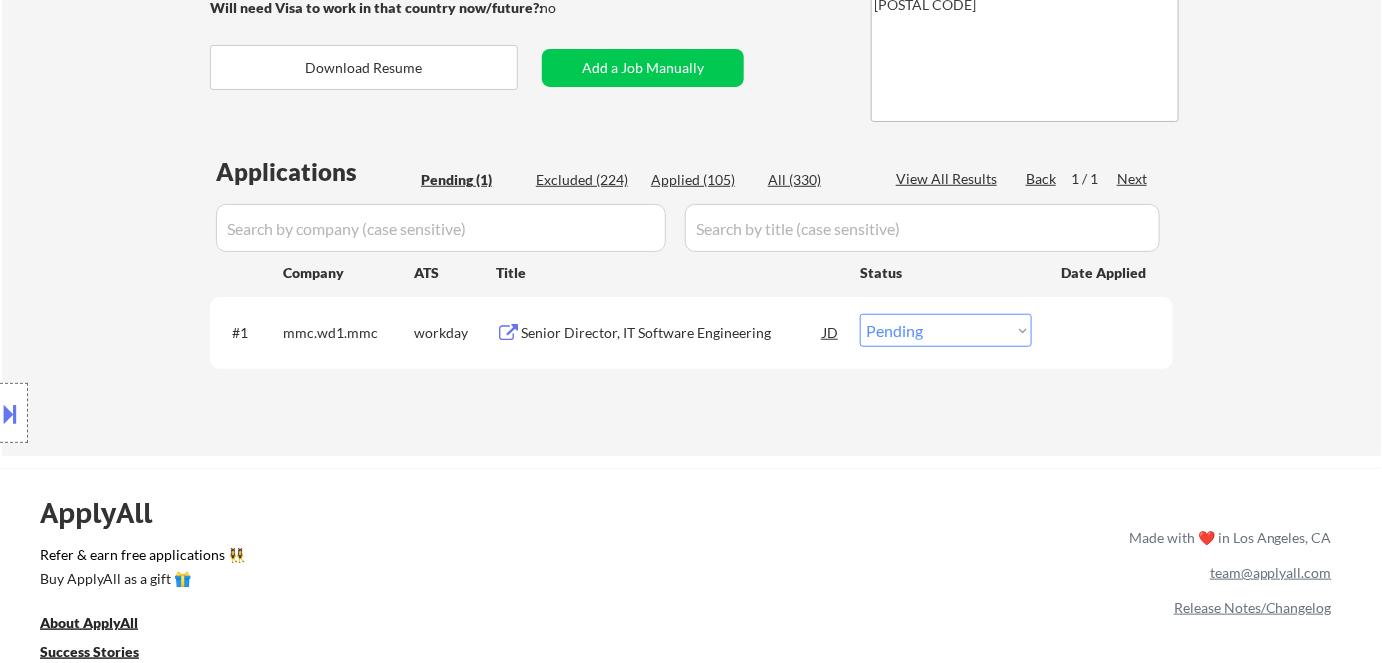 click on "Senior Director, IT Software Engineering" at bounding box center [672, 332] 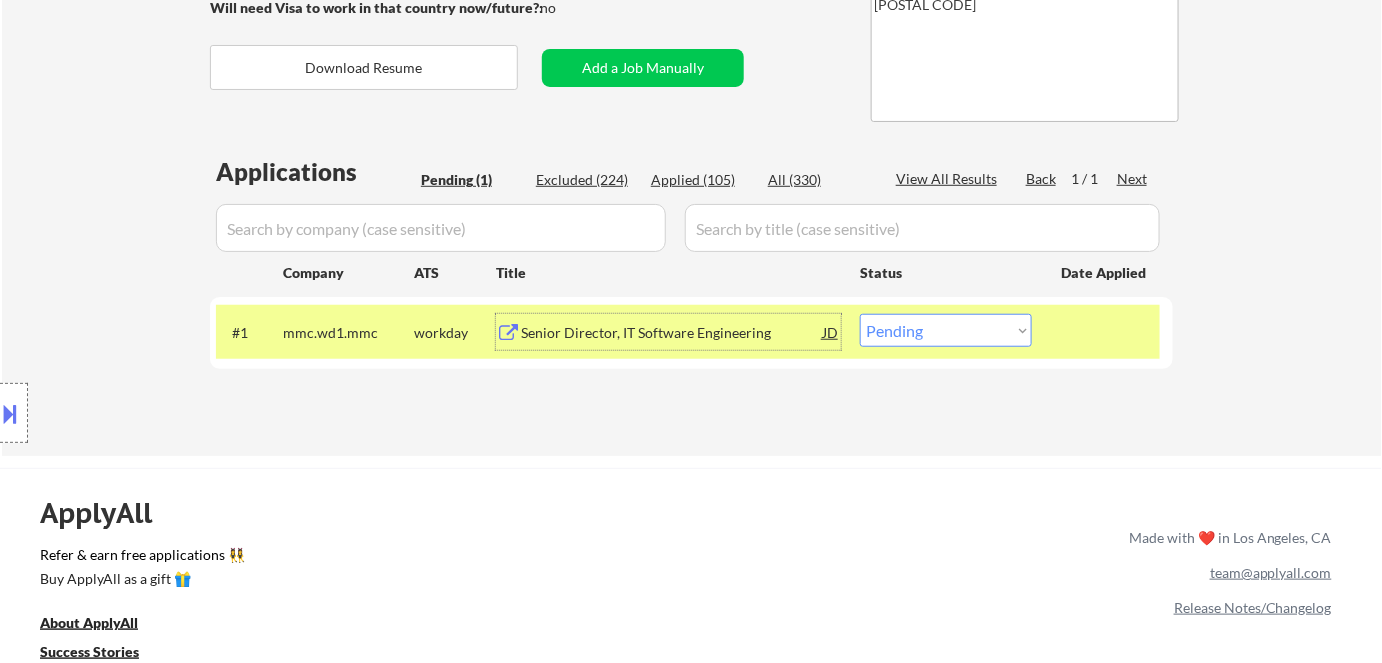 click on "Choose an option... Pending Applied Excluded (Questions) Excluded (Expired) Excluded (Location) Excluded (Bad Match) Excluded (Blocklist) Excluded (Salary) Excluded (Other)" at bounding box center [946, 330] 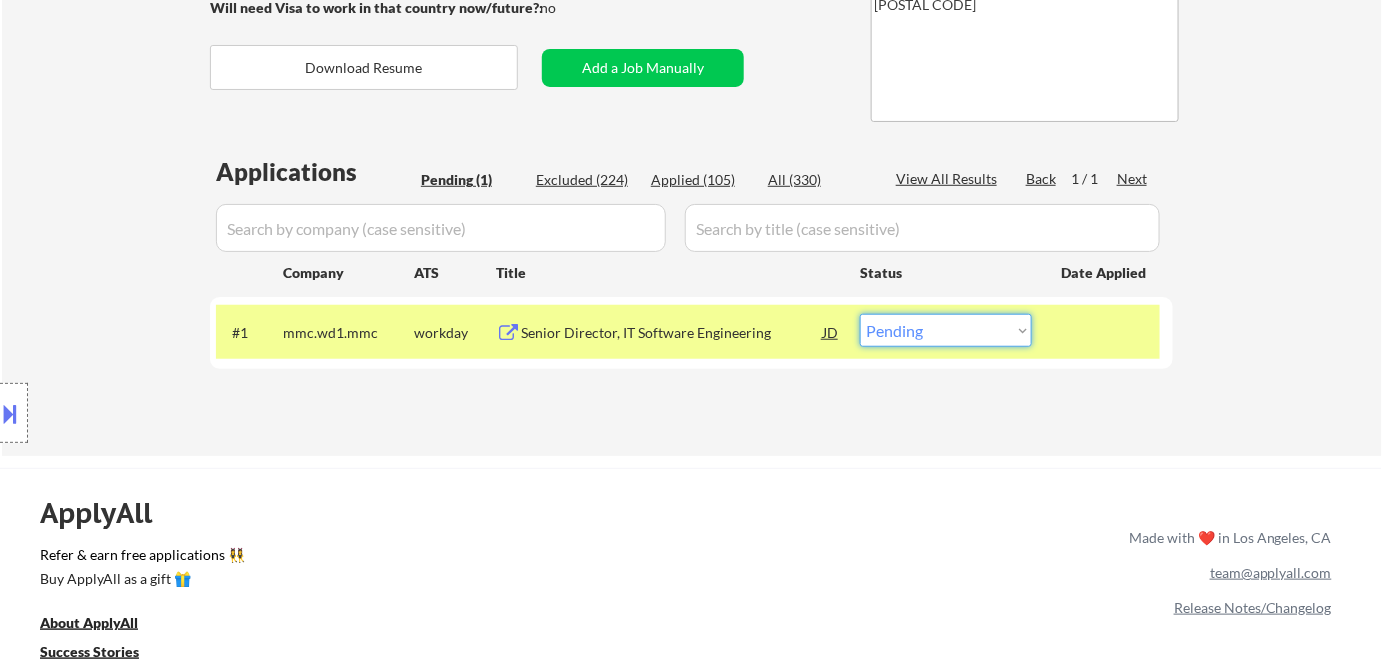 select on ""excluded__salary_"" 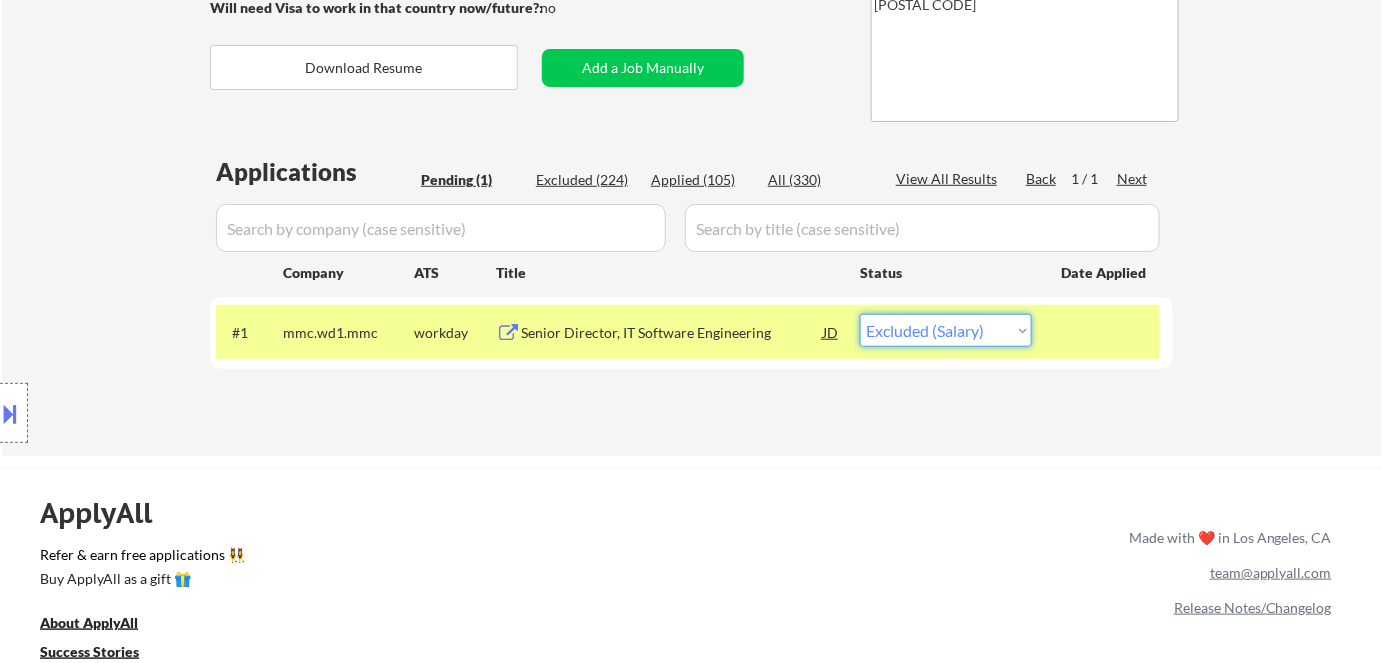 click on "Choose an option... Pending Applied Excluded (Questions) Excluded (Expired) Excluded (Location) Excluded (Bad Match) Excluded (Blocklist) Excluded (Salary) Excluded (Other)" at bounding box center (946, 330) 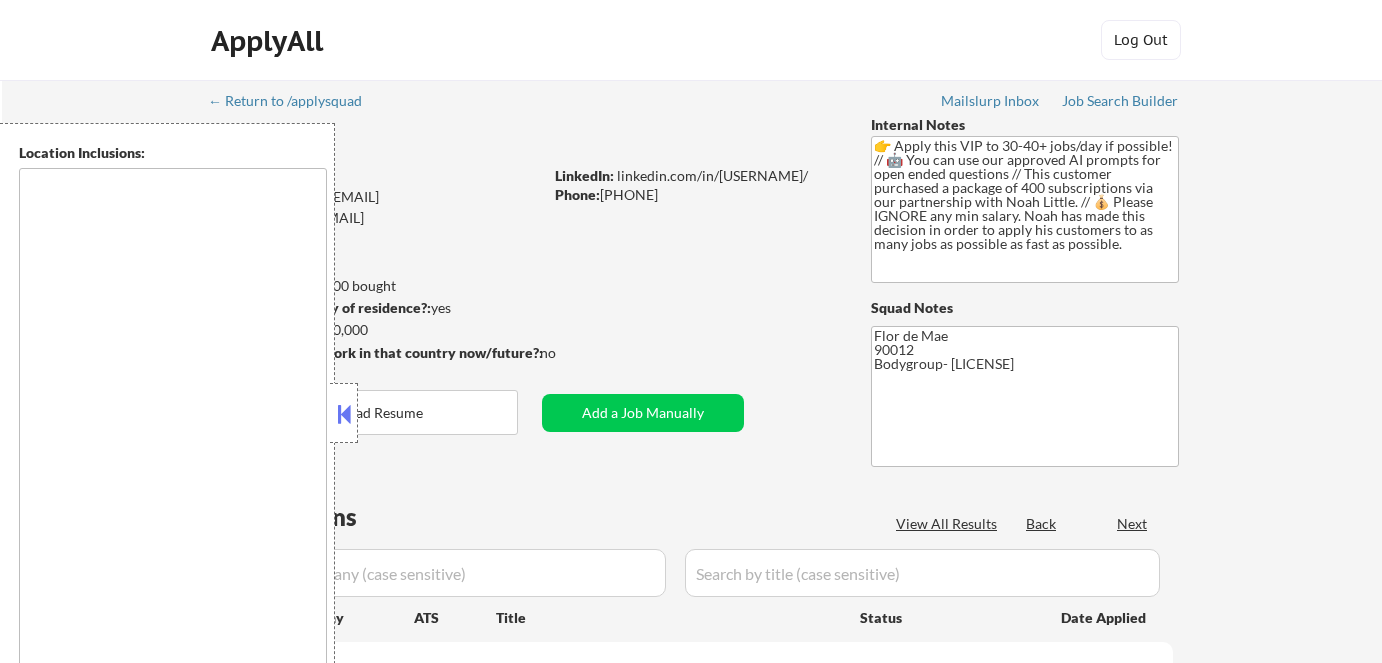 scroll, scrollTop: 0, scrollLeft: 0, axis: both 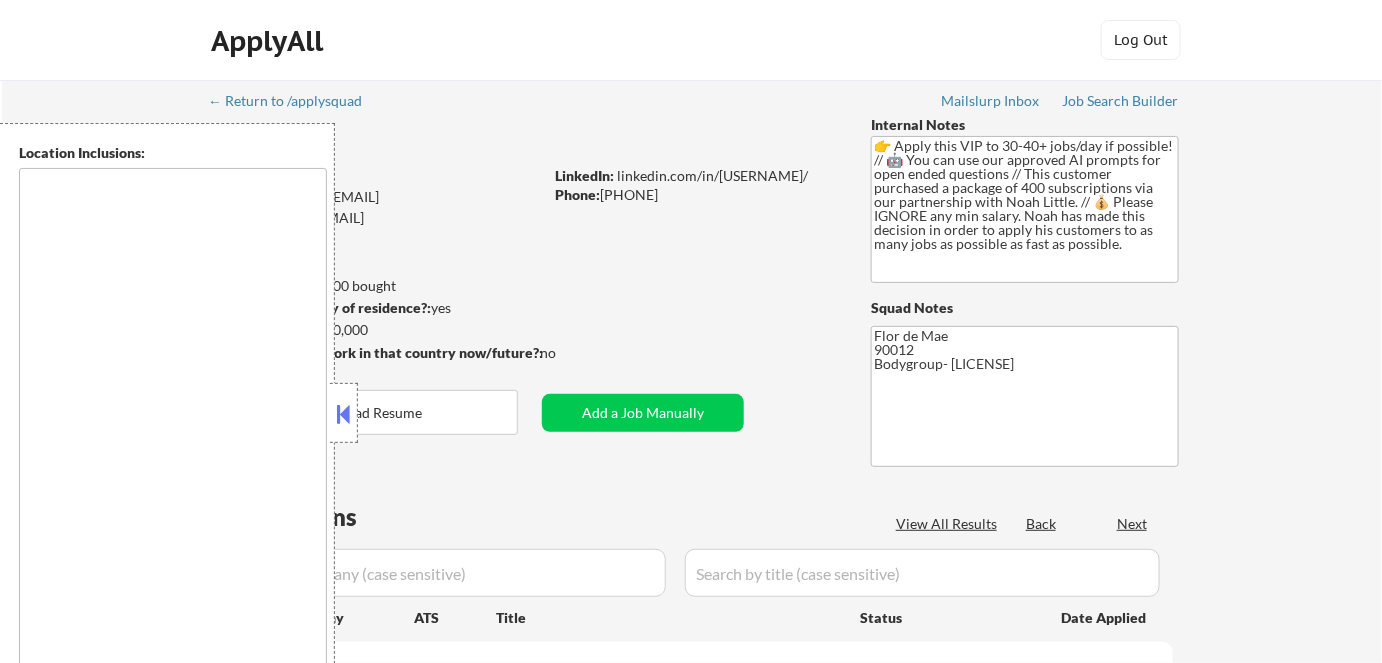 type on "remote" 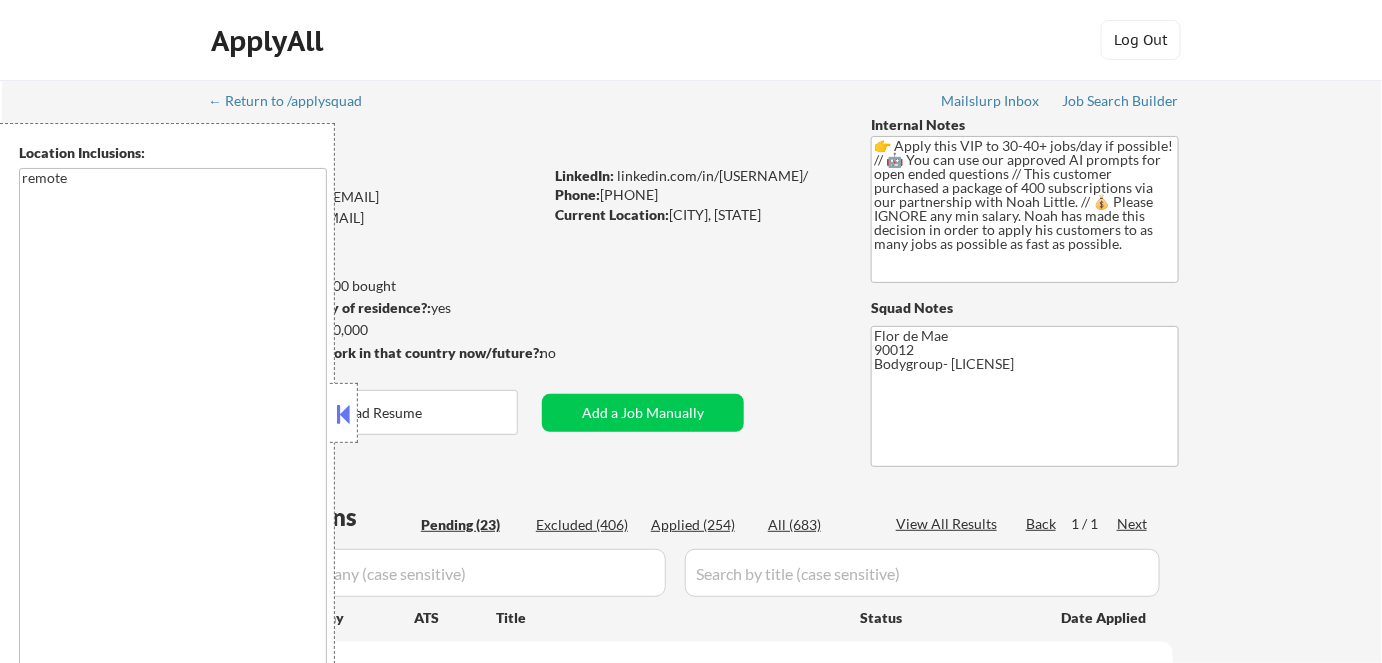 select on ""pending"" 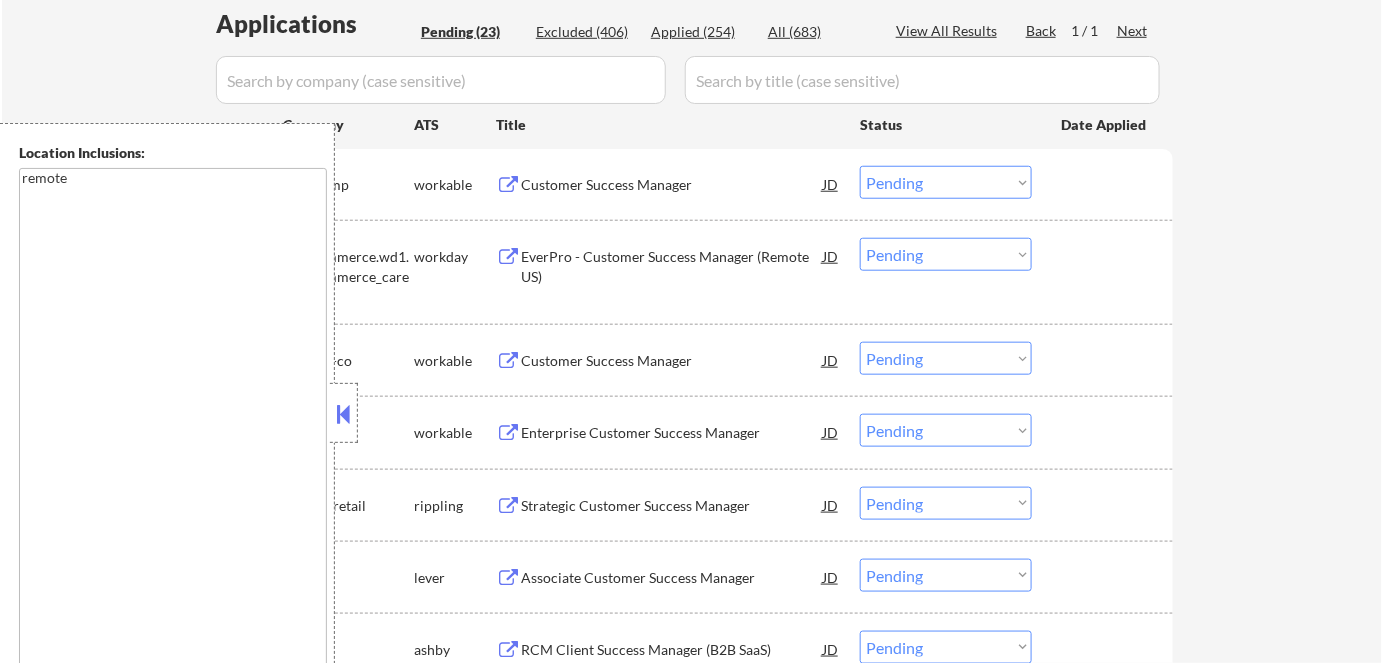 scroll, scrollTop: 636, scrollLeft: 0, axis: vertical 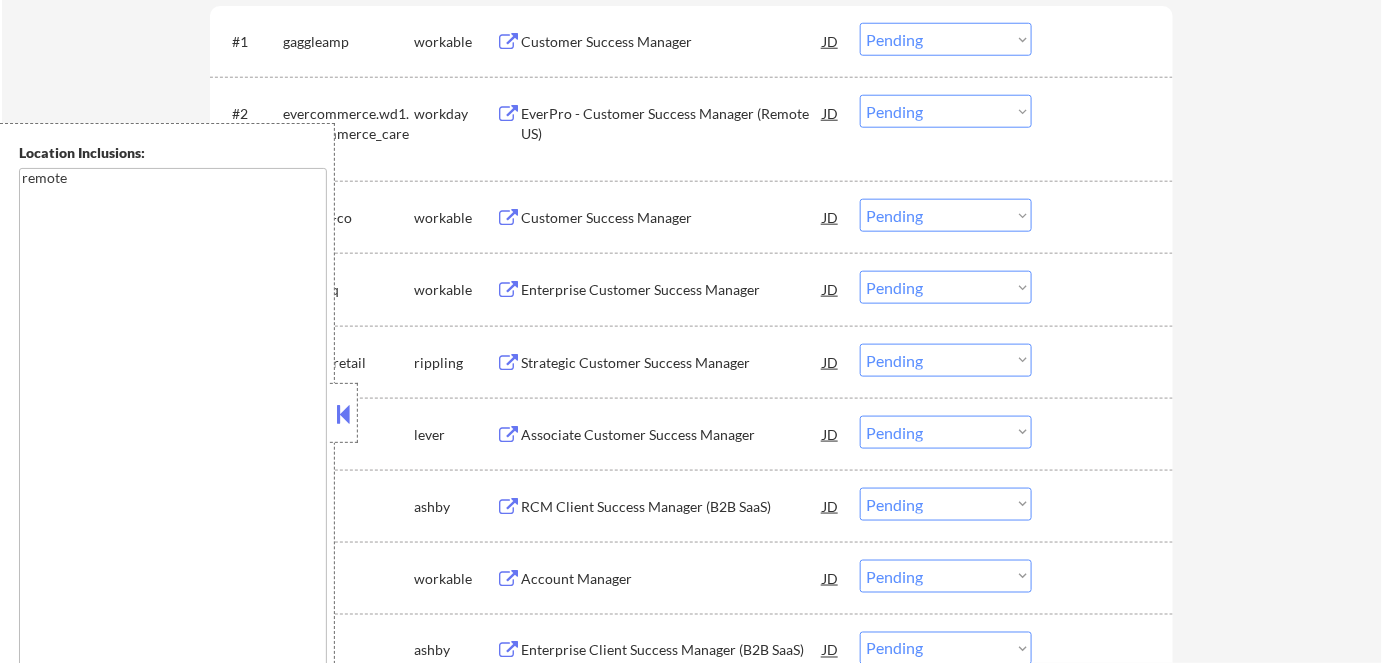 click at bounding box center (344, 413) 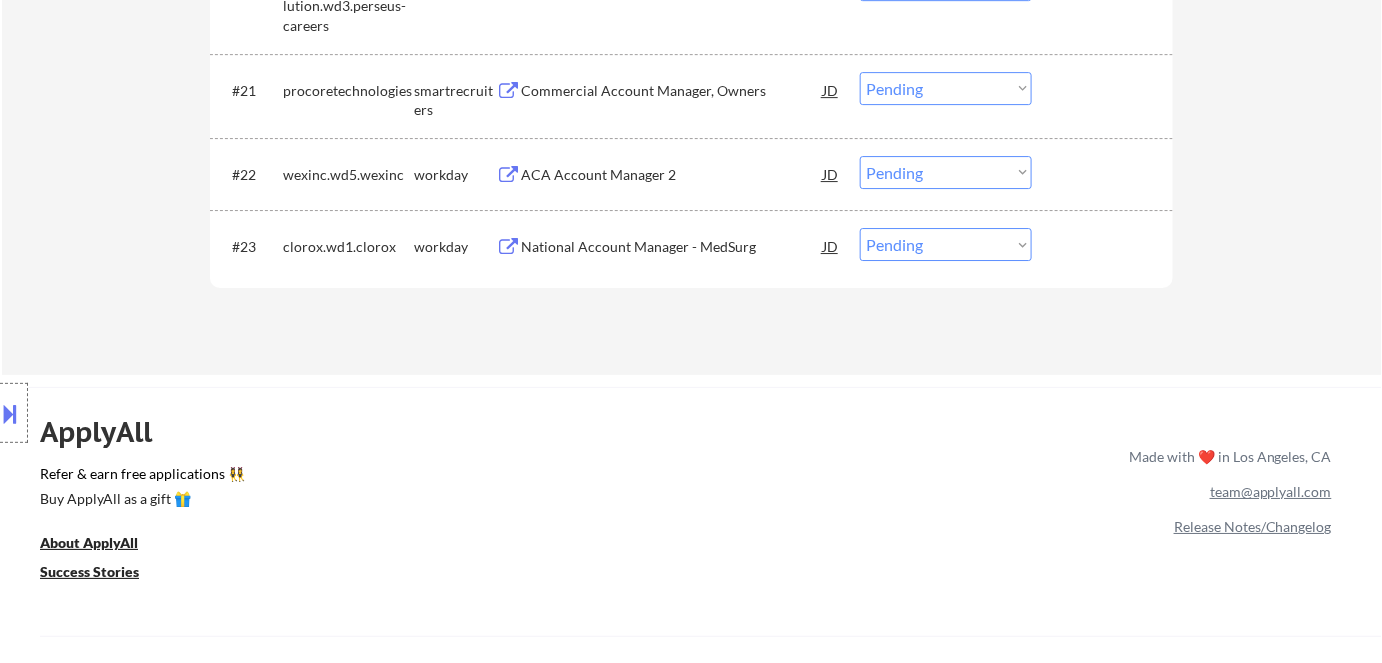 scroll, scrollTop: 2181, scrollLeft: 0, axis: vertical 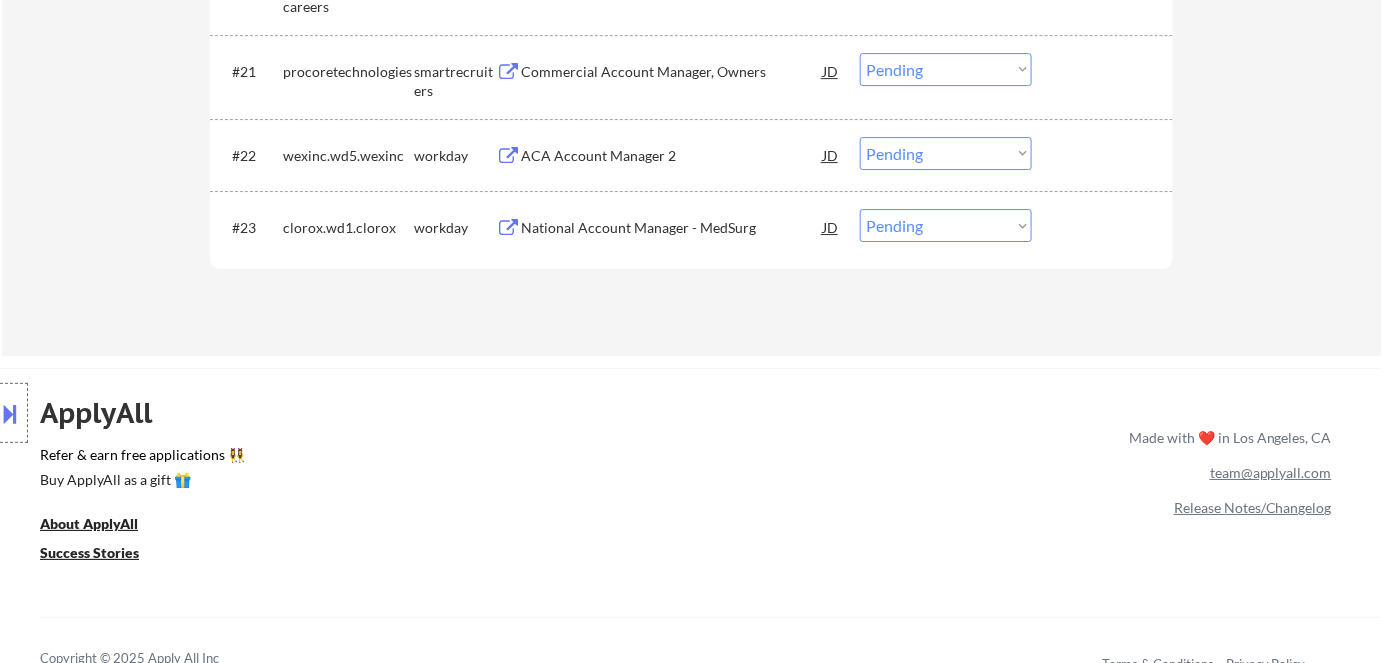 click on "National Account Manager - MedSurg" at bounding box center (672, 228) 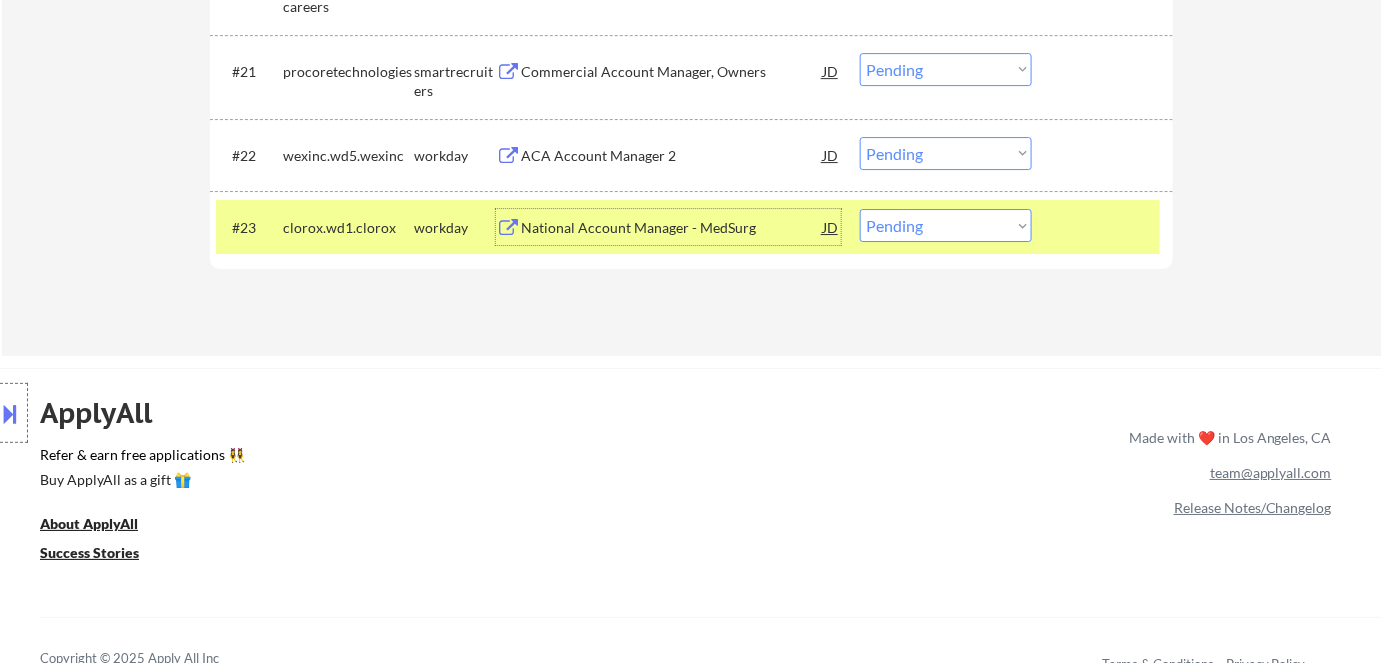 click on "Choose an option... Pending Applied Excluded (Questions) Excluded (Expired) Excluded (Location) Excluded (Bad Match) Excluded (Blocklist) Excluded (Salary) Excluded (Other)" at bounding box center (946, 225) 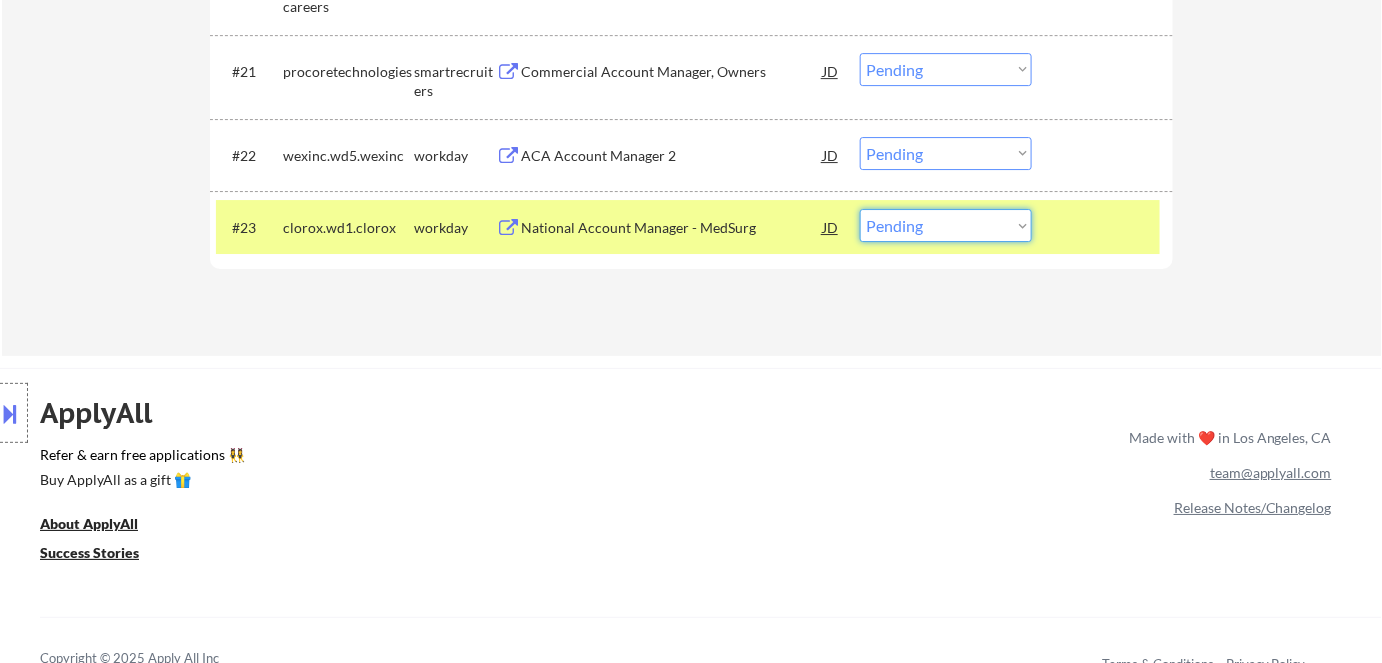 select on ""excluded__bad_match_"" 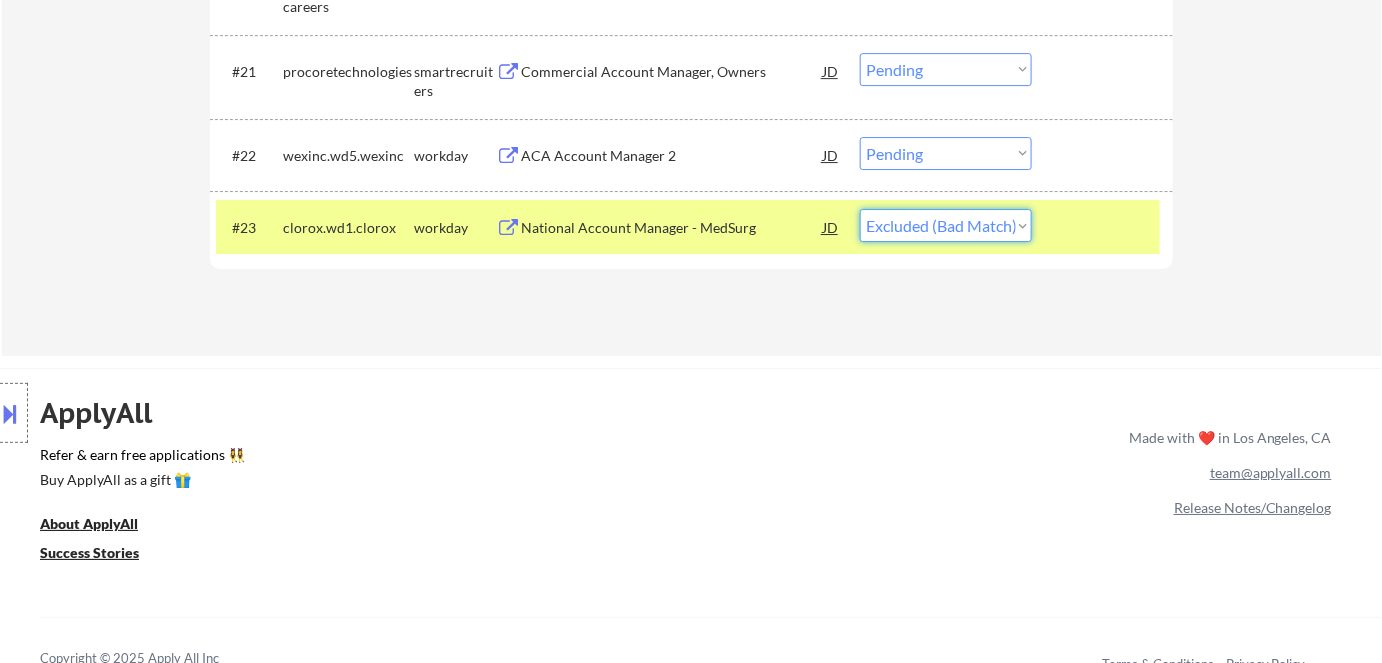 click on "Choose an option... Pending Applied Excluded (Questions) Excluded (Expired) Excluded (Location) Excluded (Bad Match) Excluded (Blocklist) Excluded (Salary) Excluded (Other)" at bounding box center [946, 225] 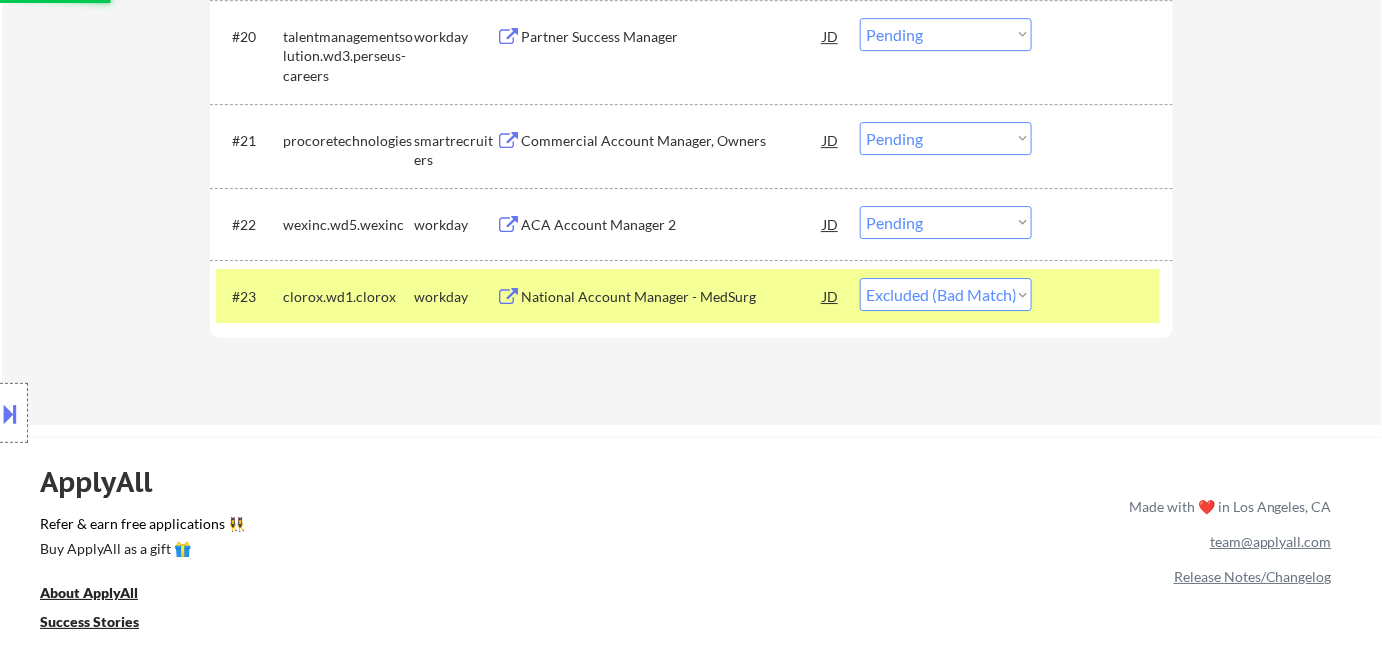 scroll, scrollTop: 1909, scrollLeft: 0, axis: vertical 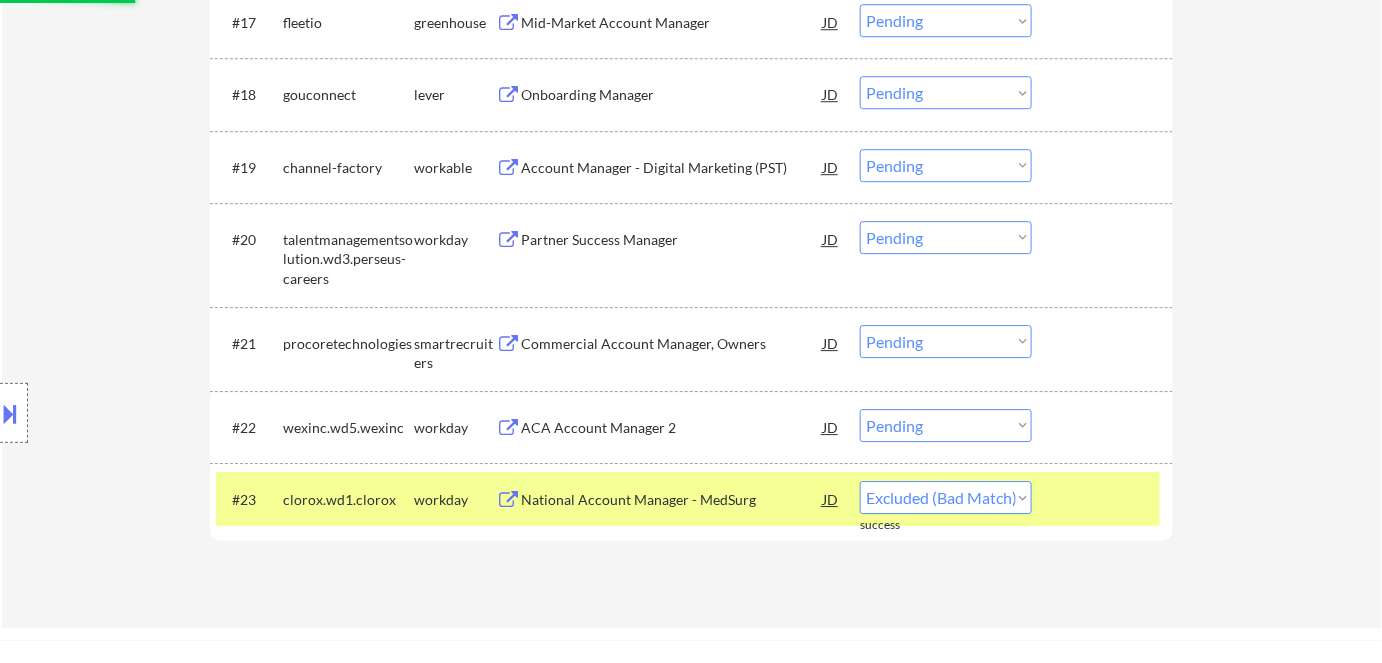 click on "ACA Account Manager 2" at bounding box center [672, 428] 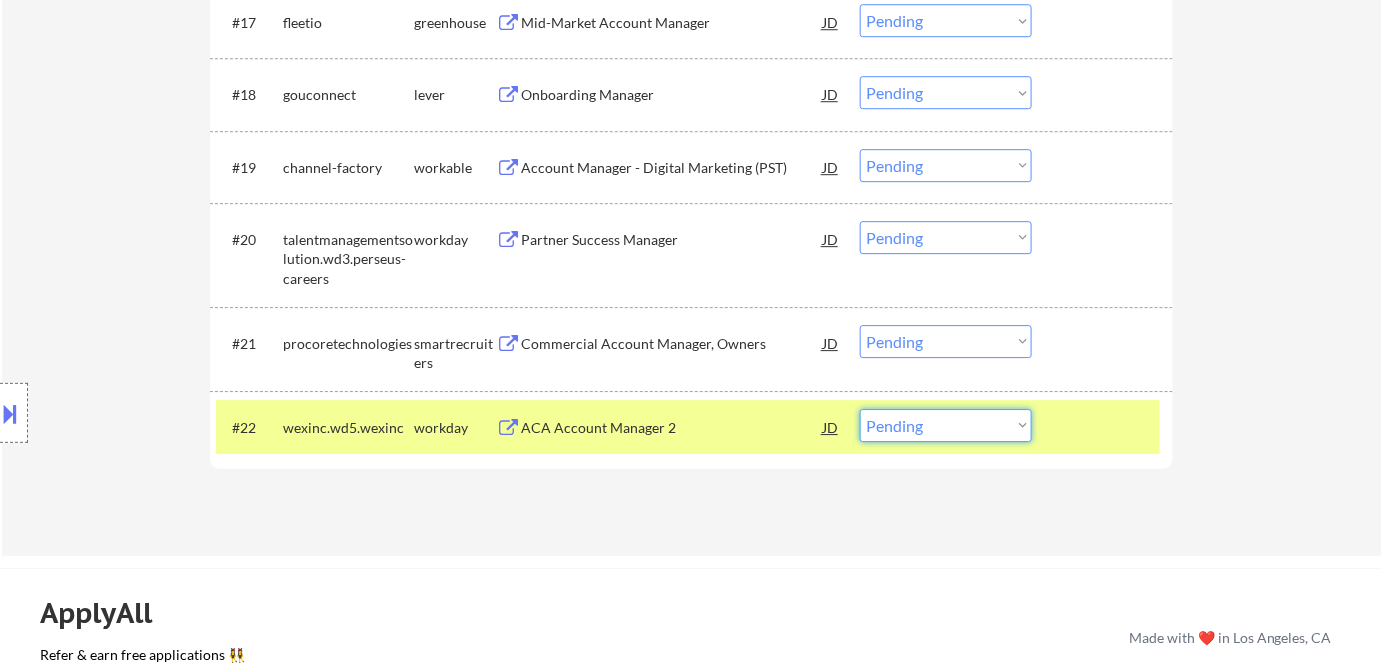 click on "Choose an option... Pending Applied Excluded (Questions) Excluded (Expired) Excluded (Location) Excluded (Bad Match) Excluded (Blocklist) Excluded (Salary) Excluded (Other)" at bounding box center [946, 425] 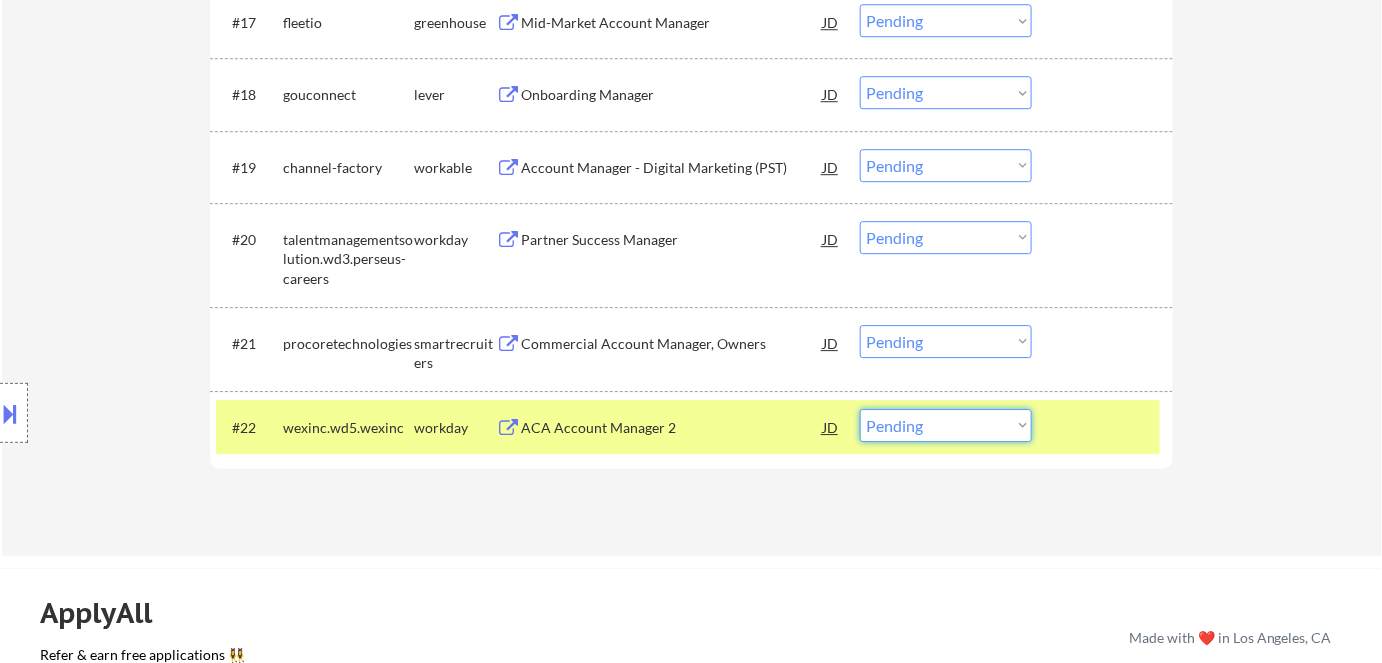 select on ""applied"" 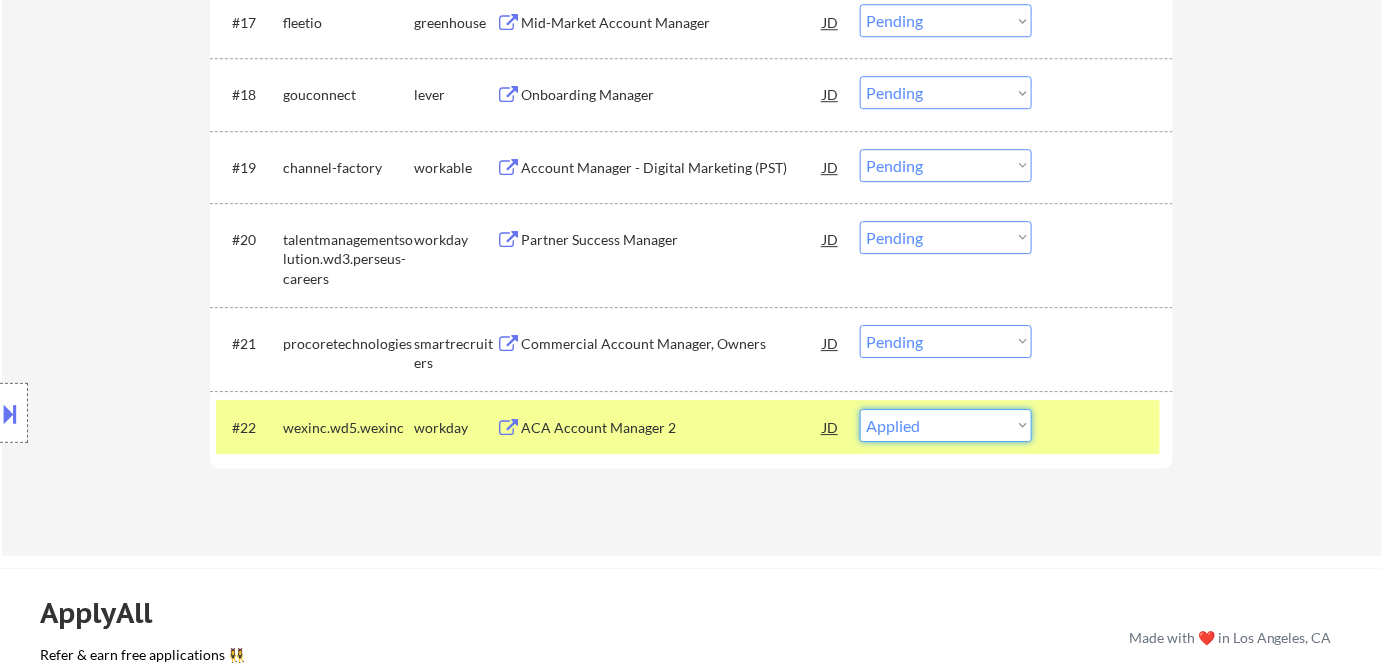 click on "Choose an option... Pending Applied Excluded (Questions) Excluded (Expired) Excluded (Location) Excluded (Bad Match) Excluded (Blocklist) Excluded (Salary) Excluded (Other)" at bounding box center [946, 425] 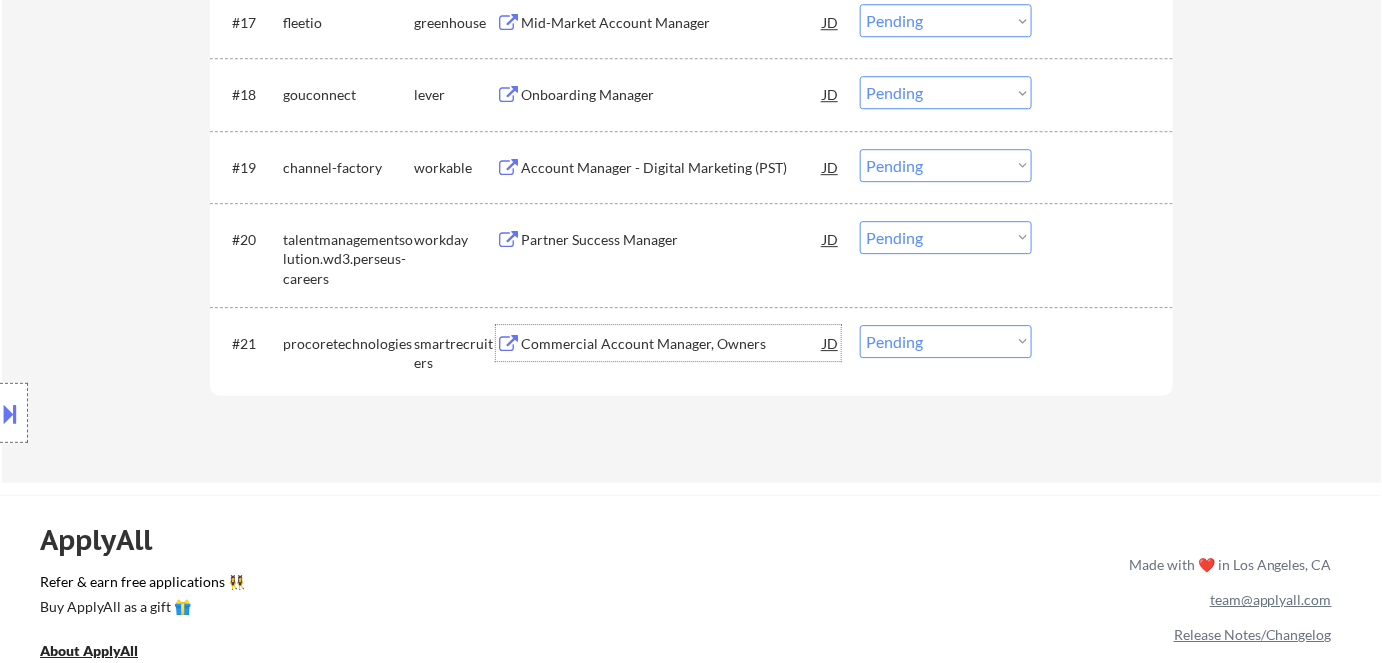 click on "Commercial Account Manager, Owners" at bounding box center [672, 344] 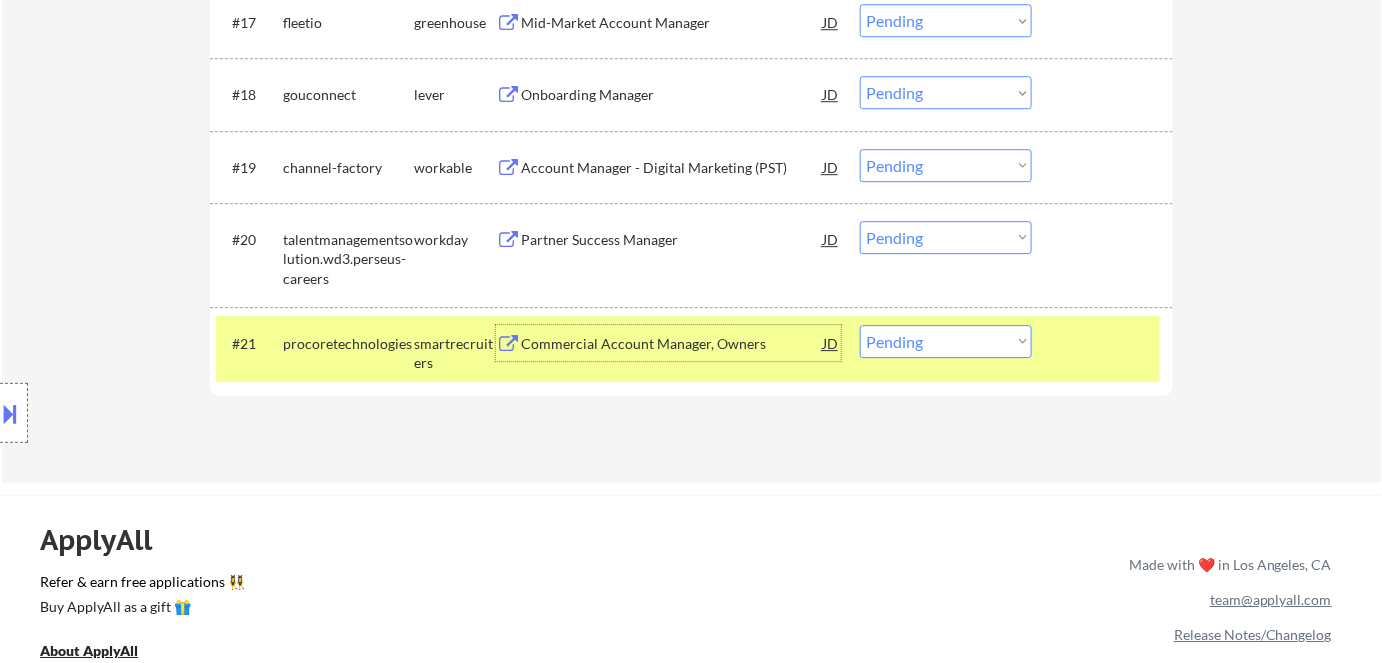 click on "Account Manager - Digital Marketing (PST)" at bounding box center [672, 168] 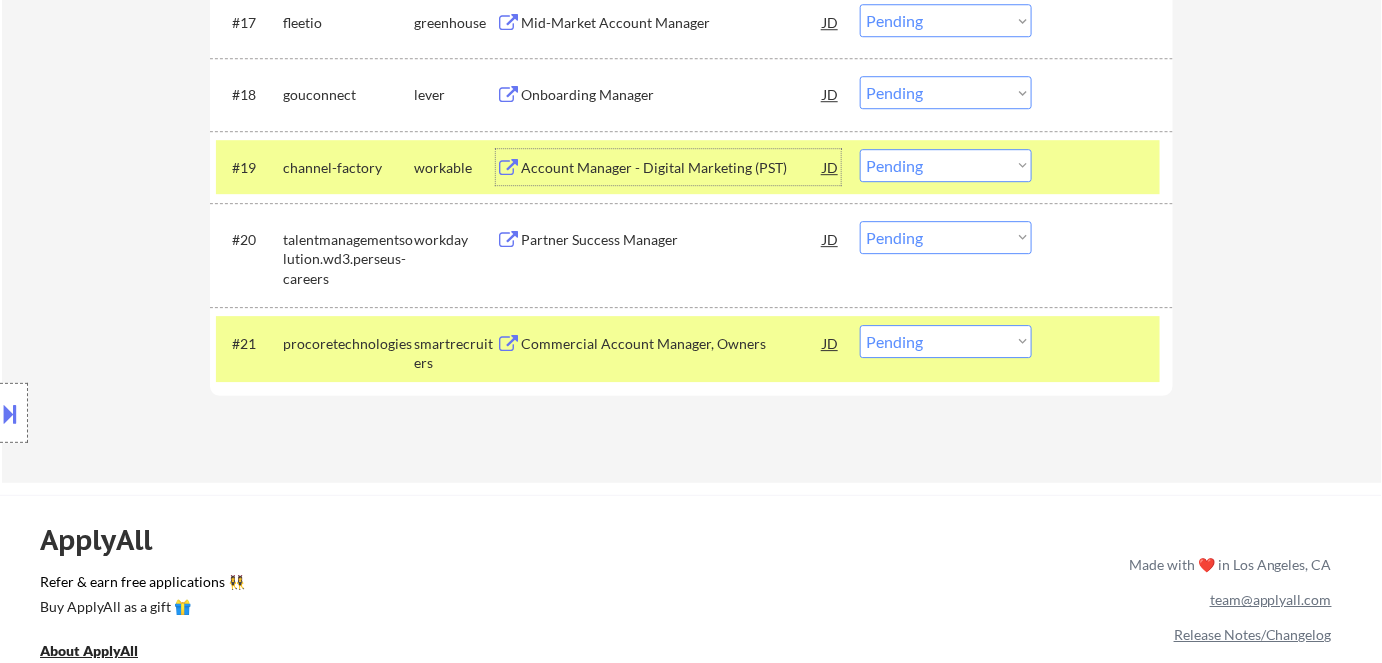 click on "Choose an option... Pending Applied Excluded (Questions) Excluded (Expired) Excluded (Location) Excluded (Bad Match) Excluded (Blocklist) Excluded (Salary) Excluded (Other)" at bounding box center [946, 165] 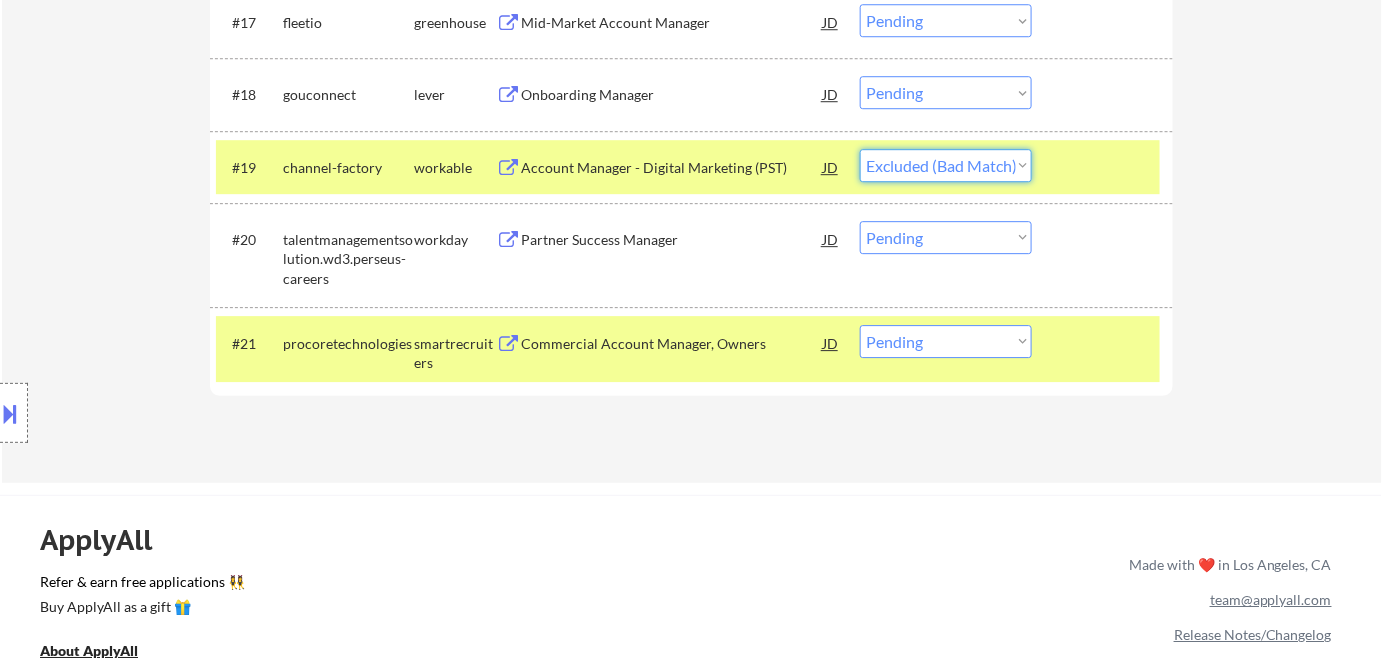 click on "Choose an option... Pending Applied Excluded (Questions) Excluded (Expired) Excluded (Location) Excluded (Bad Match) Excluded (Blocklist) Excluded (Salary) Excluded (Other)" at bounding box center [946, 165] 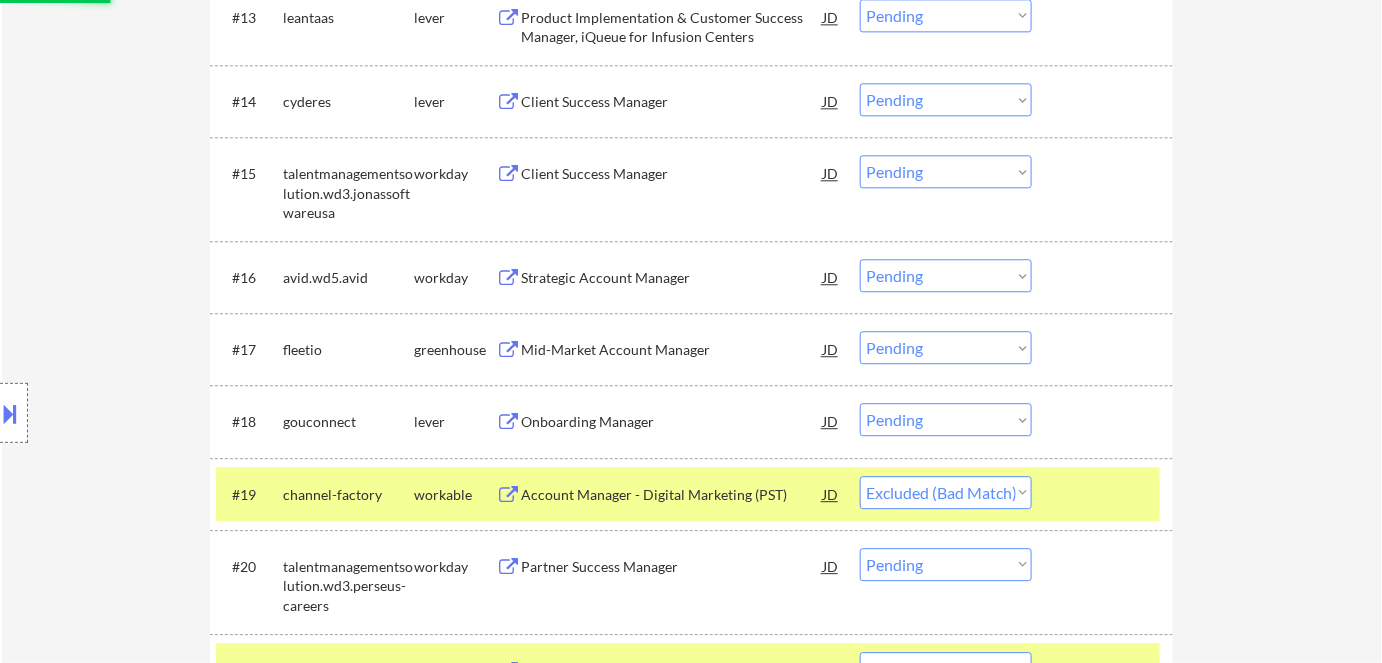 scroll, scrollTop: 1545, scrollLeft: 0, axis: vertical 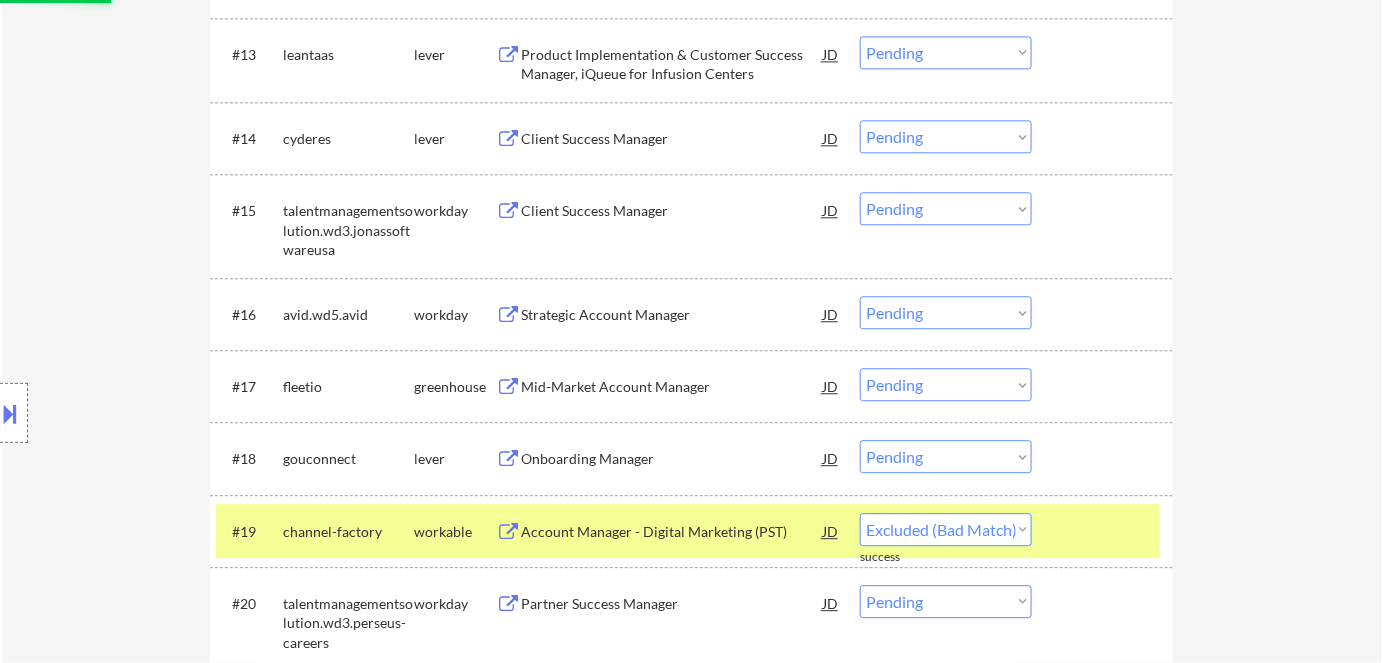 select on ""pending"" 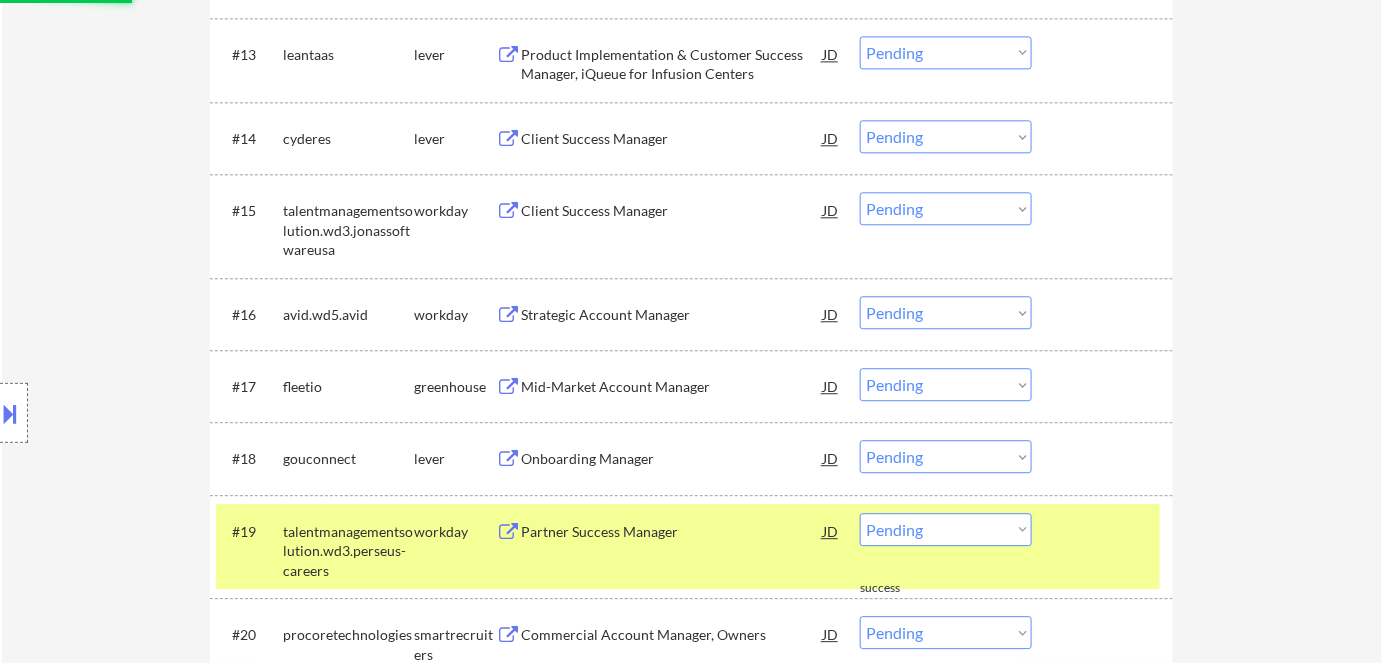 click on "Strategic Account Manager" at bounding box center (672, 314) 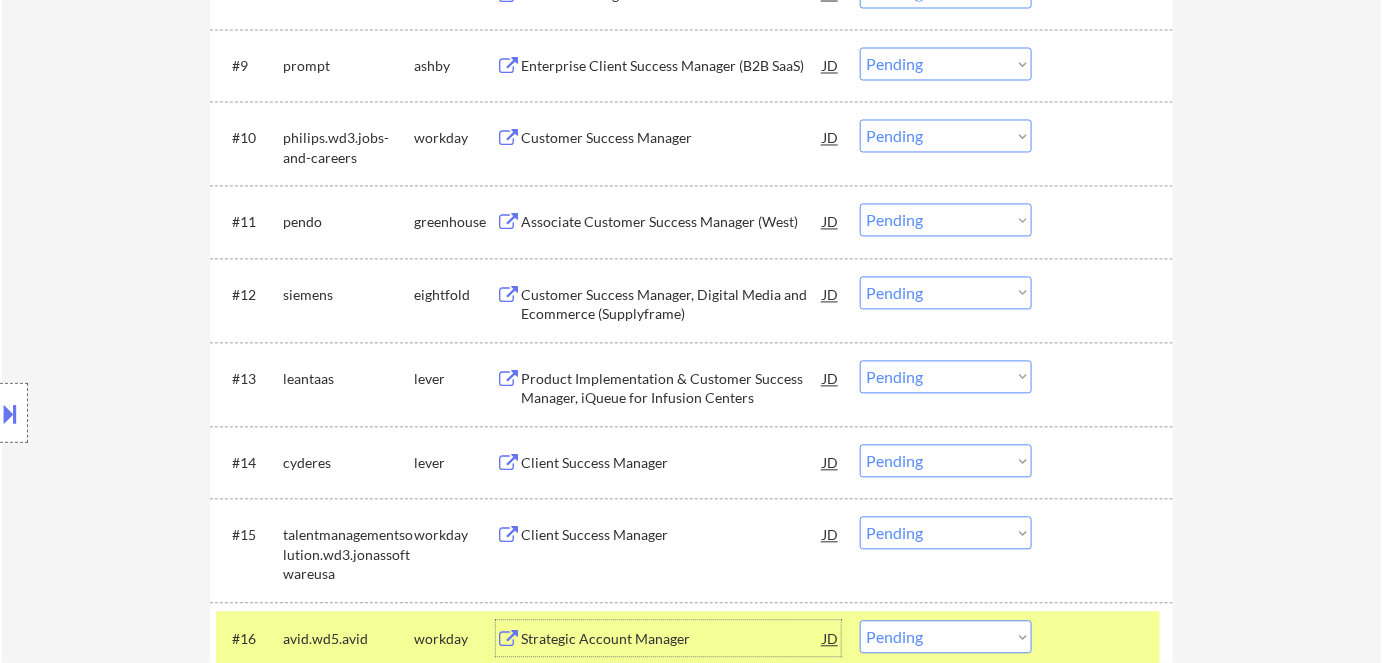 scroll, scrollTop: 1181, scrollLeft: 0, axis: vertical 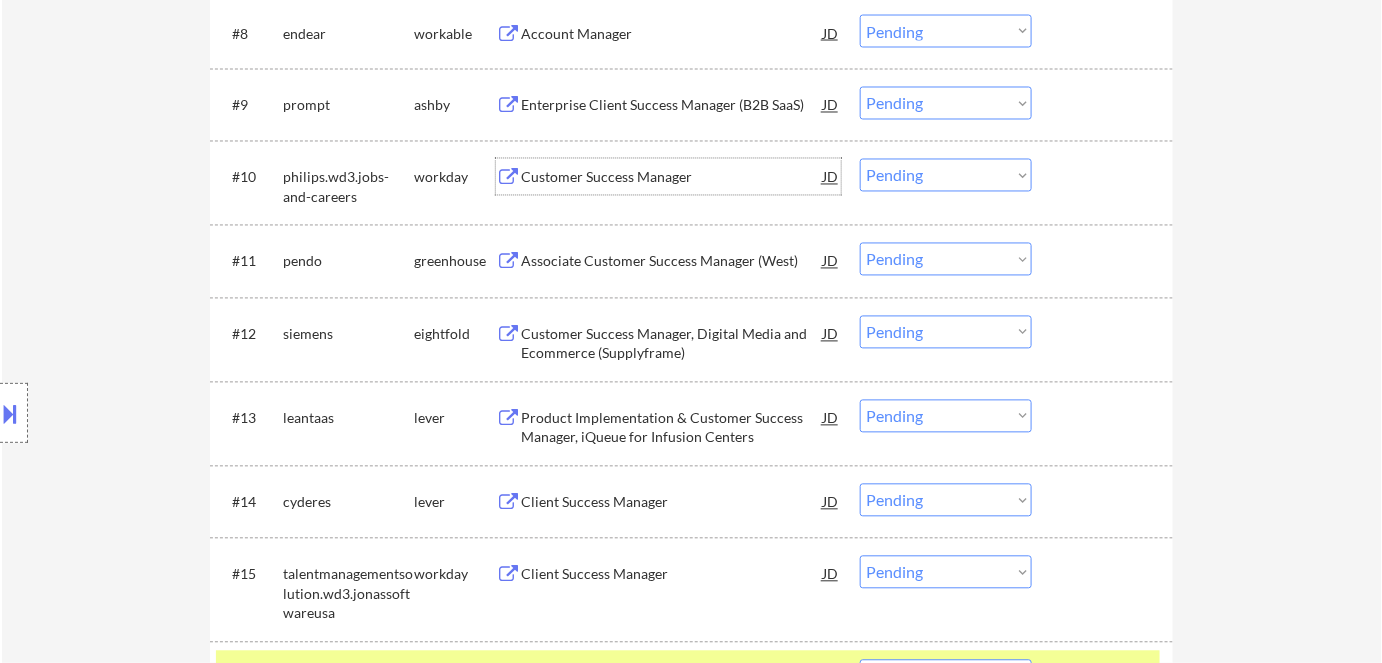 drag, startPoint x: 603, startPoint y: 190, endPoint x: 608, endPoint y: 180, distance: 11.18034 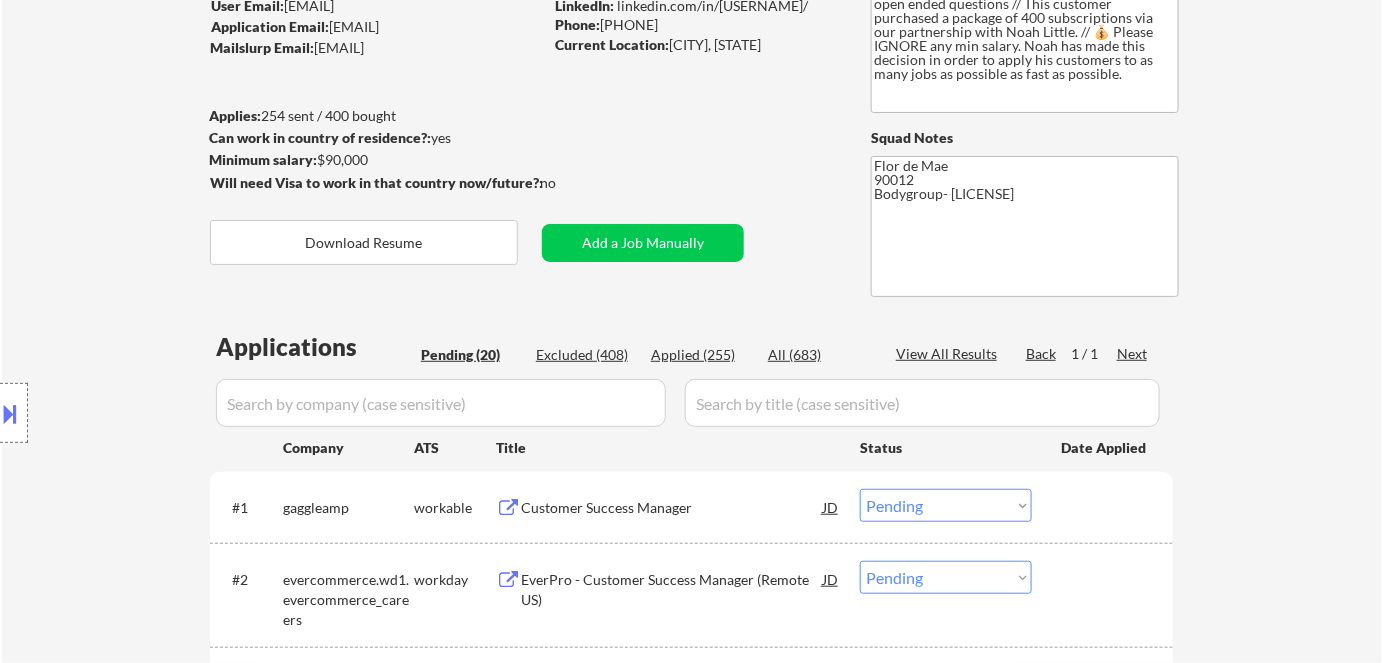 scroll, scrollTop: 181, scrollLeft: 0, axis: vertical 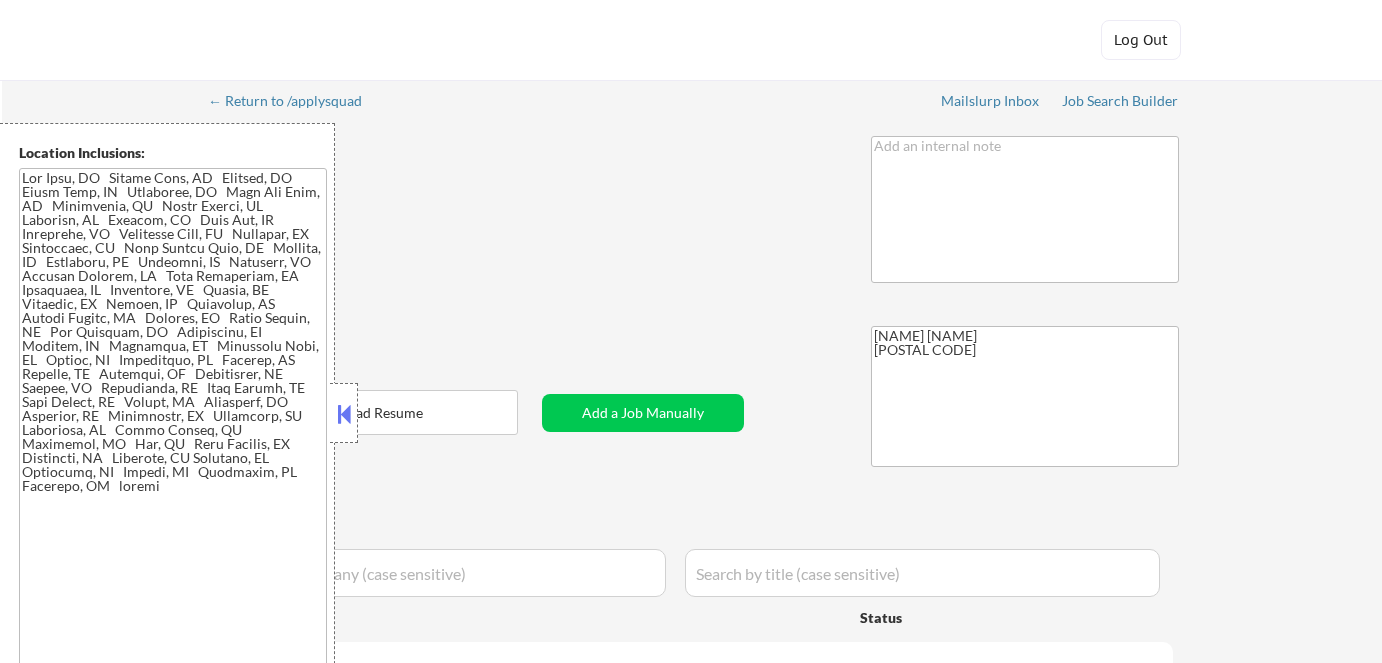 select on ""pending"" 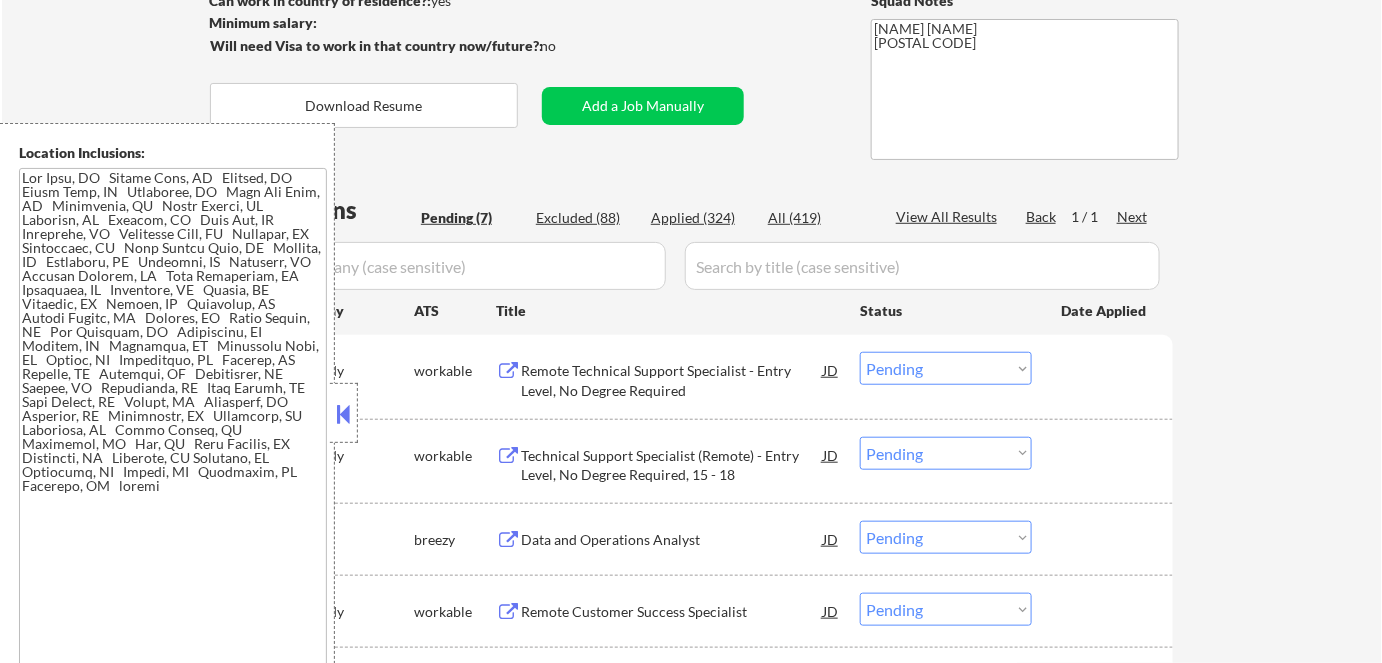 scroll, scrollTop: 545, scrollLeft: 0, axis: vertical 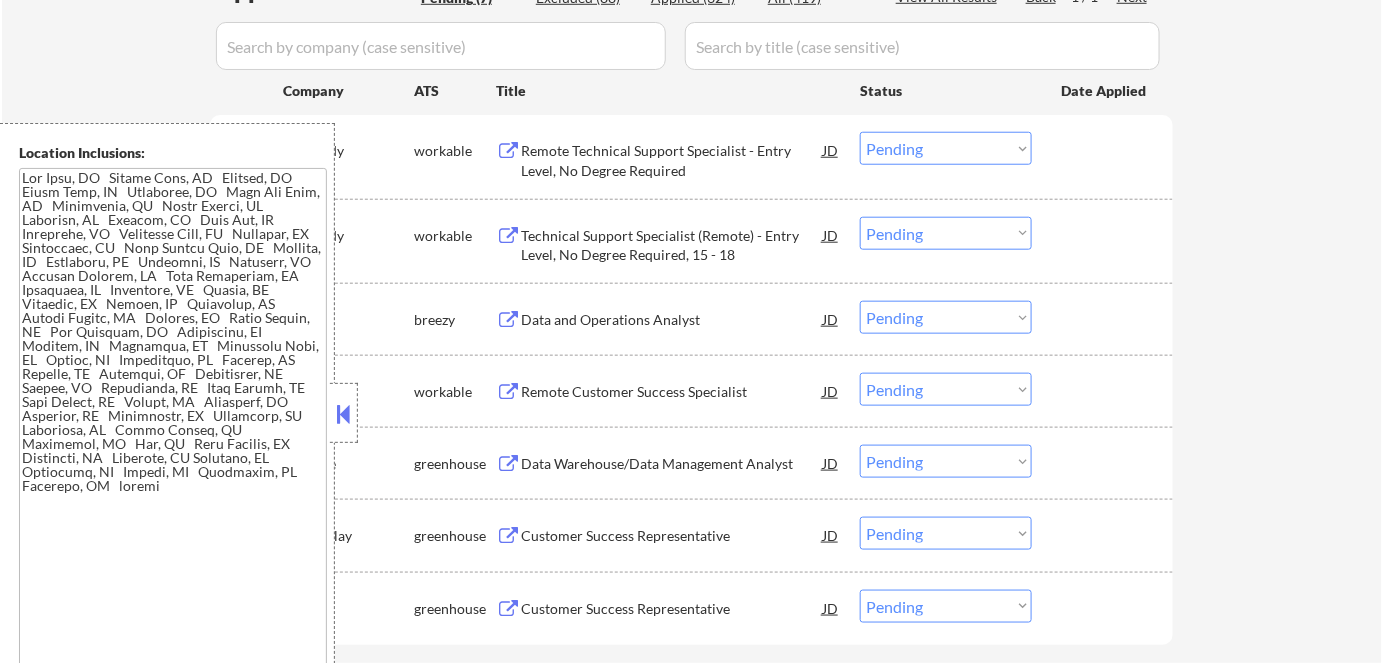 click at bounding box center (344, 414) 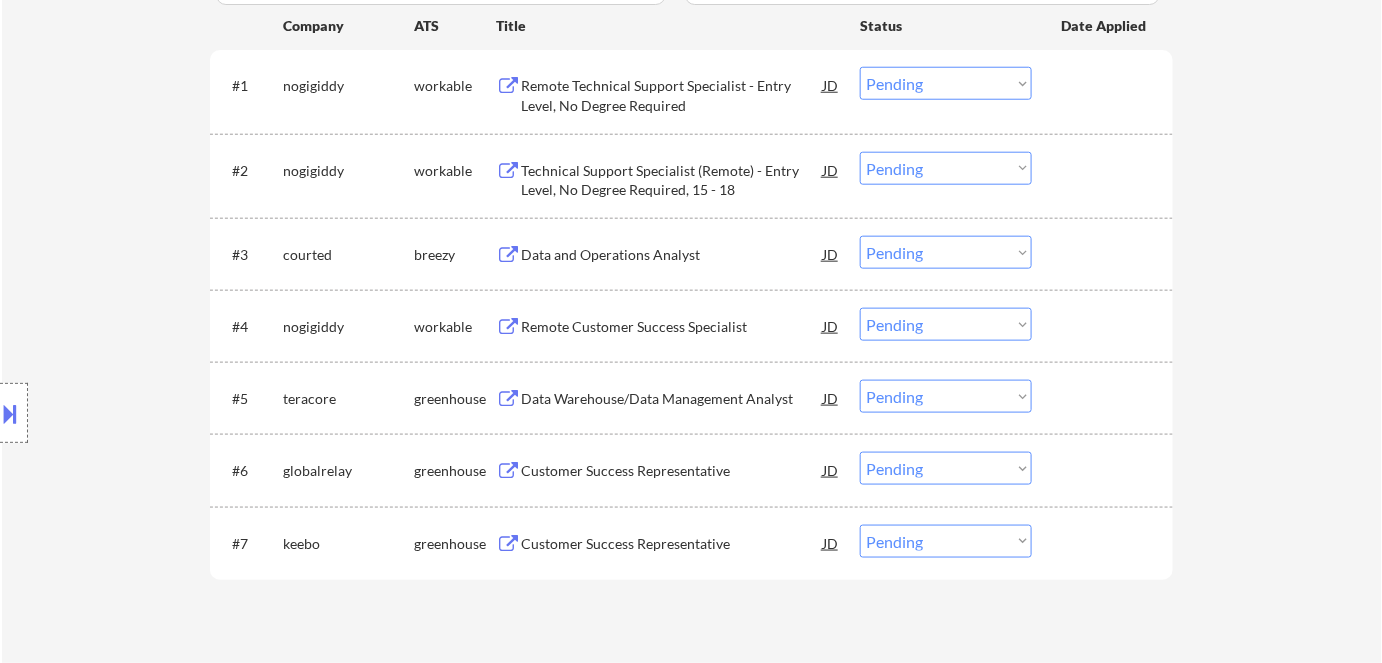 scroll, scrollTop: 636, scrollLeft: 0, axis: vertical 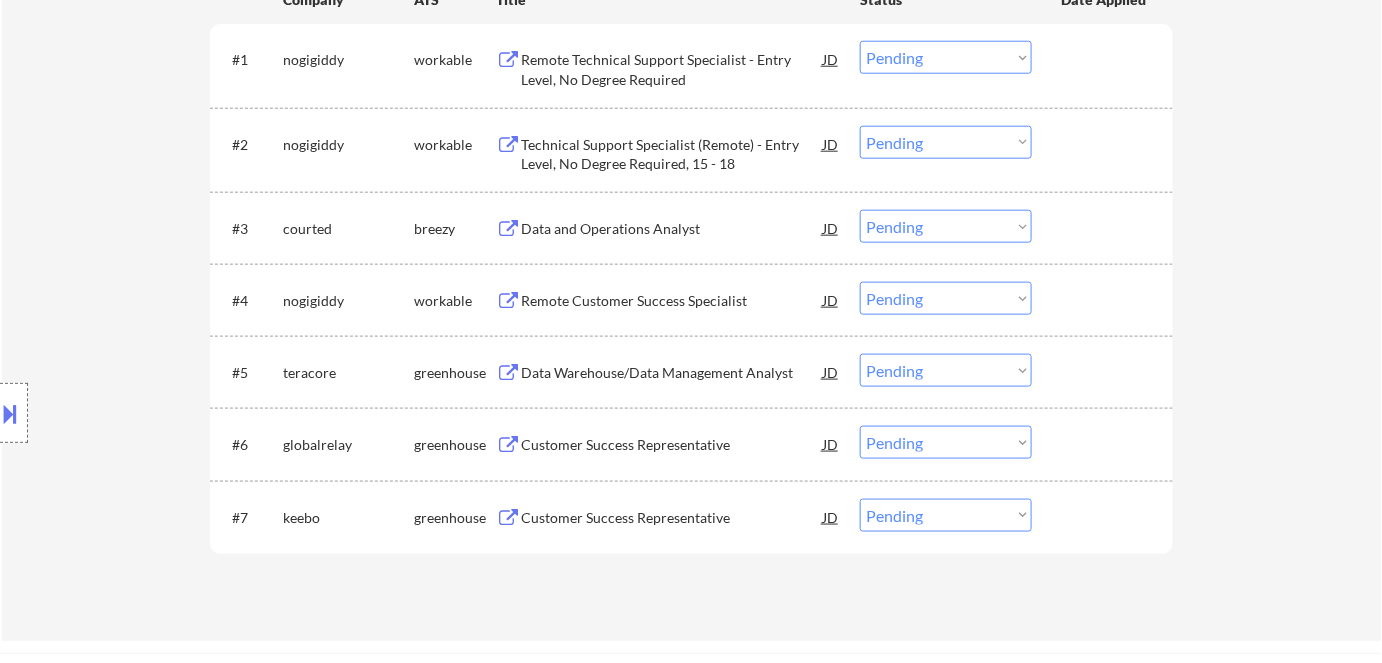 click on "Choose an option... Pending Applied Excluded (Questions) Excluded (Expired) Excluded (Location) Excluded (Bad Match) Excluded (Blocklist) Excluded (Salary) Excluded (Other)" at bounding box center (946, 298) 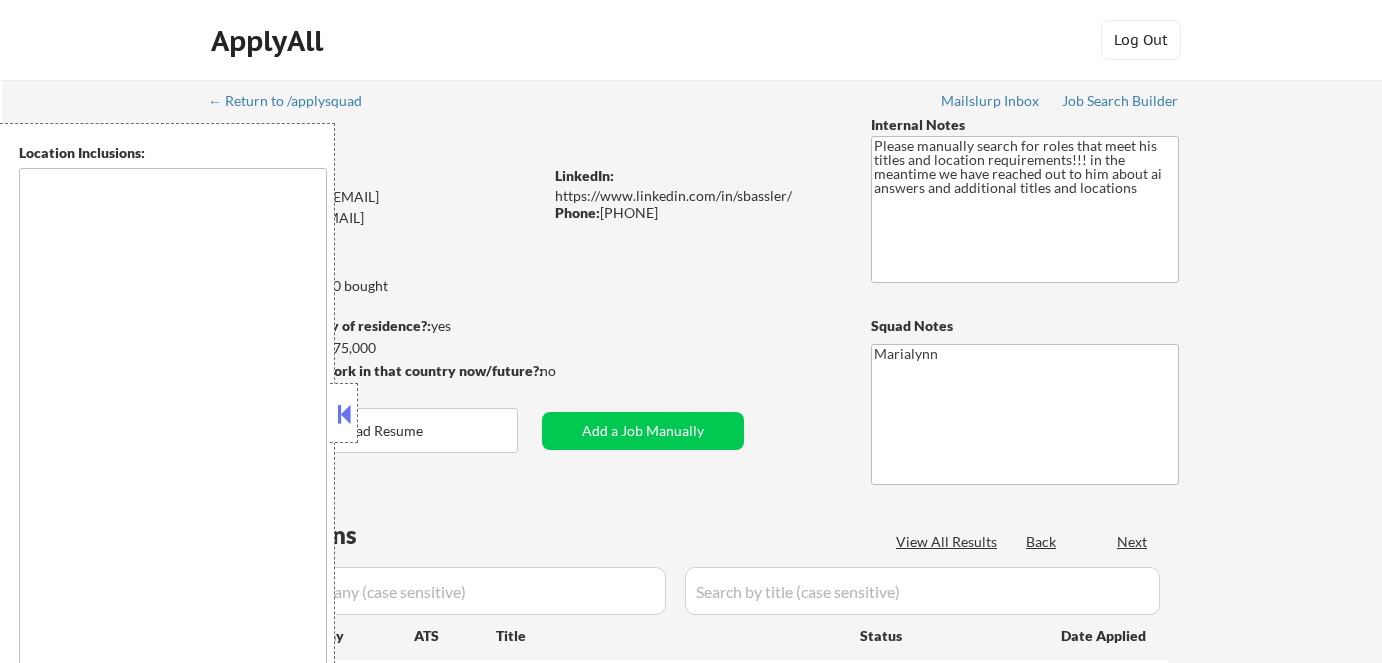 scroll, scrollTop: 0, scrollLeft: 0, axis: both 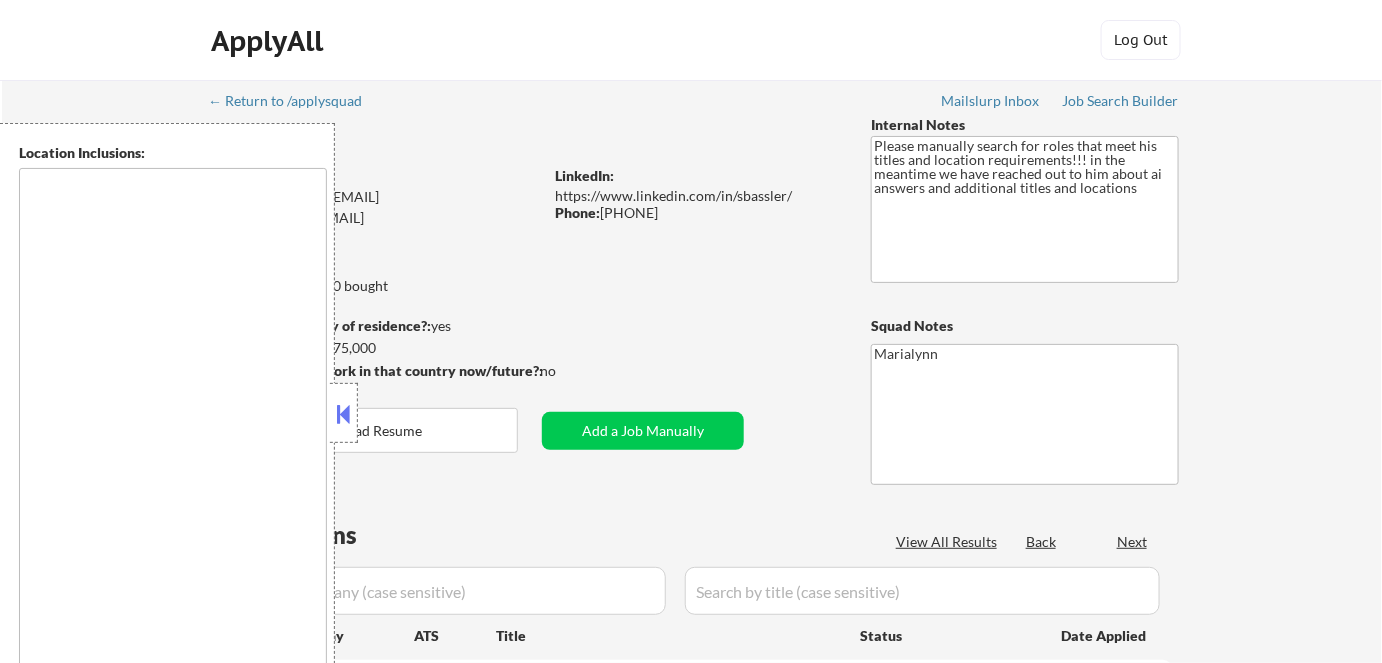 type on "[CITY], [STATE]   [CITY], [STATE]   [CITY], [STATE]   [CITY], [STATE]   [CITY], [STATE]   [CITY], [STATE]   [CITY], [STATE]   [CITY], [STATE]   [CITY], [STATE]   [CITY], [STATE]   [CITY], [STATE]   [CITY], [STATE]   [CITY], [STATE]   [CITY], [STATE]   [CITY], [STATE]   [CITY], [STATE]   [CITY], [STATE]   [CITY], [STATE]   [CITY], [STATE]   [CITY], [STATE]   [CITY], [STATE]   [CITY], [STATE]   [CITY], [STATE]   [CITY], [STATE]   [CITY], [STATE]   [CITY], [STATE]   [CITY], [STATE]   [CITY], [STATE]   [CITY], [STATE]" 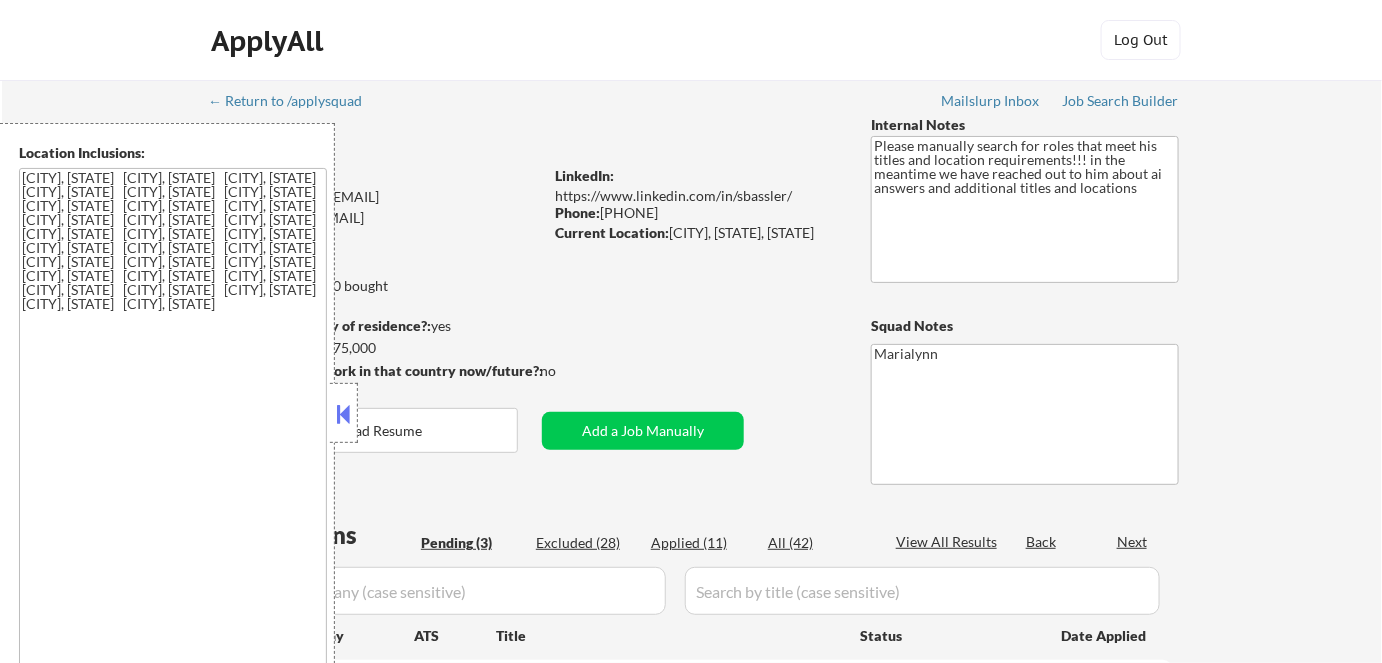 select on ""pending"" 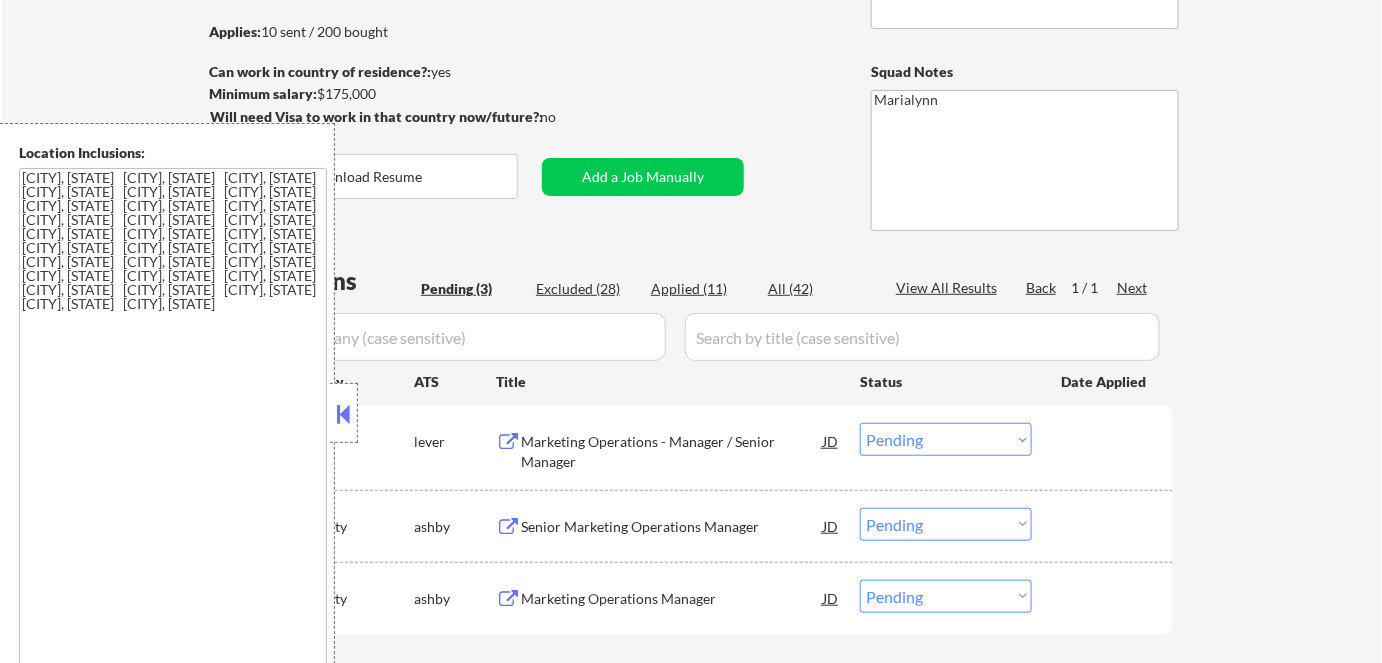 scroll, scrollTop: 272, scrollLeft: 0, axis: vertical 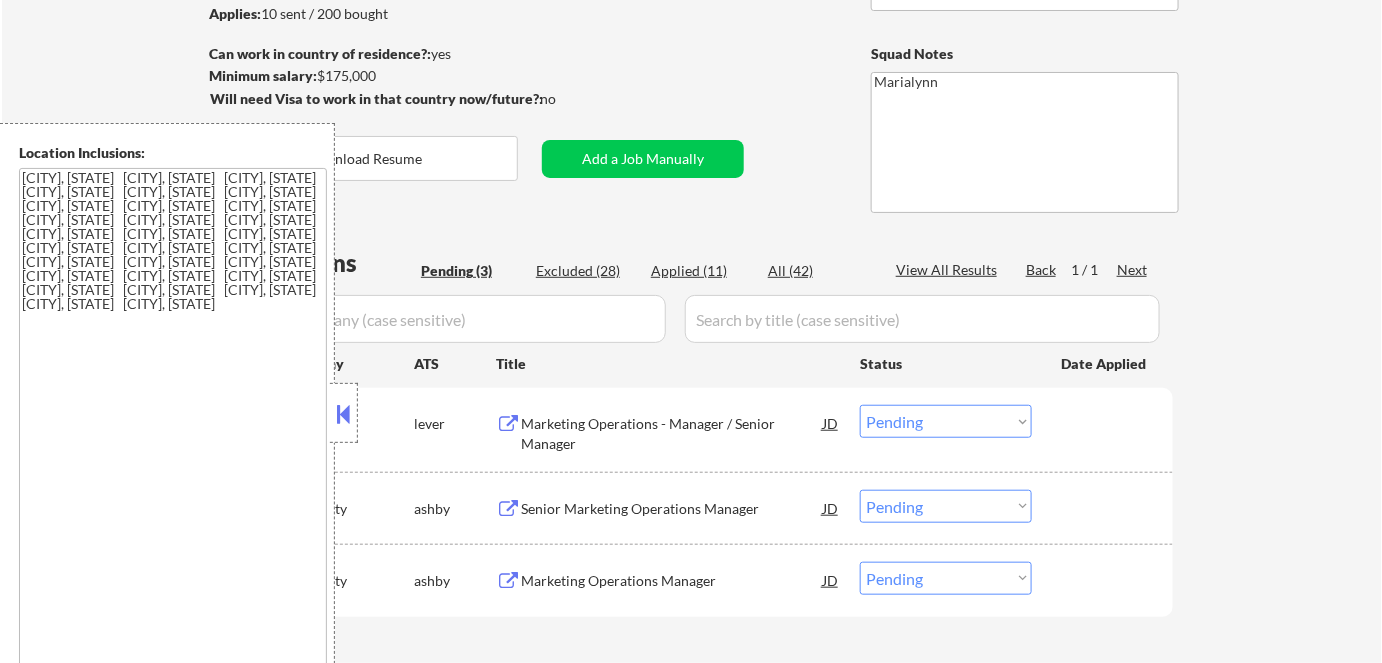 click at bounding box center (344, 414) 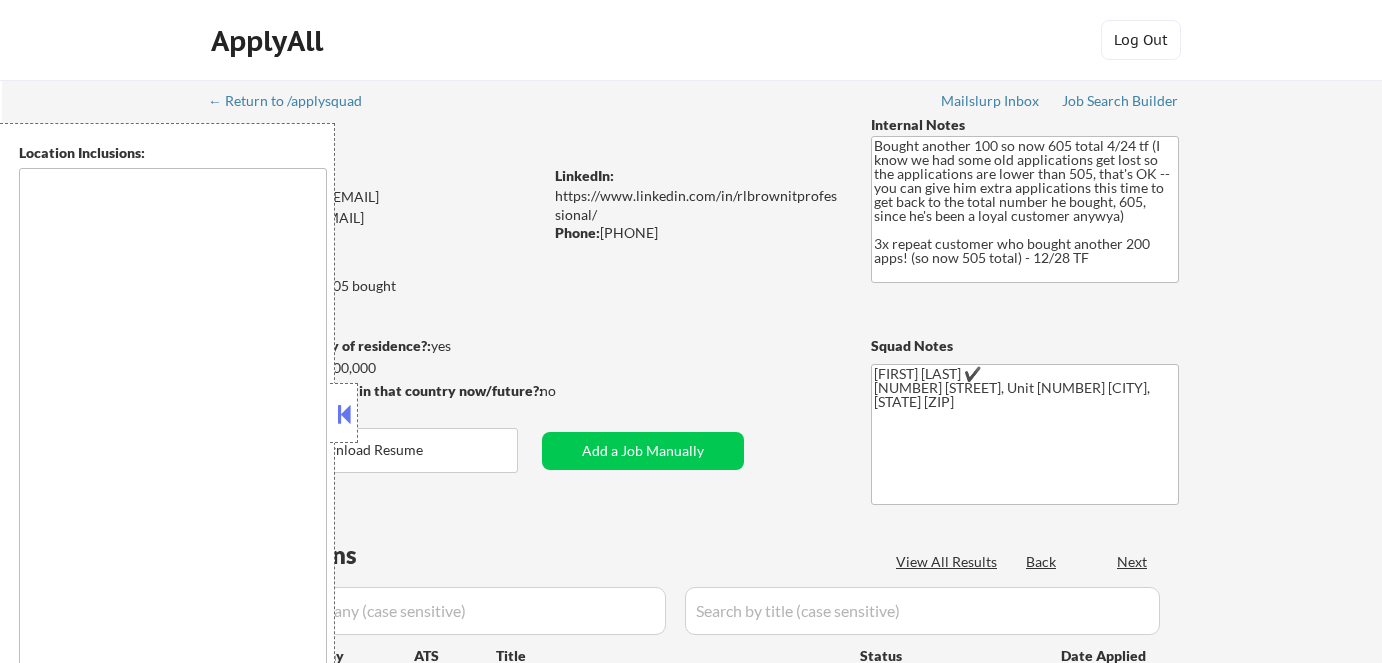 scroll, scrollTop: 0, scrollLeft: 0, axis: both 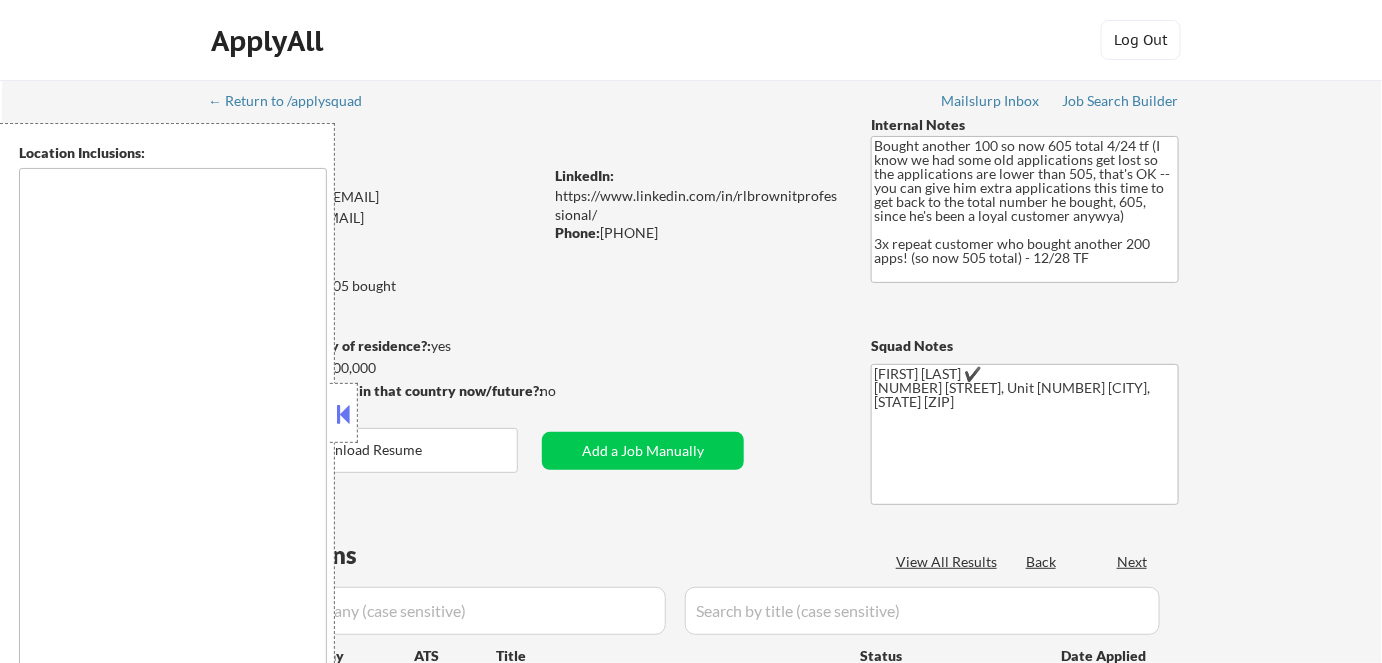 type on "remote" 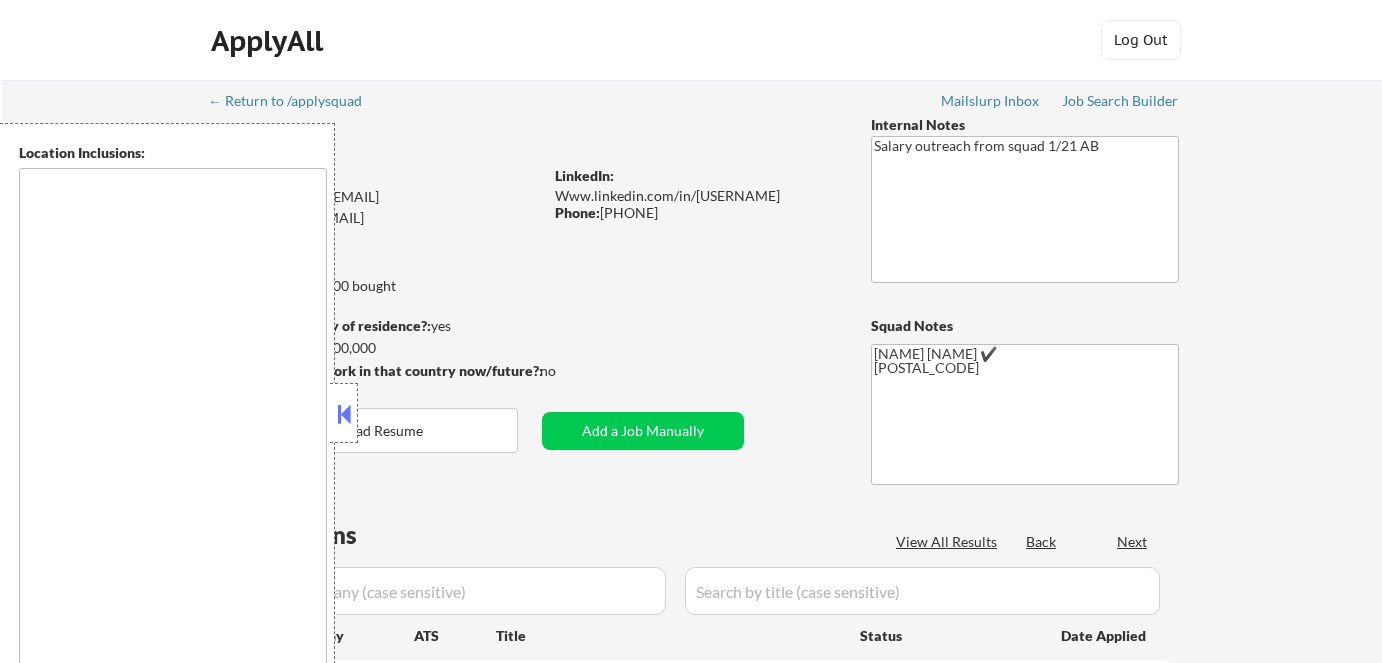 scroll, scrollTop: 0, scrollLeft: 0, axis: both 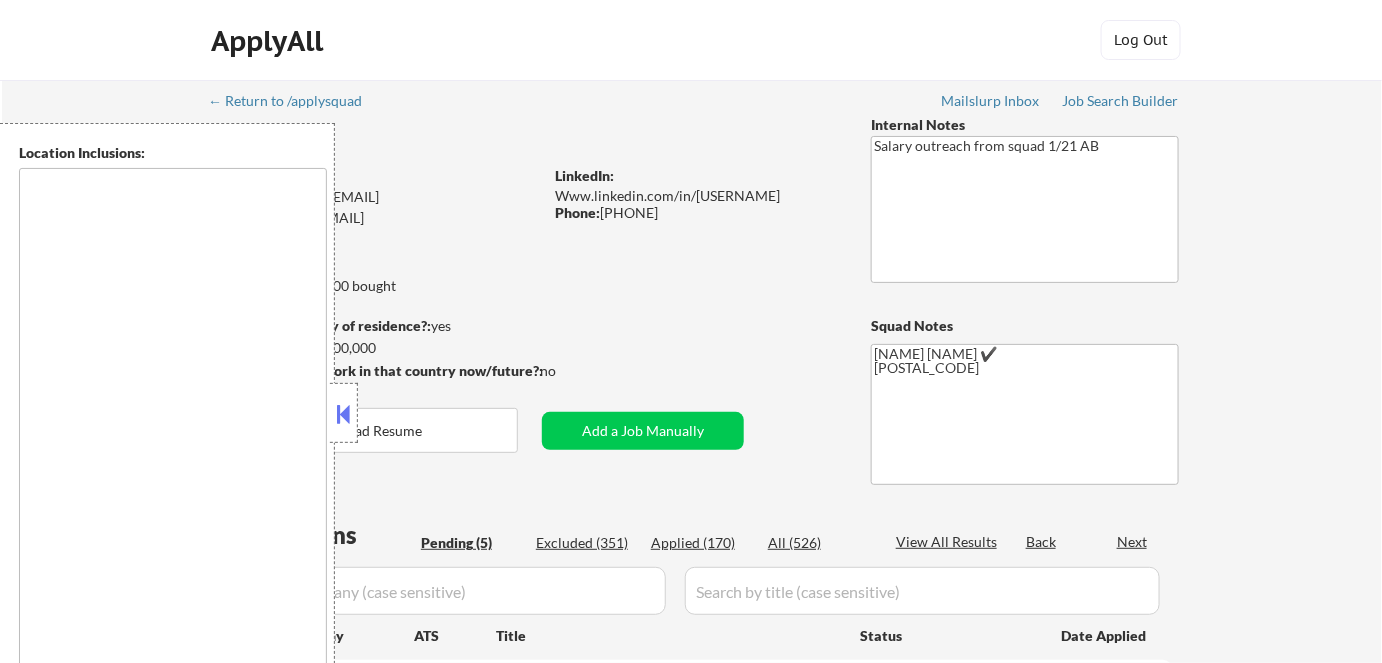 type on "[CITY], [STATE]   [CITY], [STATE]   [CITY], [STATE]   [CITY], [STATE]   [CITY], [STATE]   [CITY], [STATE]   [CITY], [STATE]   [CITY], [STATE]   [CITY], [STATE]   [CITY], [STATE]   [CITY], [STATE]   [CITY], [STATE]   [CITY], [STATE]   [CITY], [STATE]   [CITY], [STATE]   [CITY], [STATE]   [CITY], [STATE]   [CITY], [STATE]   [CITY], [STATE]   [CITY], [STATE]   [CITY], [STATE]   [CITY], [STATE]   [CITY], [STATE]   [CITY], [STATE]   [CITY], [STATE]   [CITY], [STATE]   [CITY], [STATE]   [CITY], [STATE]   [CITY], [STATE]" 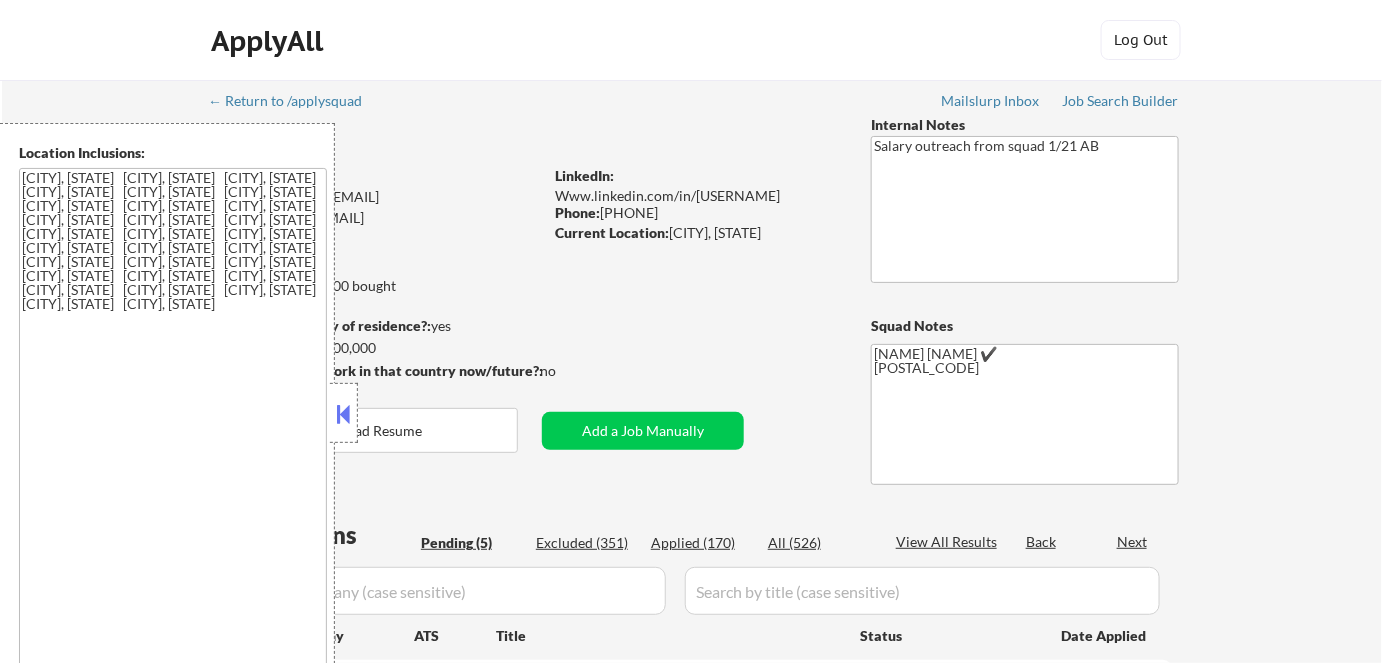 select on ""pending"" 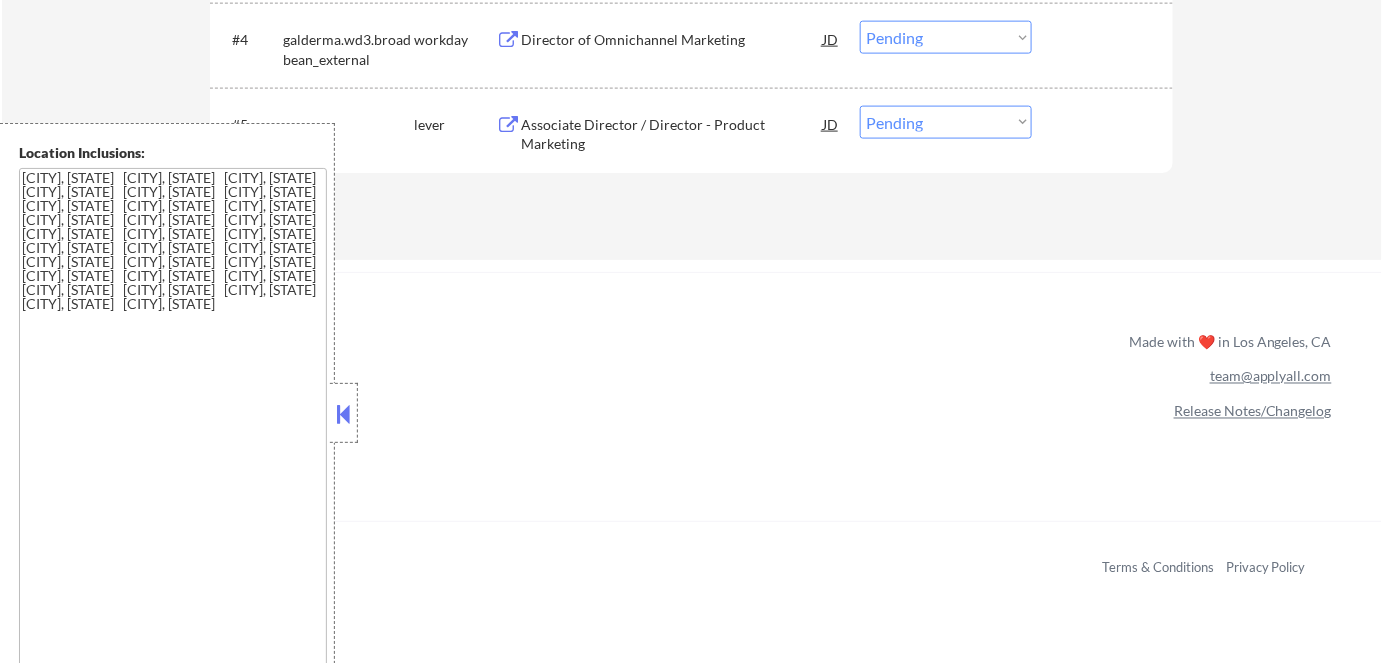 scroll, scrollTop: 909, scrollLeft: 0, axis: vertical 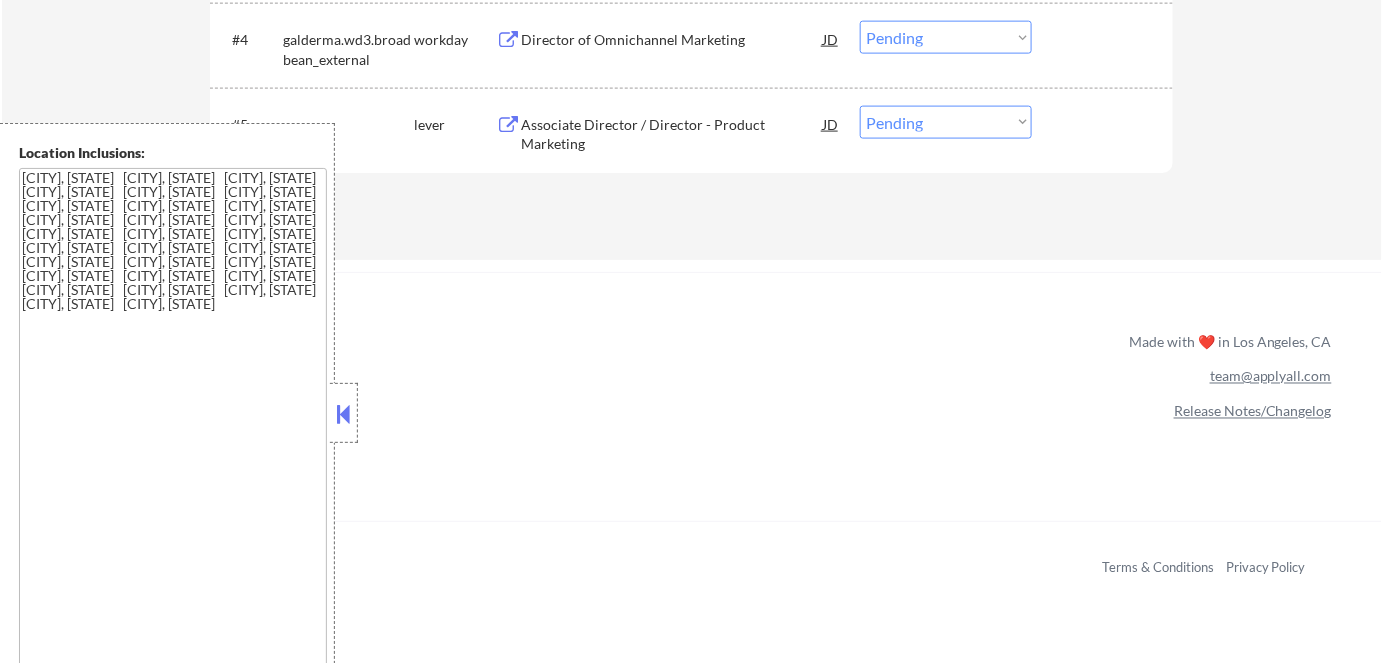 click at bounding box center (344, 413) 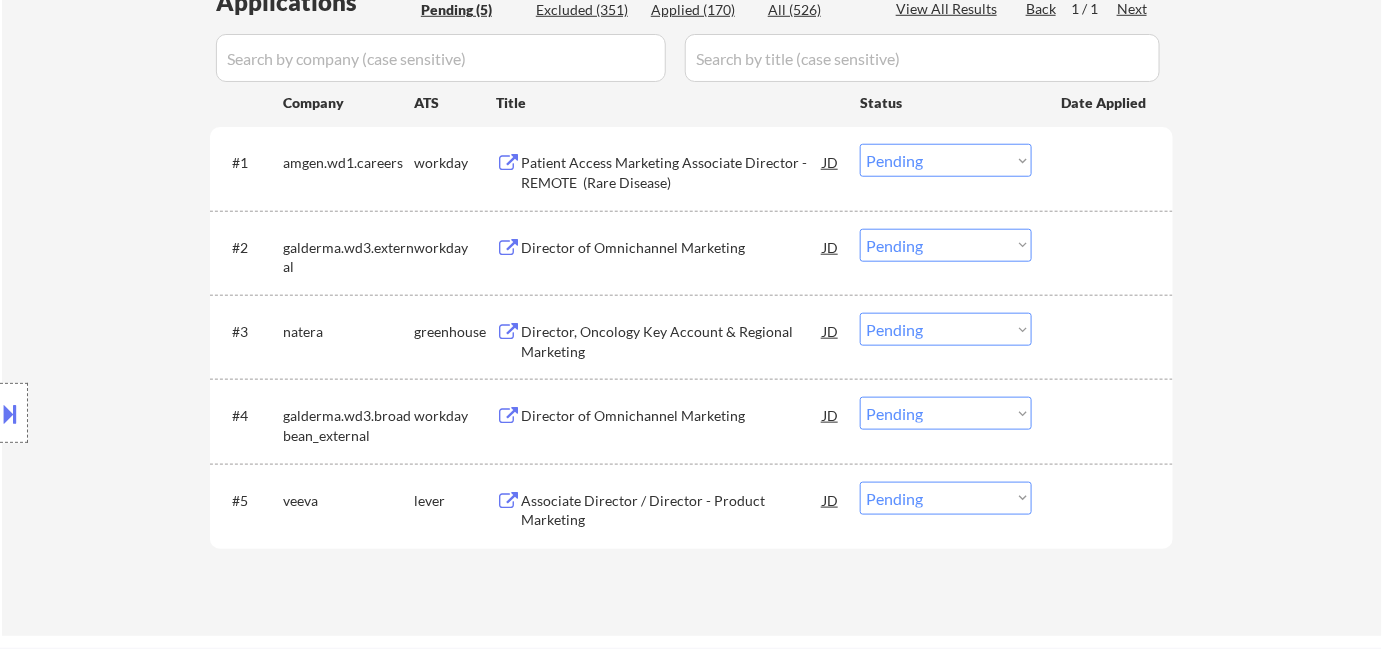 scroll, scrollTop: 454, scrollLeft: 0, axis: vertical 